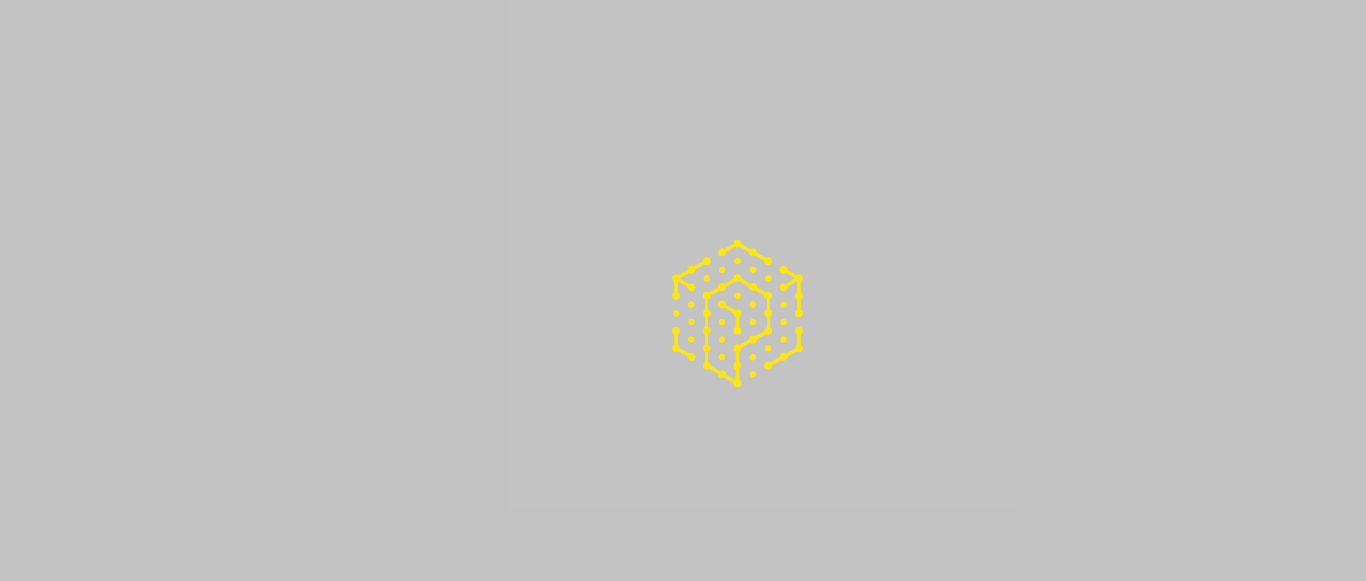 scroll, scrollTop: 0, scrollLeft: 0, axis: both 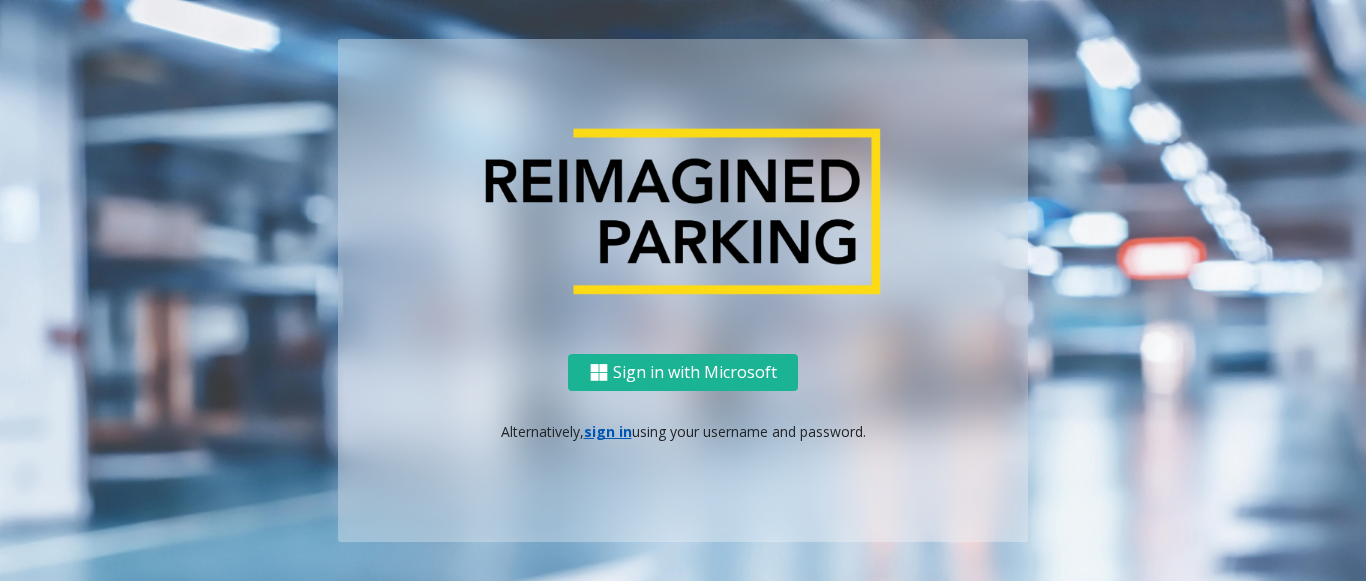 drag, startPoint x: 558, startPoint y: 423, endPoint x: 593, endPoint y: 433, distance: 36.40055 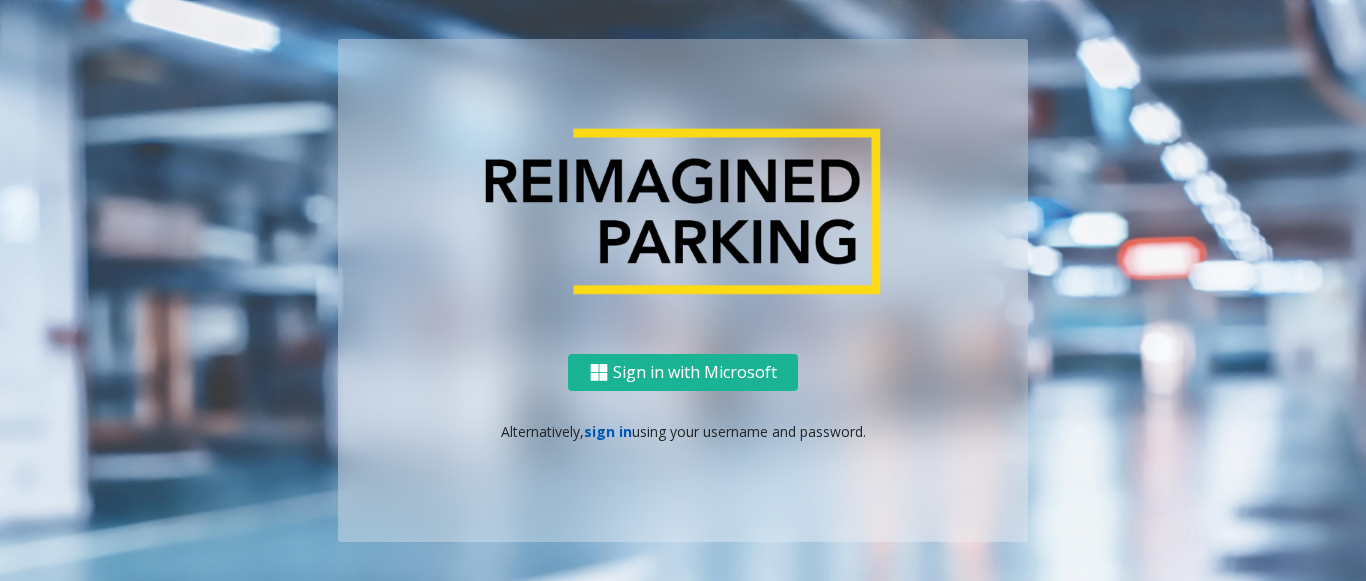 click on "sign in" 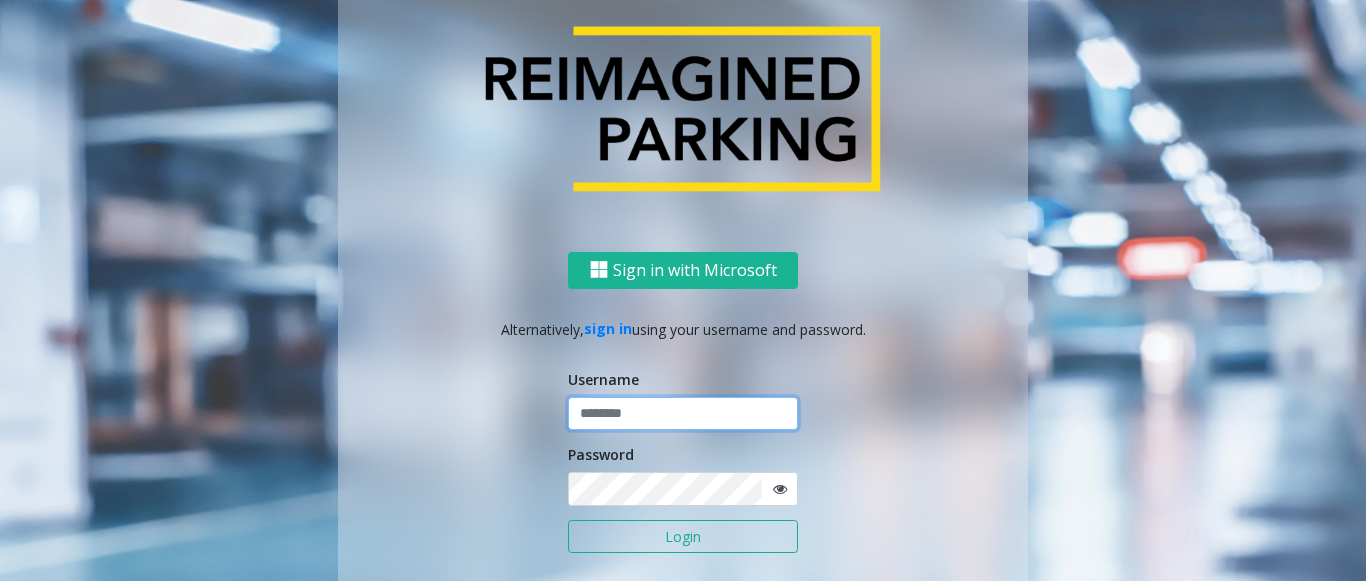 click 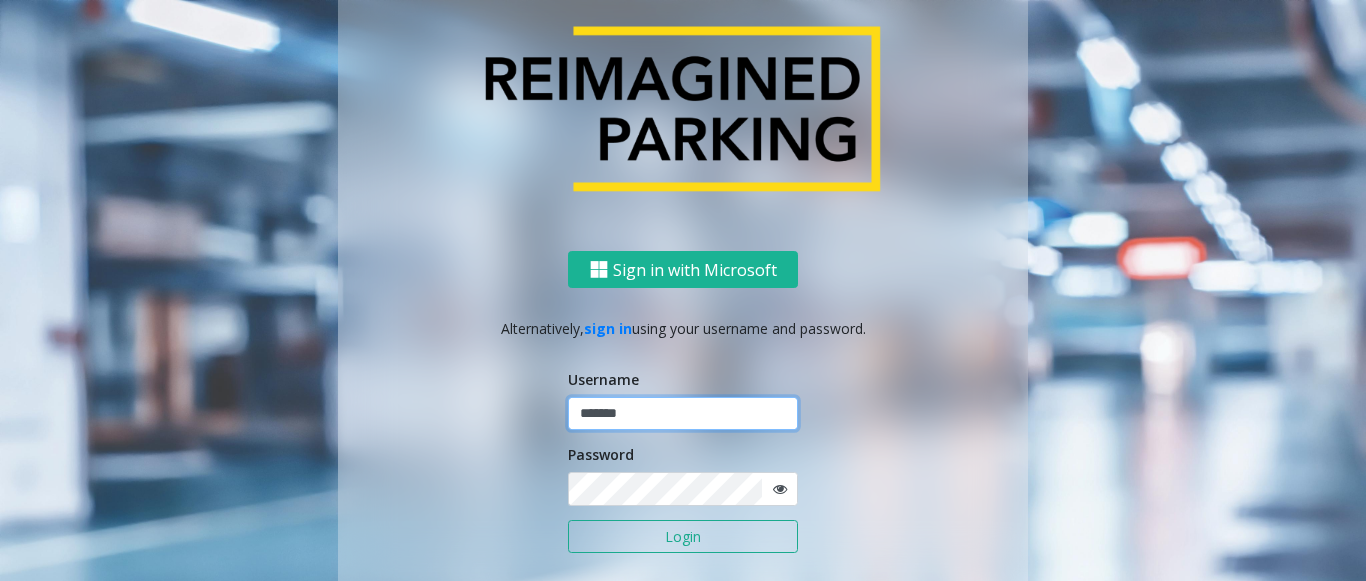 type on "*******" 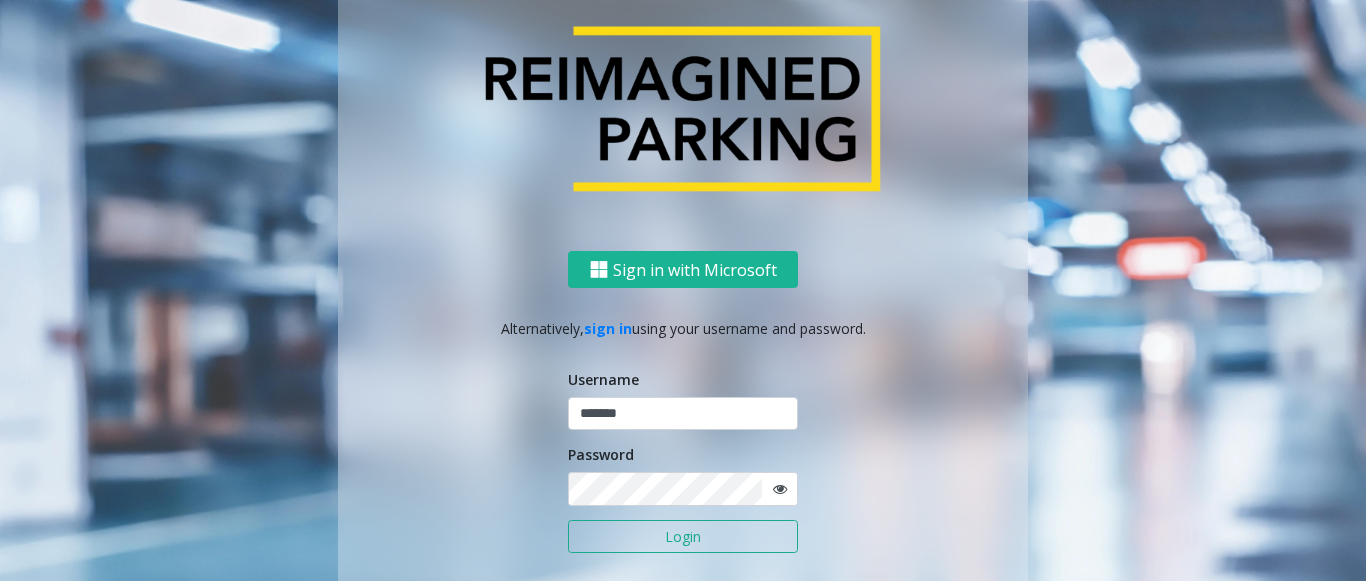 click on "Login" 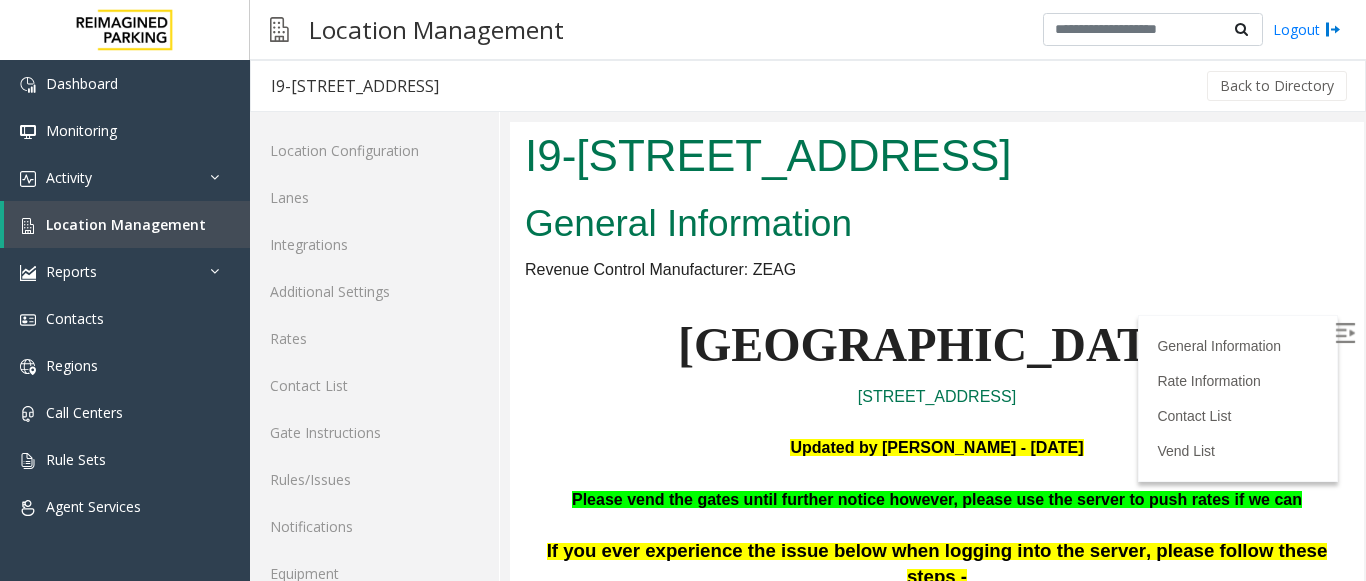 scroll, scrollTop: 0, scrollLeft: 0, axis: both 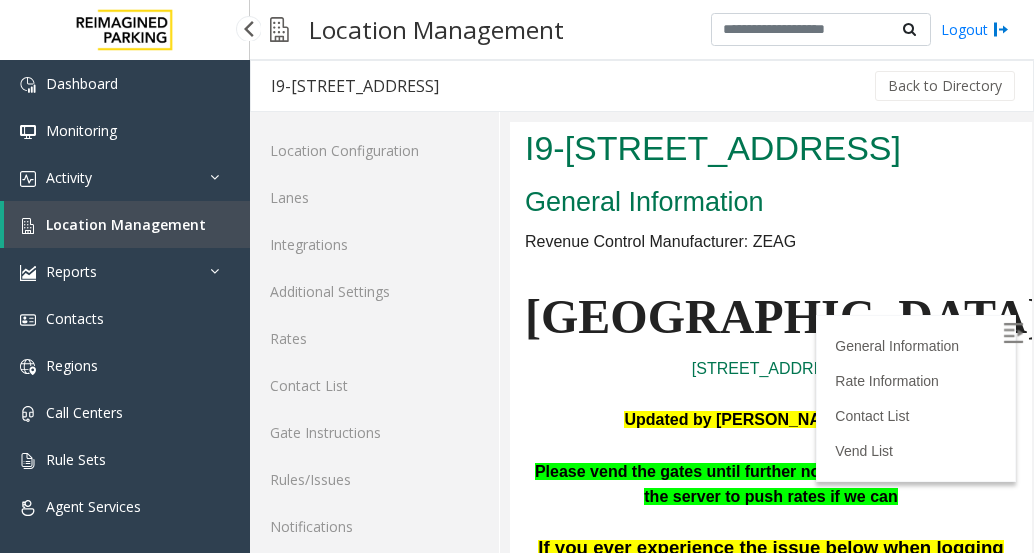 click on "Location Management" at bounding box center [127, 224] 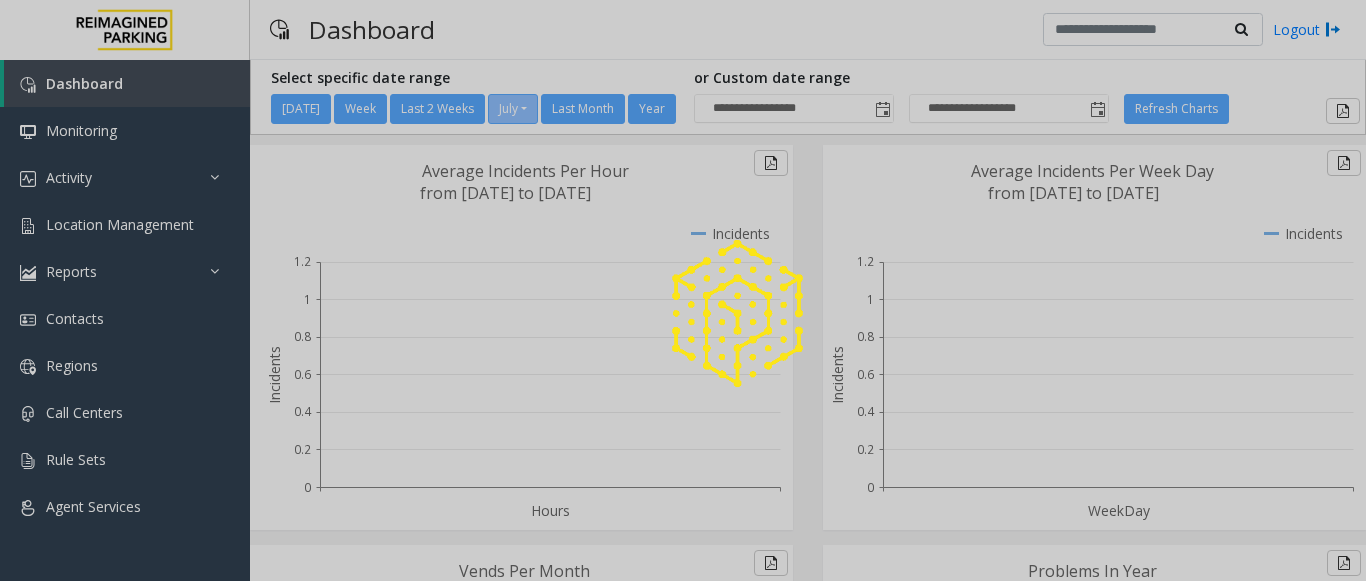 scroll, scrollTop: 0, scrollLeft: 0, axis: both 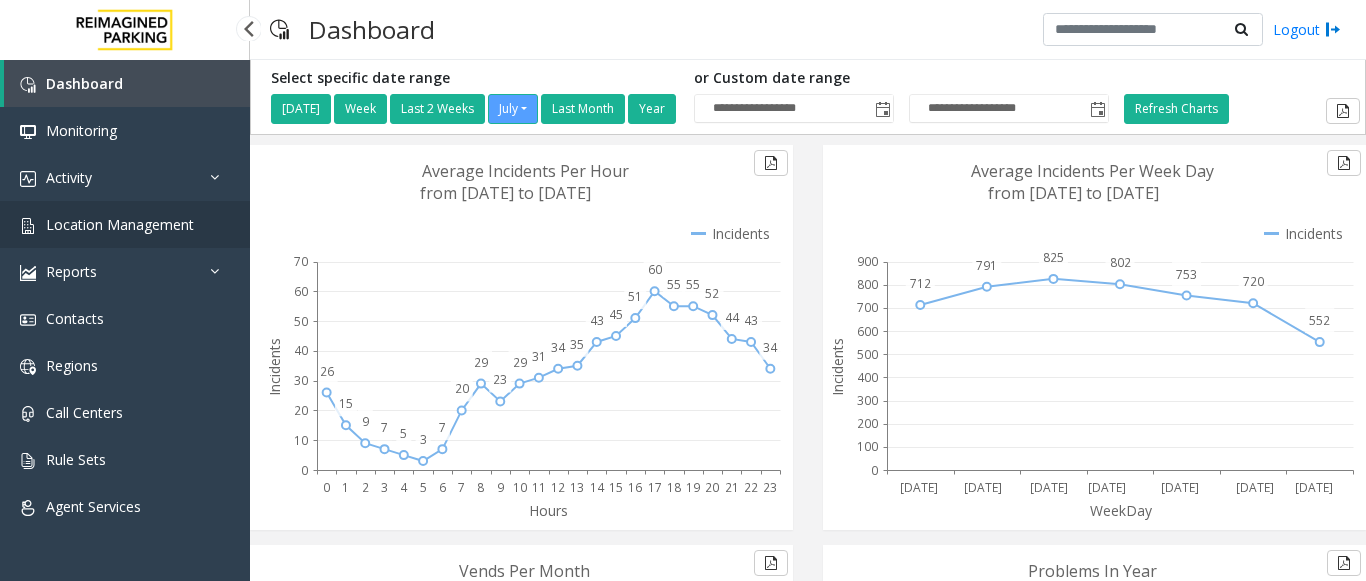 click on "Location Management" at bounding box center (125, 224) 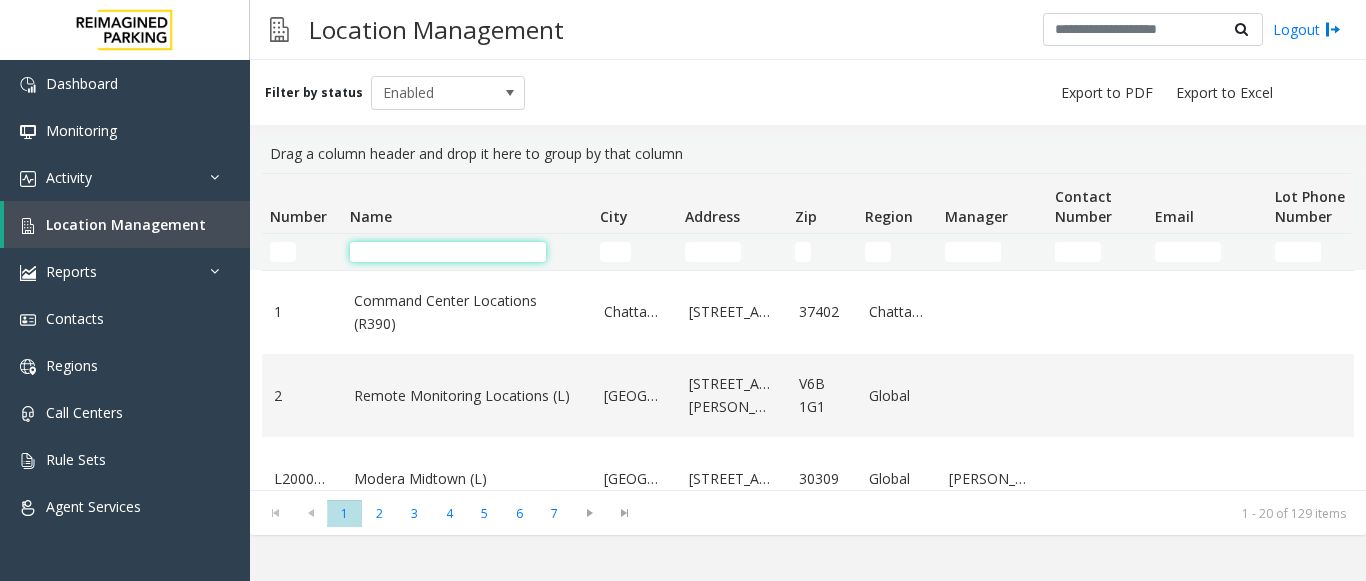 click 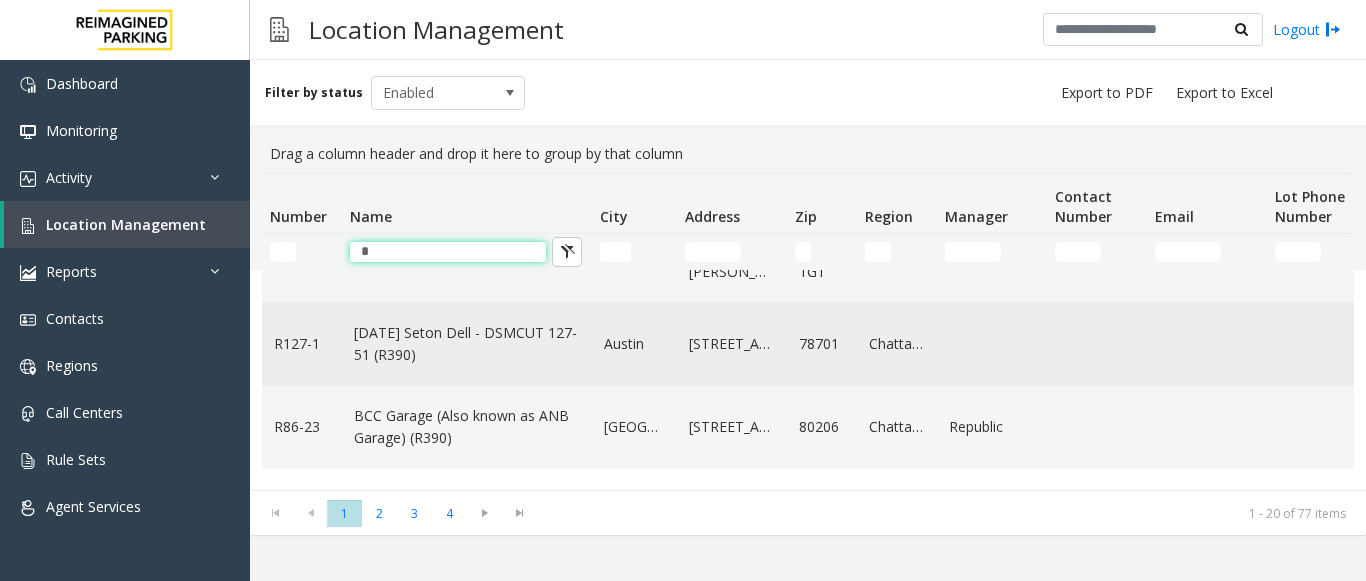 scroll, scrollTop: 400, scrollLeft: 0, axis: vertical 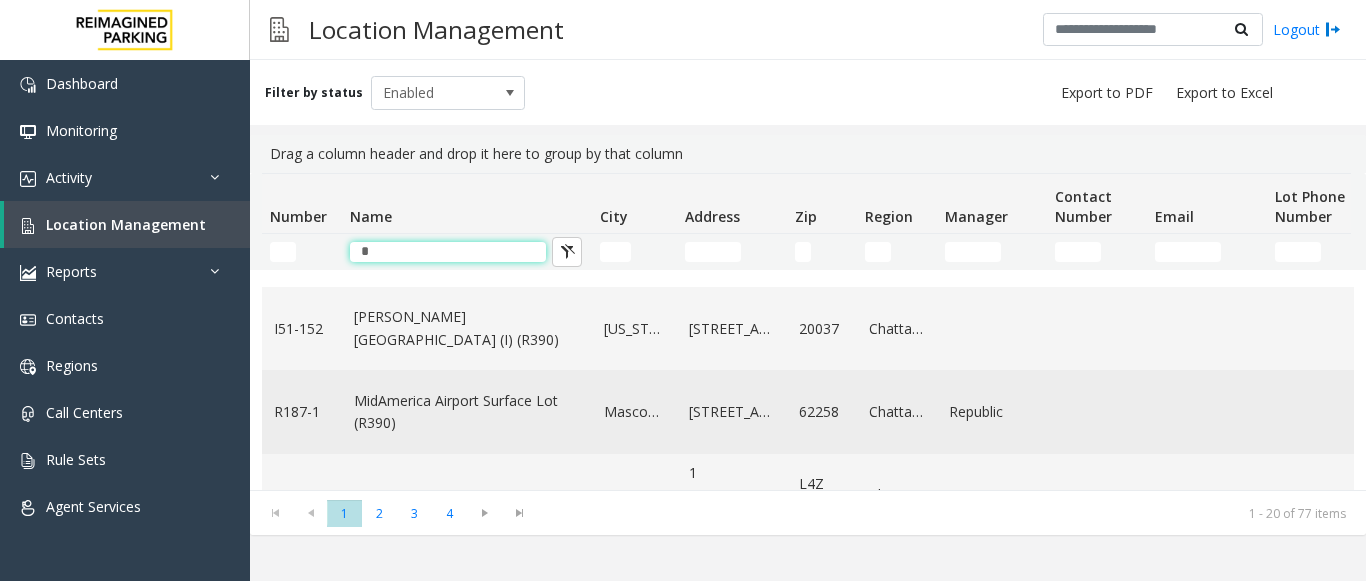 type on "*" 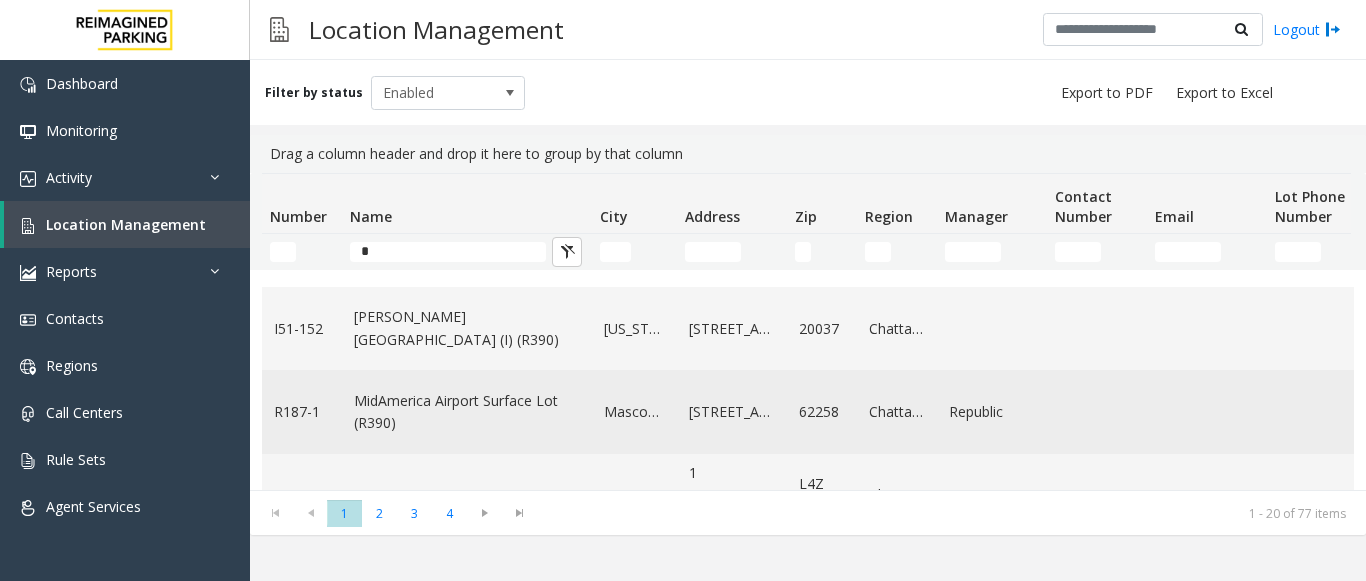 click on "MidAmerica Airport Surface Lot (R390)" 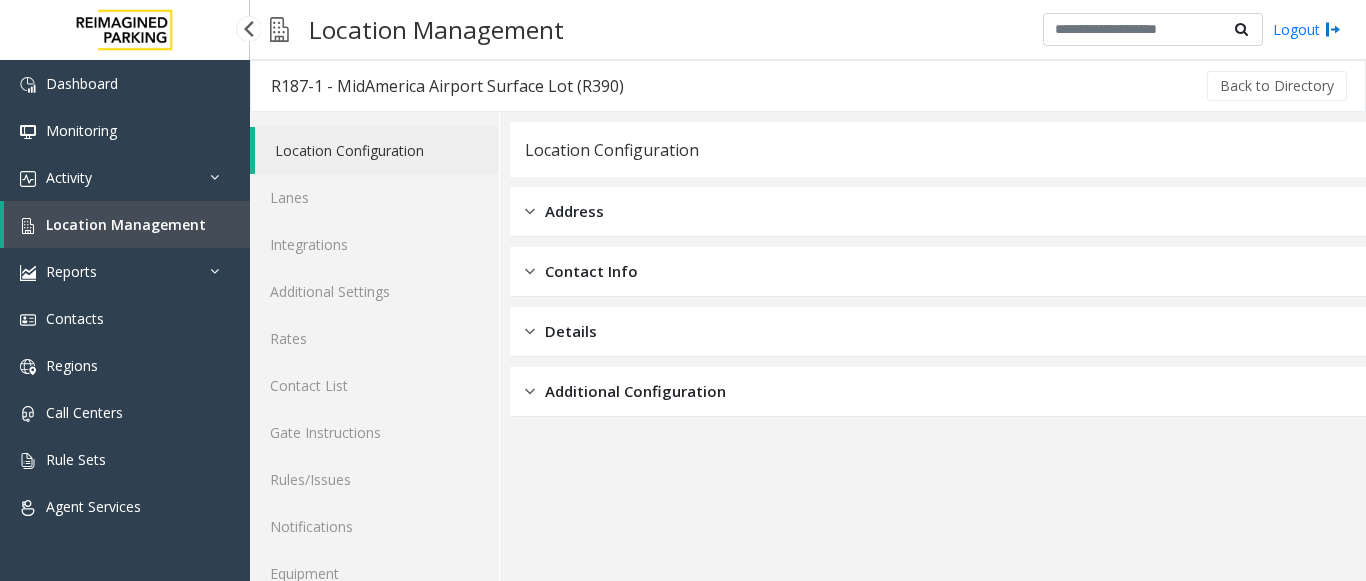 click on "Location Management" at bounding box center [126, 224] 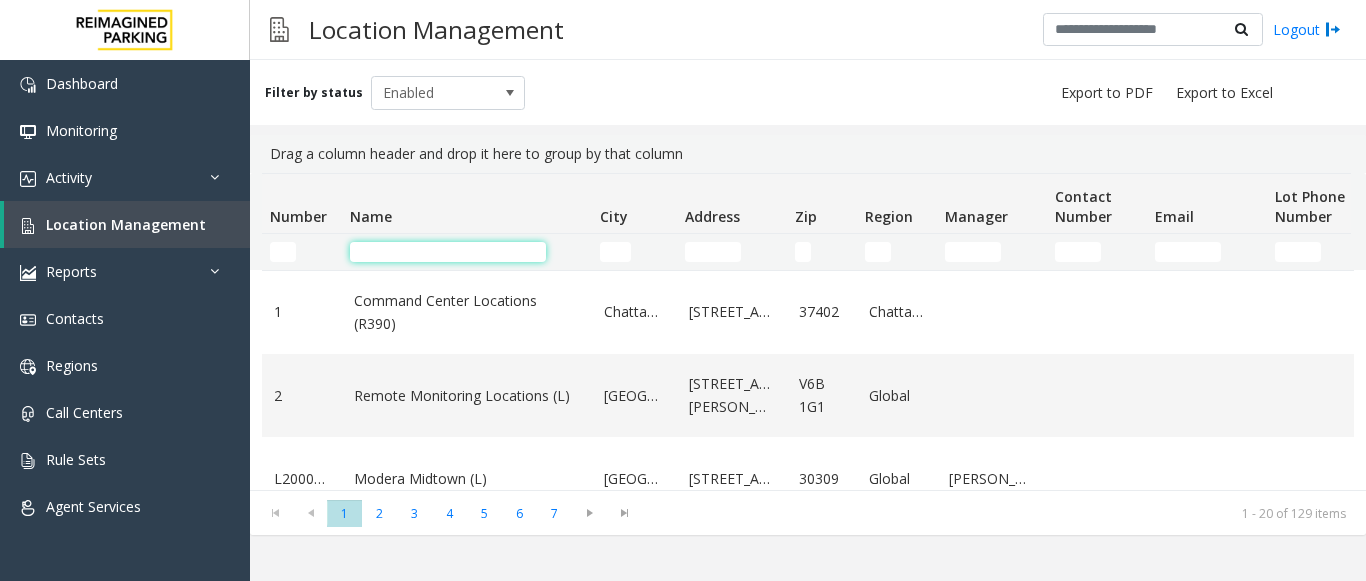 click 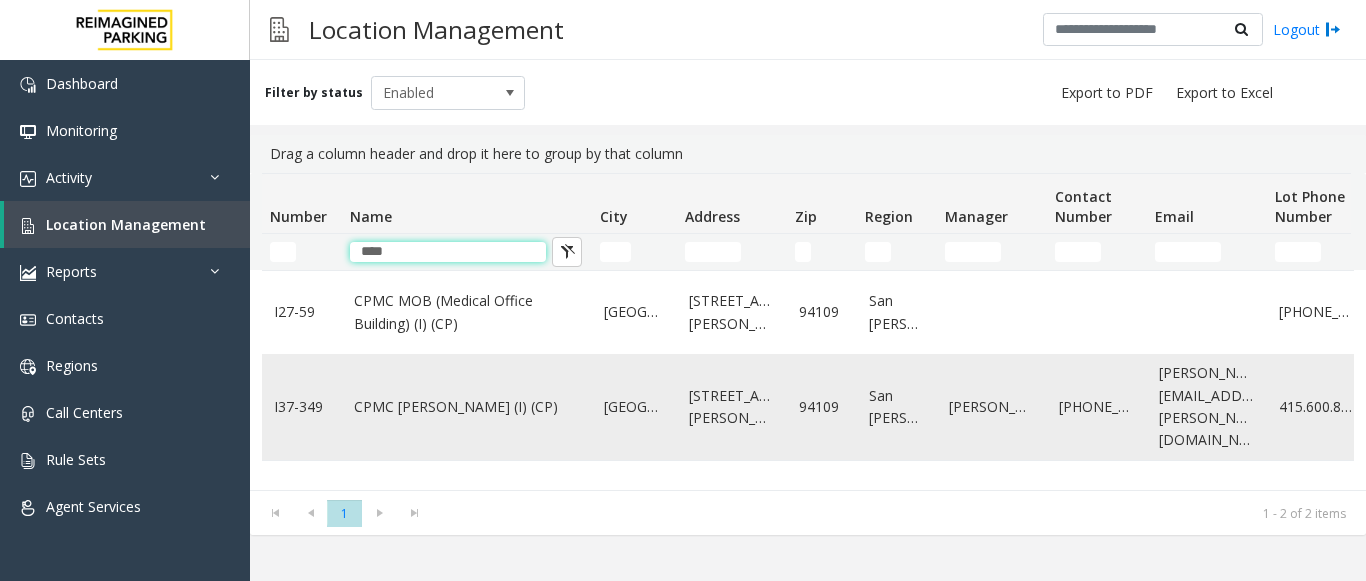 type on "****" 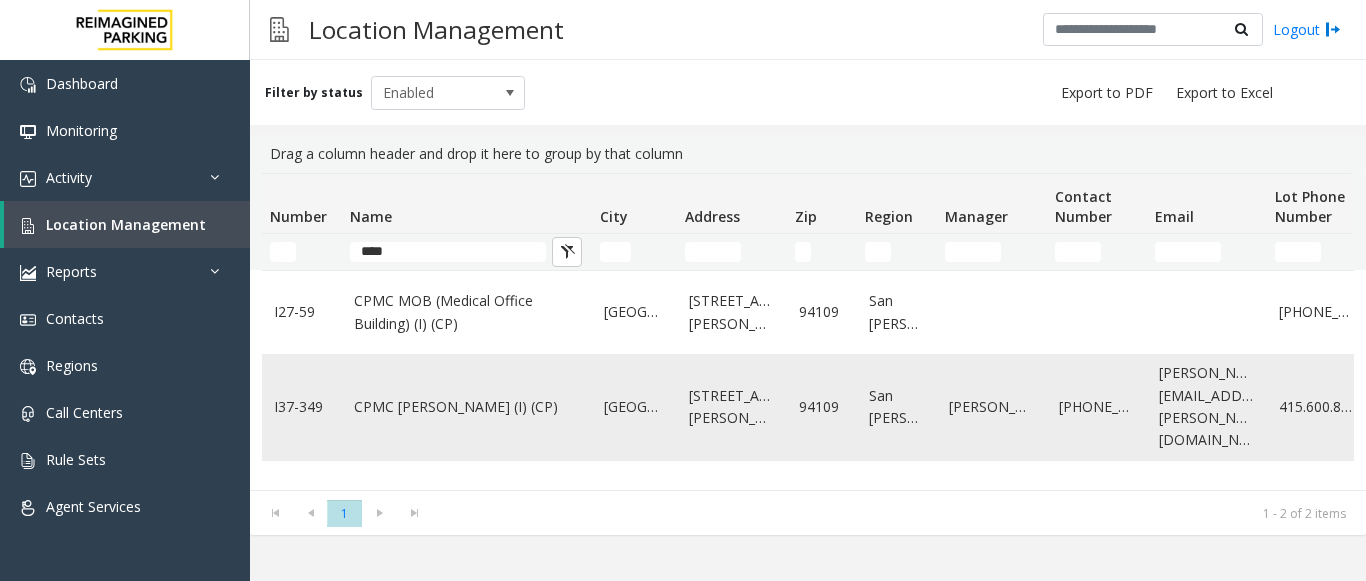 click on "CPMC Van Ness (I) (CP)" 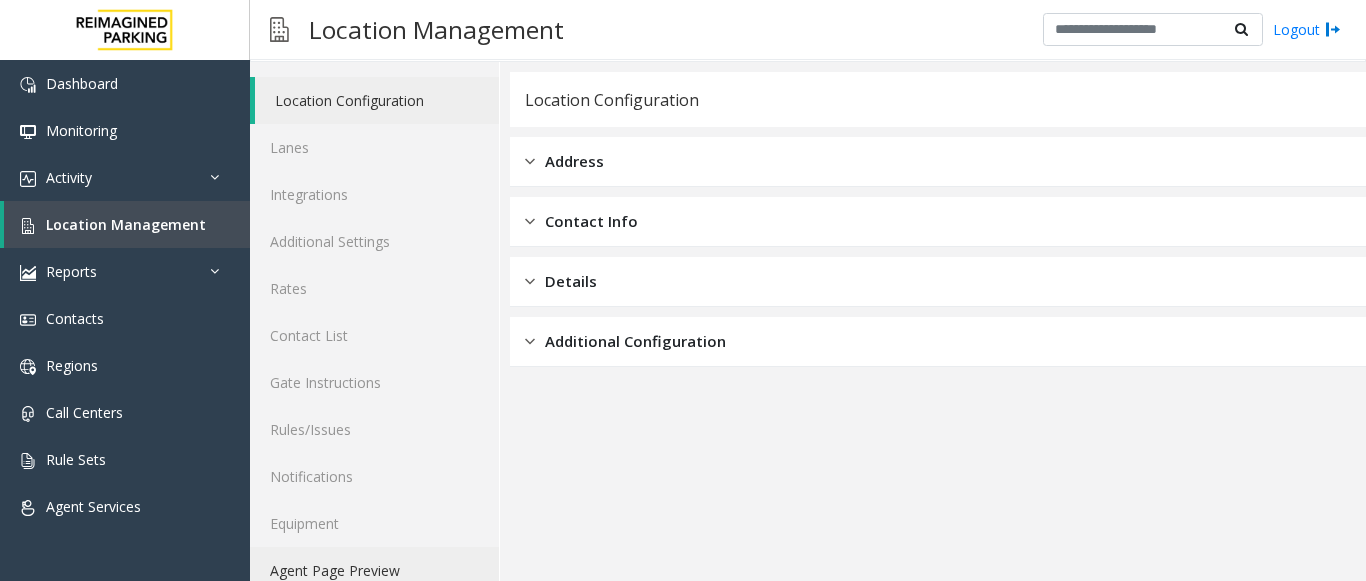scroll, scrollTop: 78, scrollLeft: 0, axis: vertical 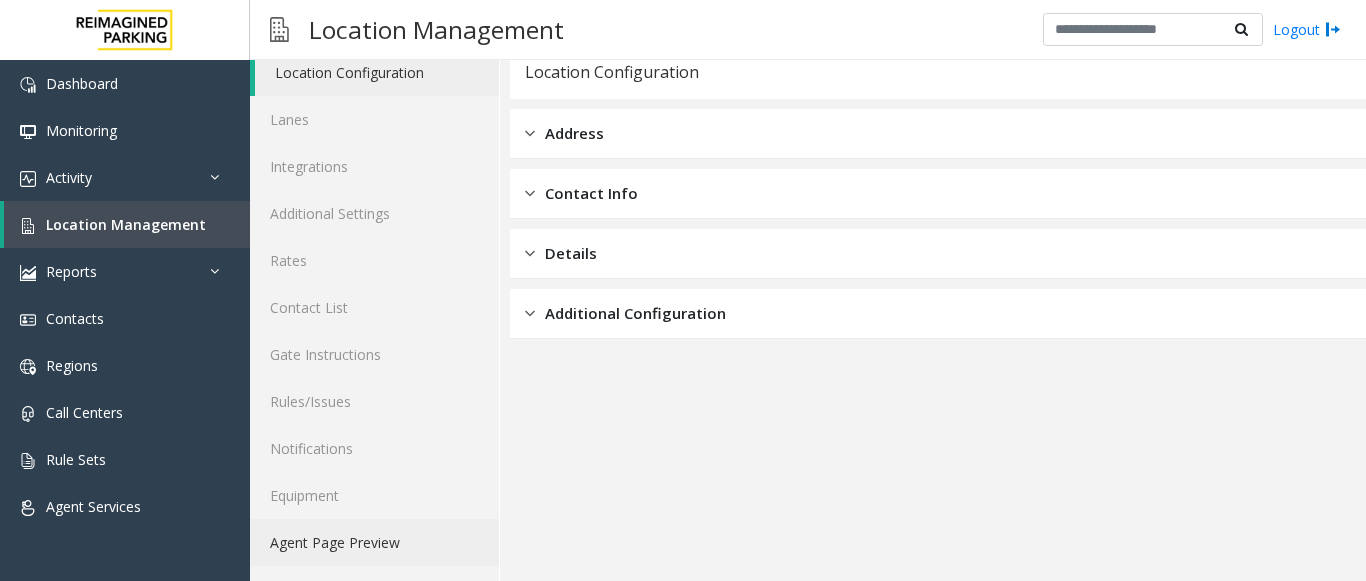 click on "Agent Page Preview" 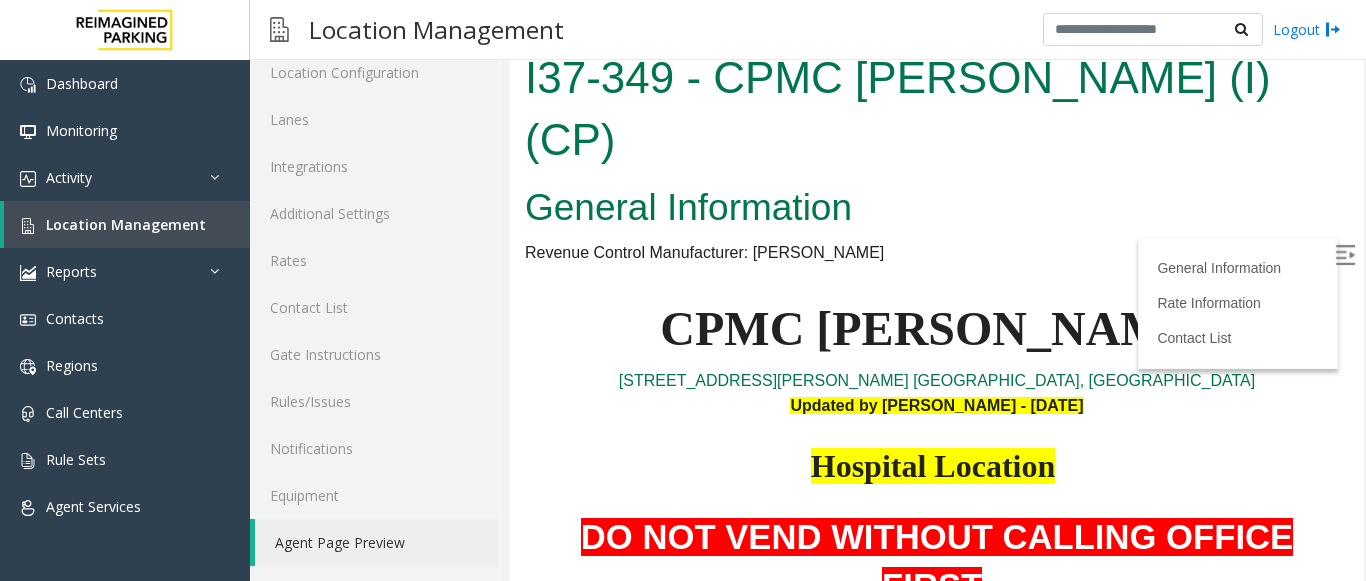 scroll, scrollTop: 400, scrollLeft: 0, axis: vertical 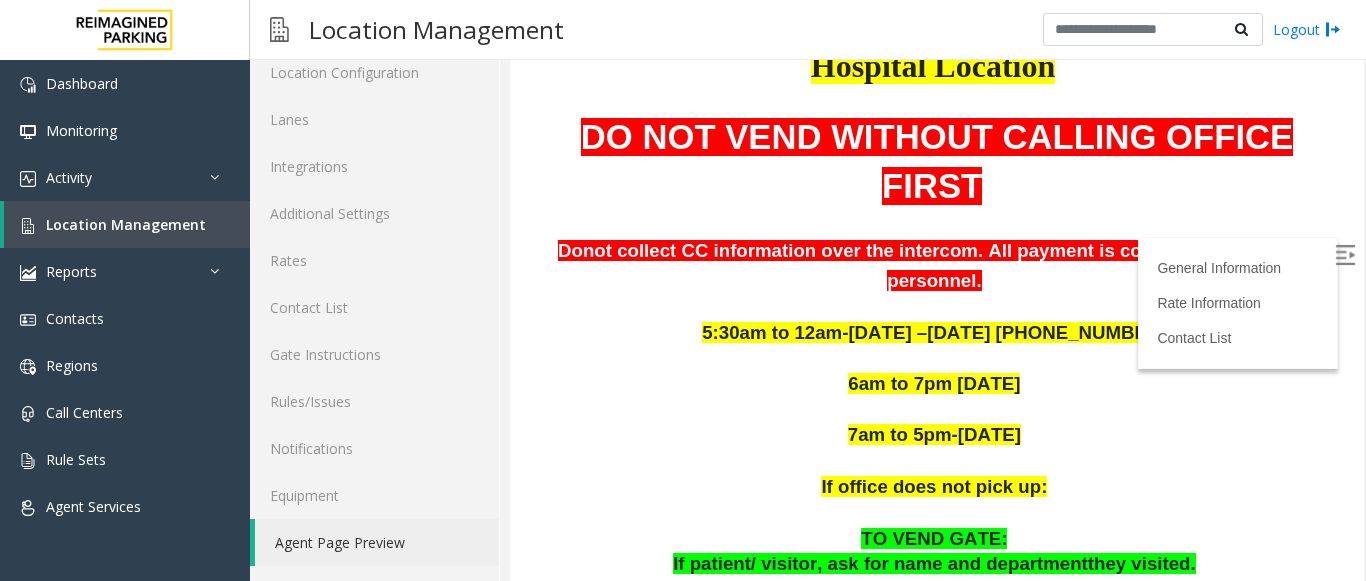 click at bounding box center [1345, 255] 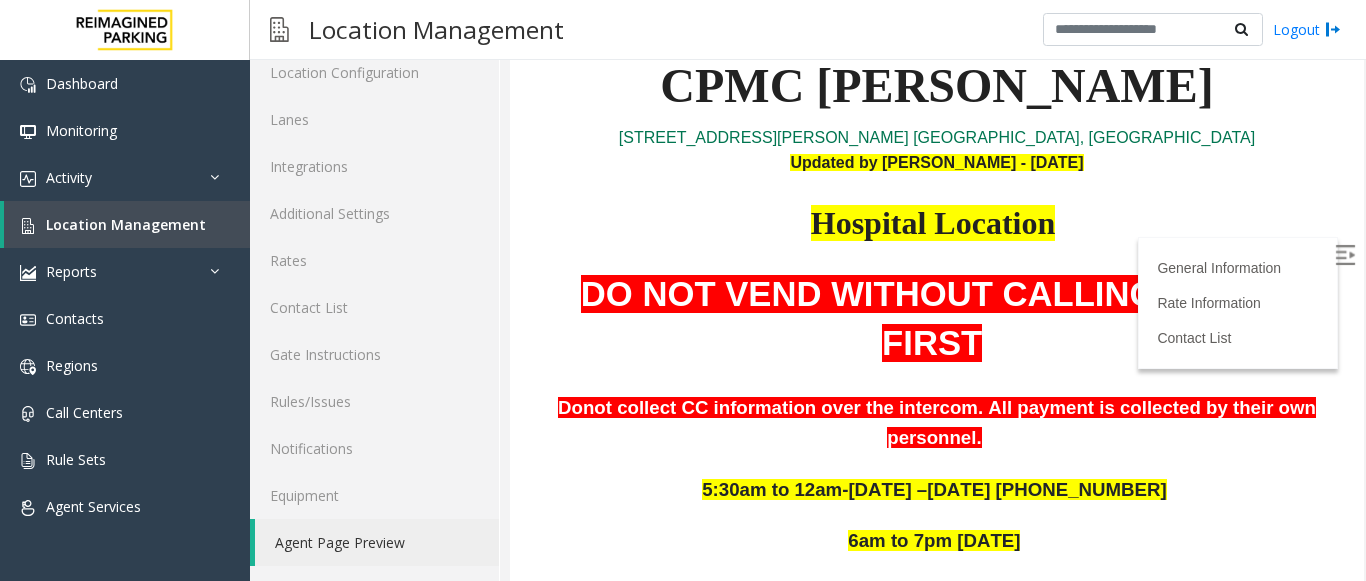 scroll, scrollTop: 100, scrollLeft: 0, axis: vertical 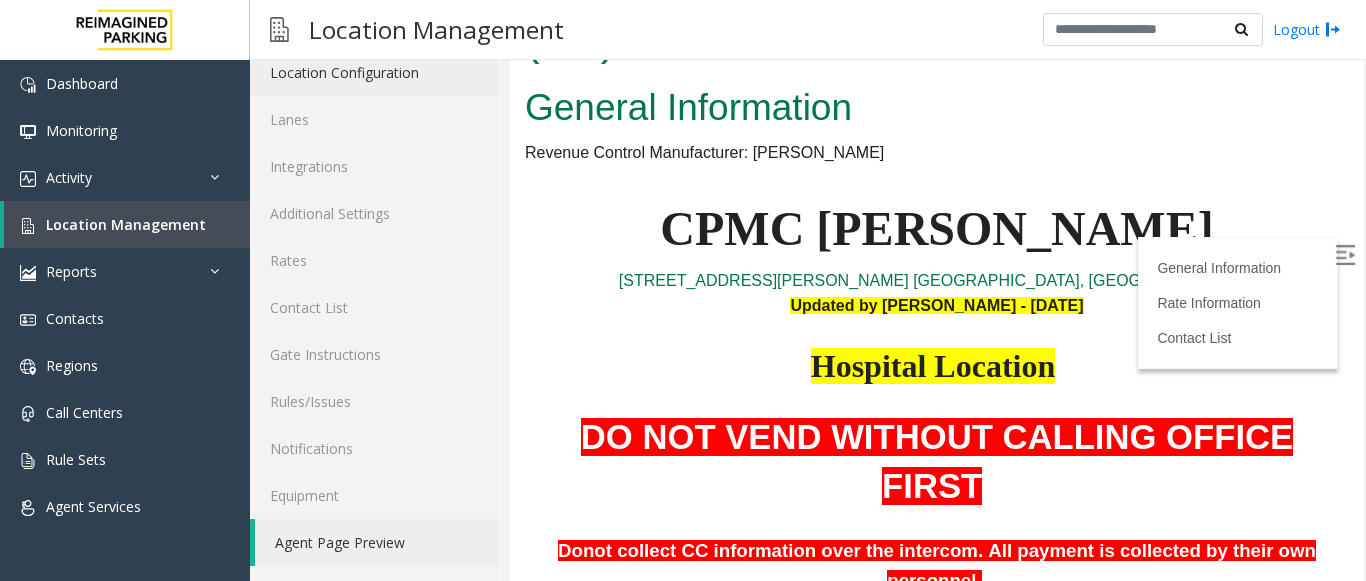click on "Location Configuration" 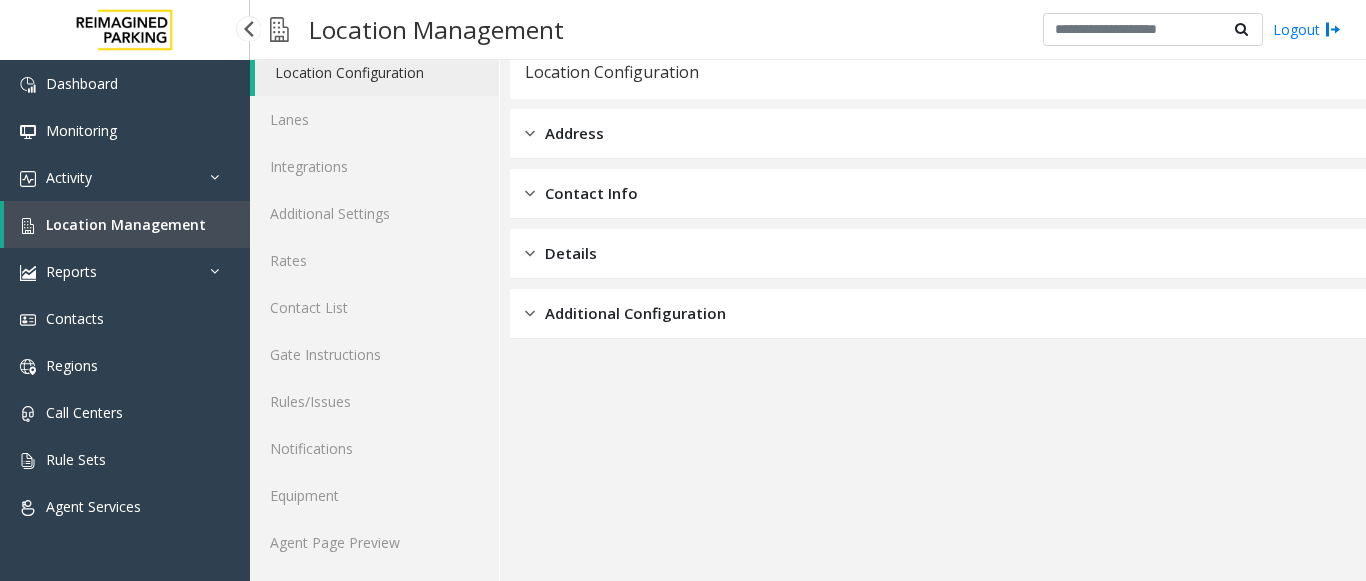 click on "Location Management" at bounding box center [126, 224] 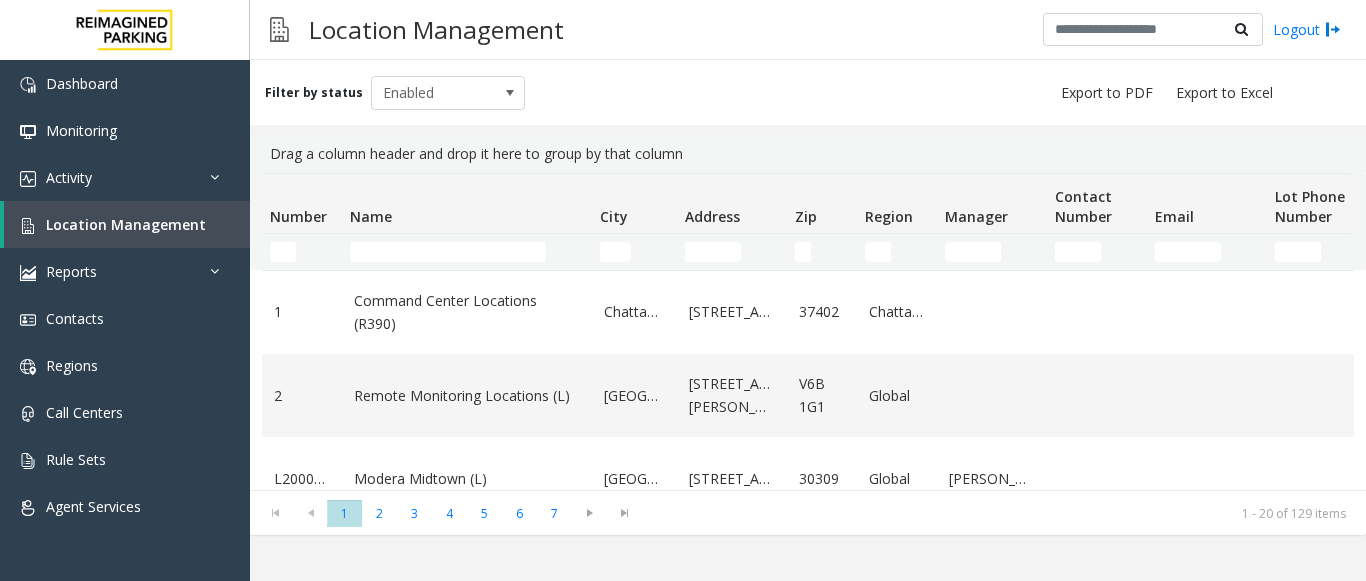 click 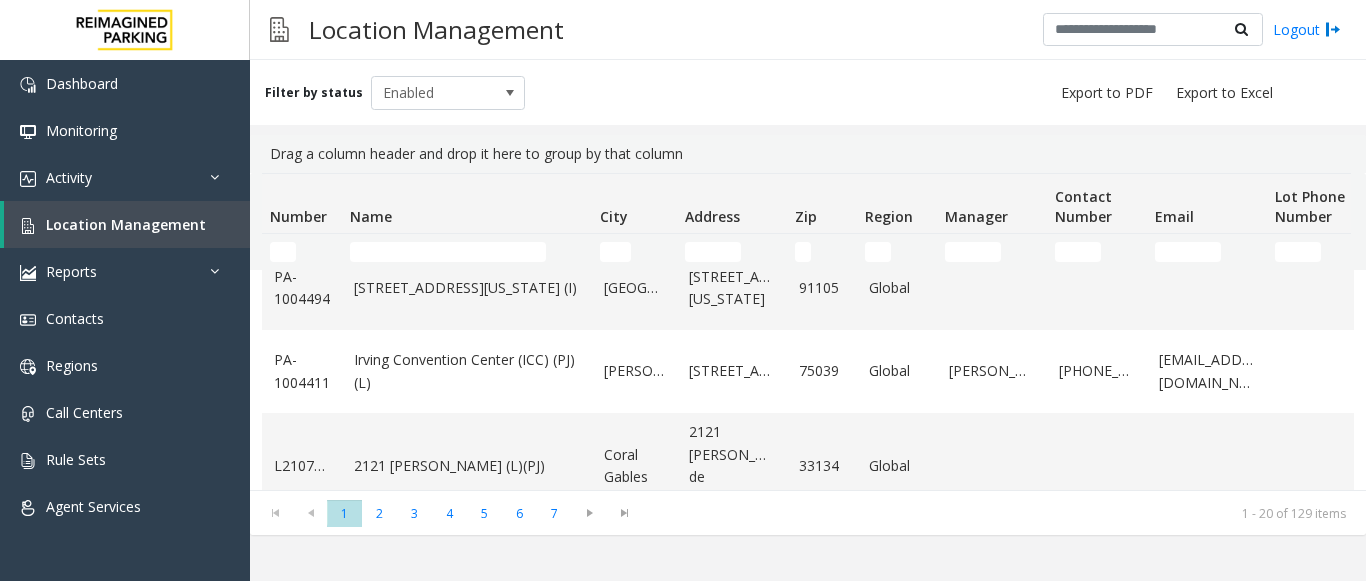 scroll, scrollTop: 1461, scrollLeft: 0, axis: vertical 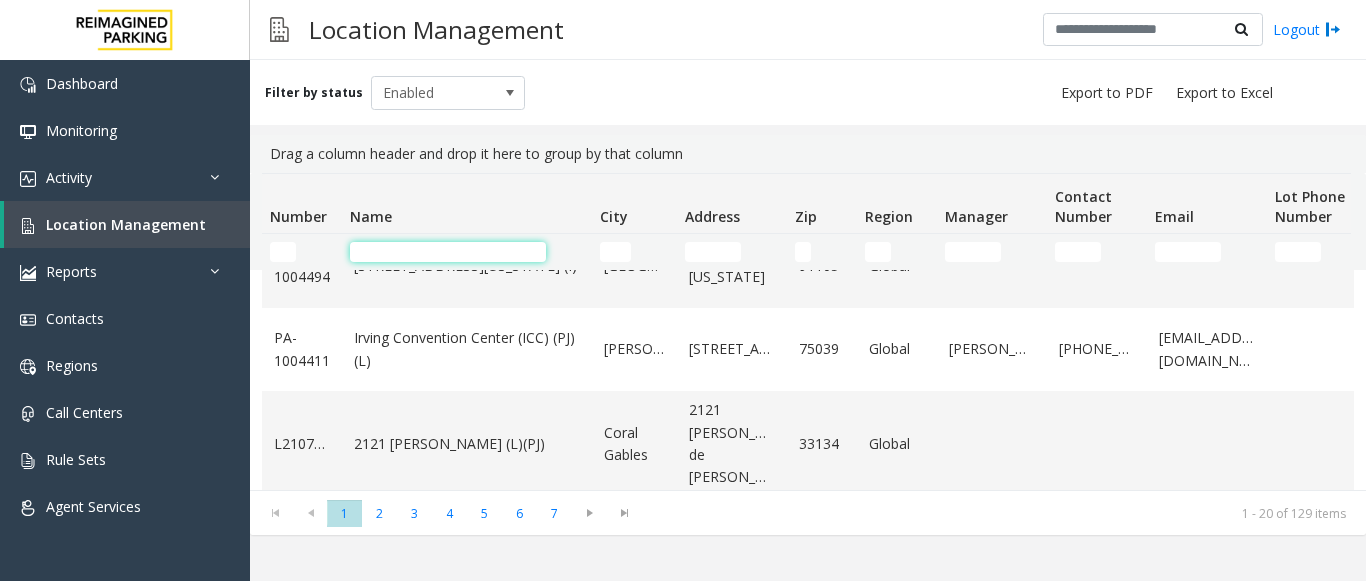 click 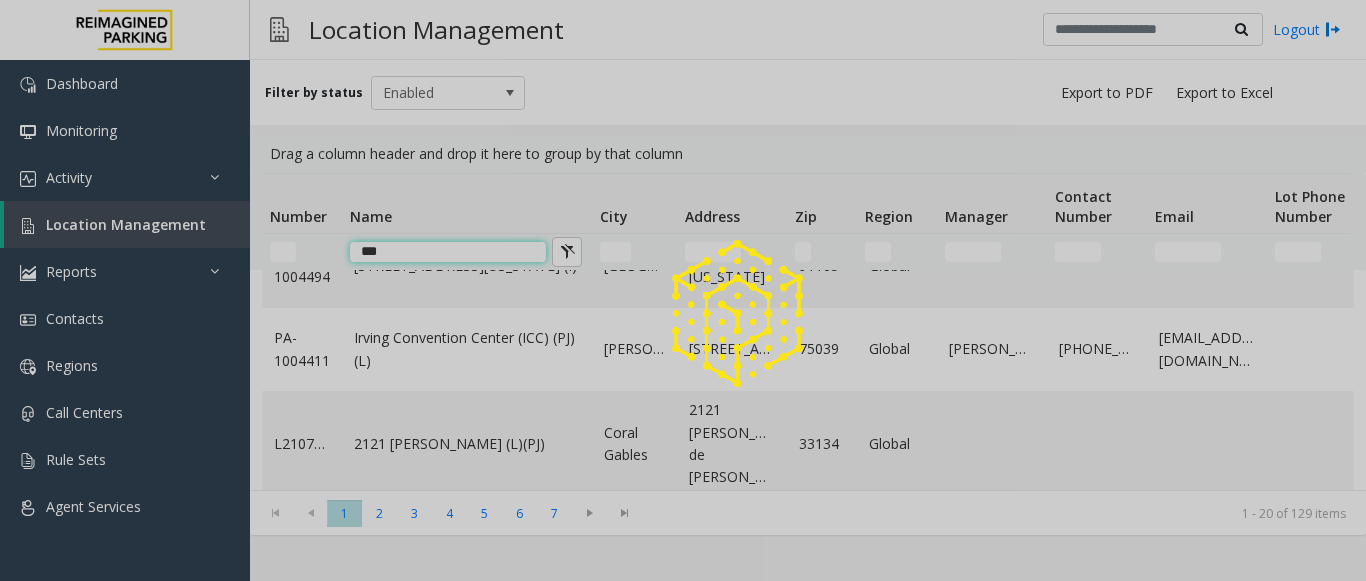 scroll, scrollTop: 0, scrollLeft: 0, axis: both 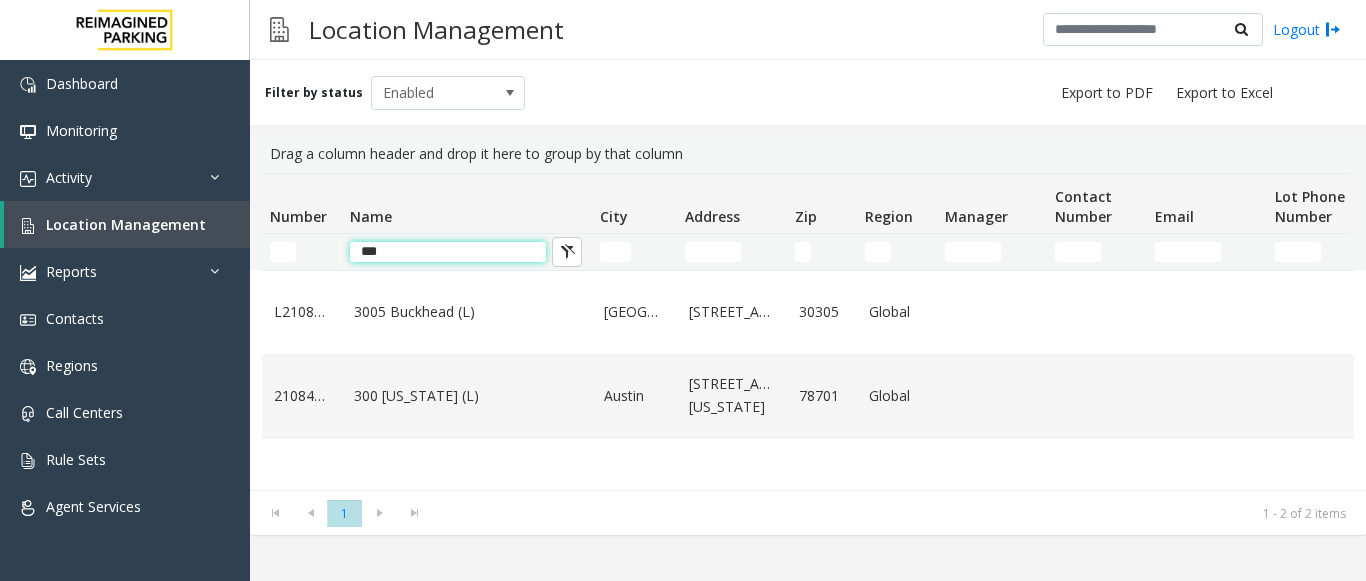 type on "****" 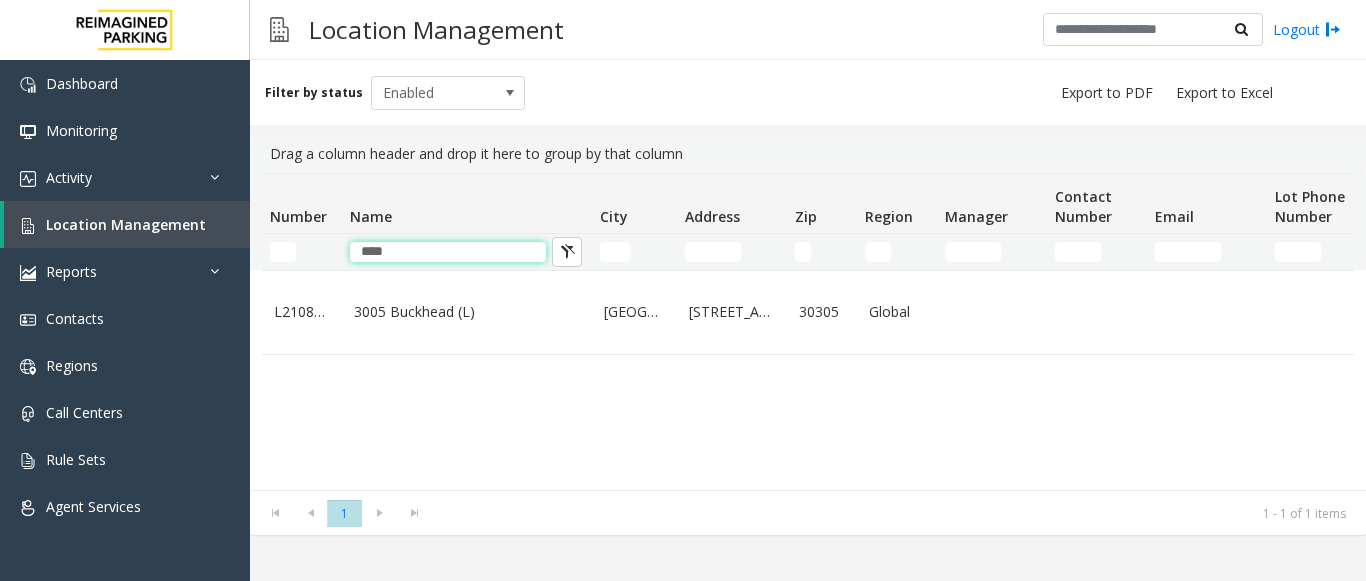 drag, startPoint x: 420, startPoint y: 254, endPoint x: 271, endPoint y: 248, distance: 149.12076 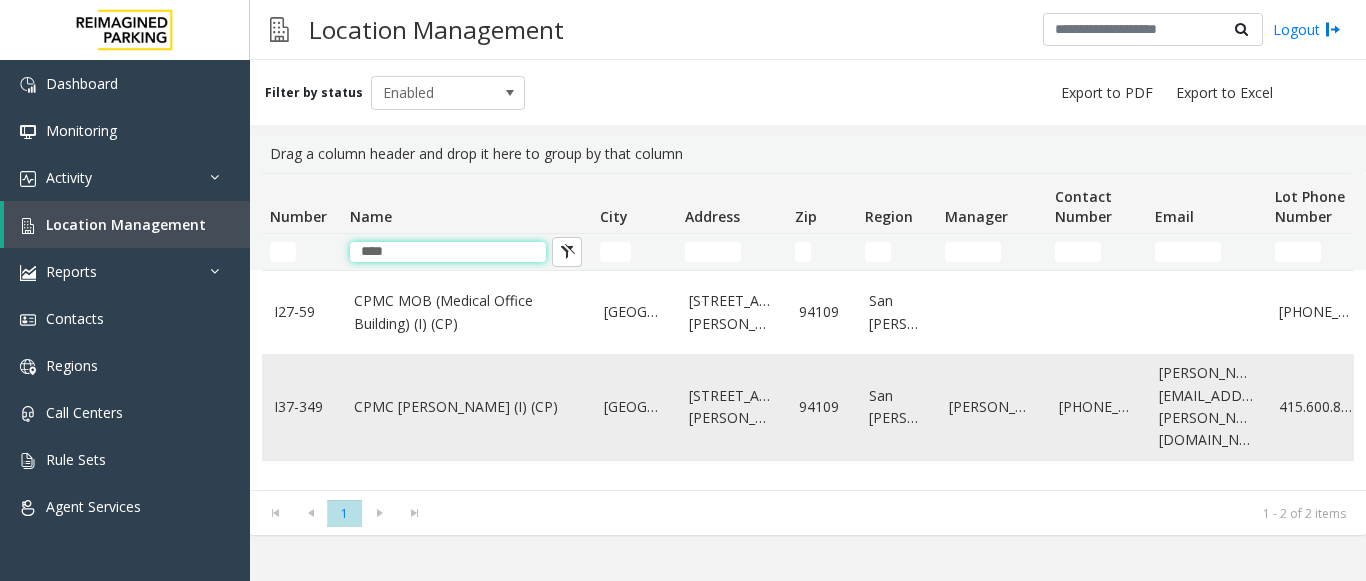 type on "****" 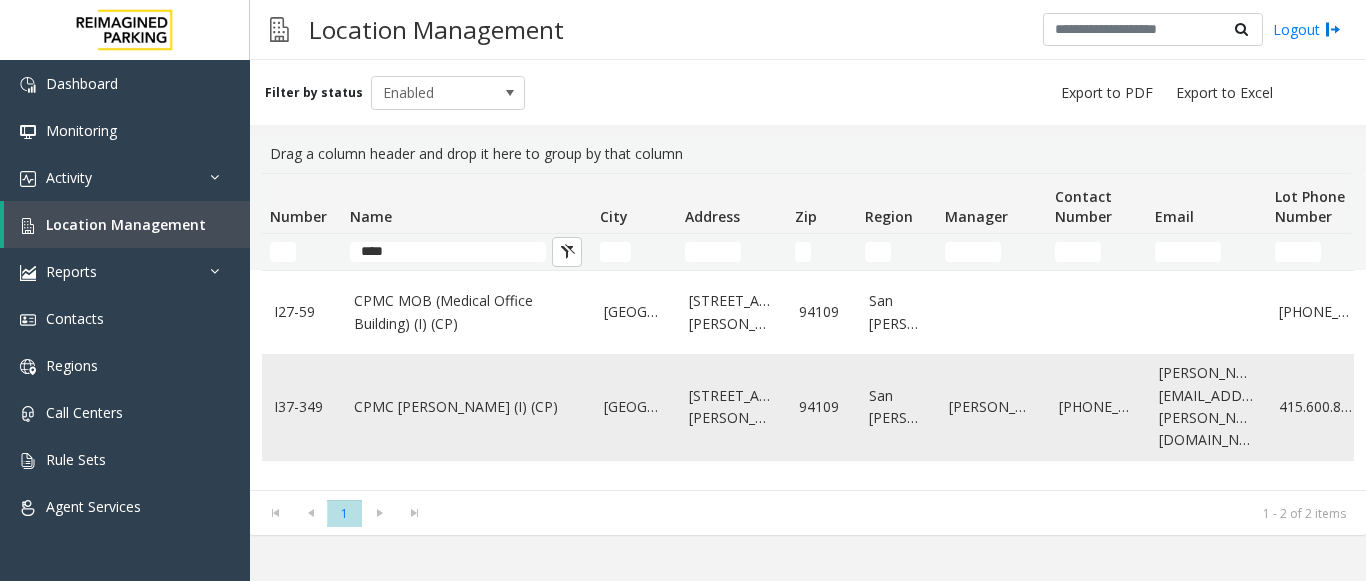 click on "CPMC Van Ness (I) (CP)" 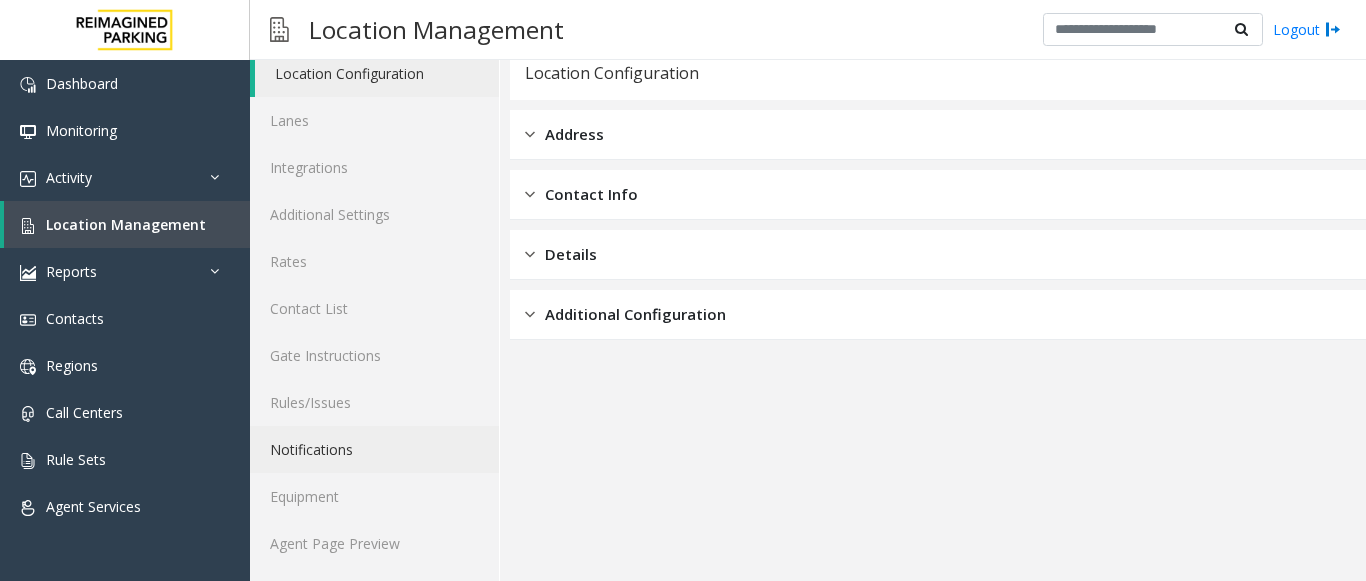 scroll, scrollTop: 78, scrollLeft: 0, axis: vertical 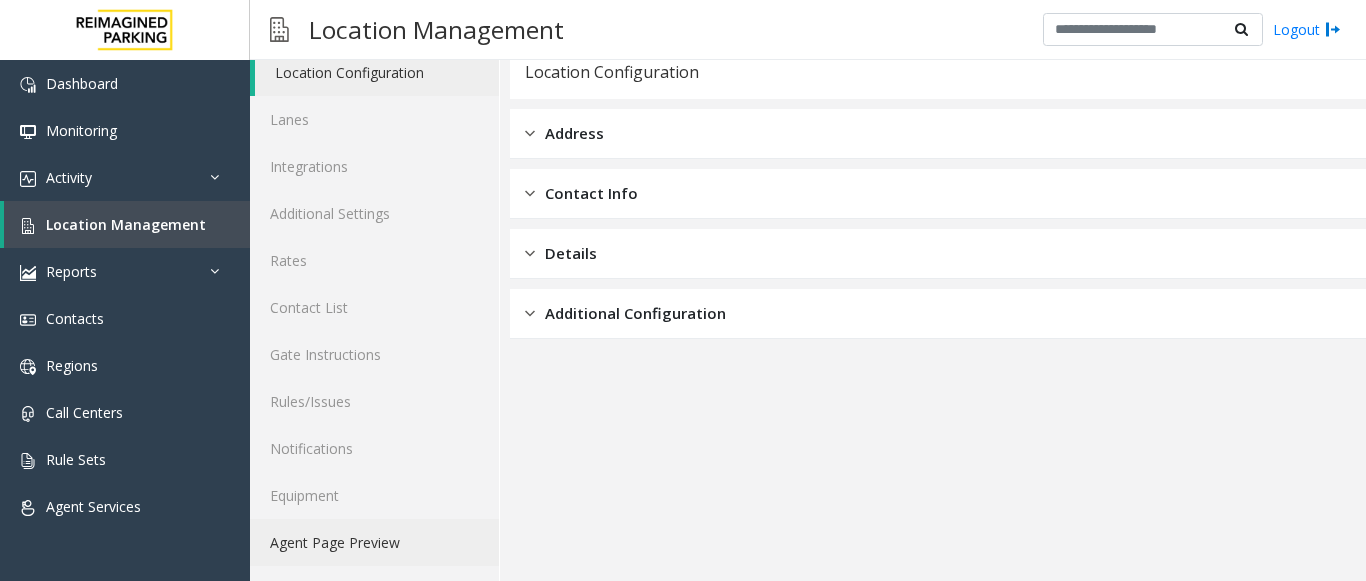 click on "Agent Page Preview" 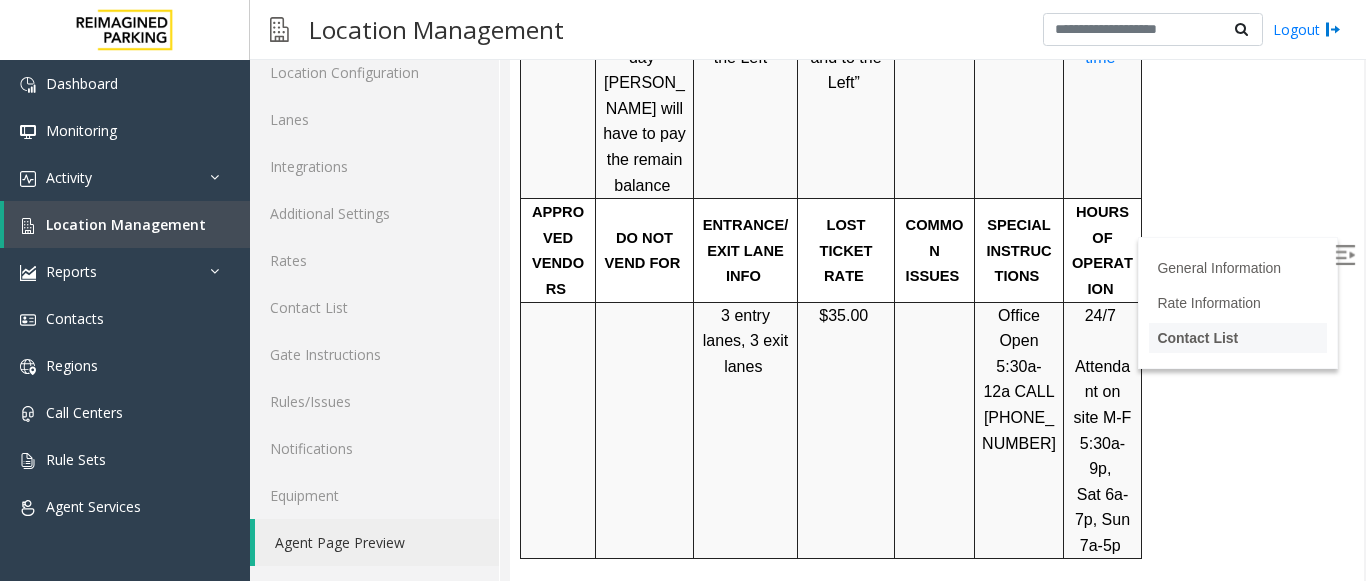 click on "Contact List" at bounding box center (1197, 338) 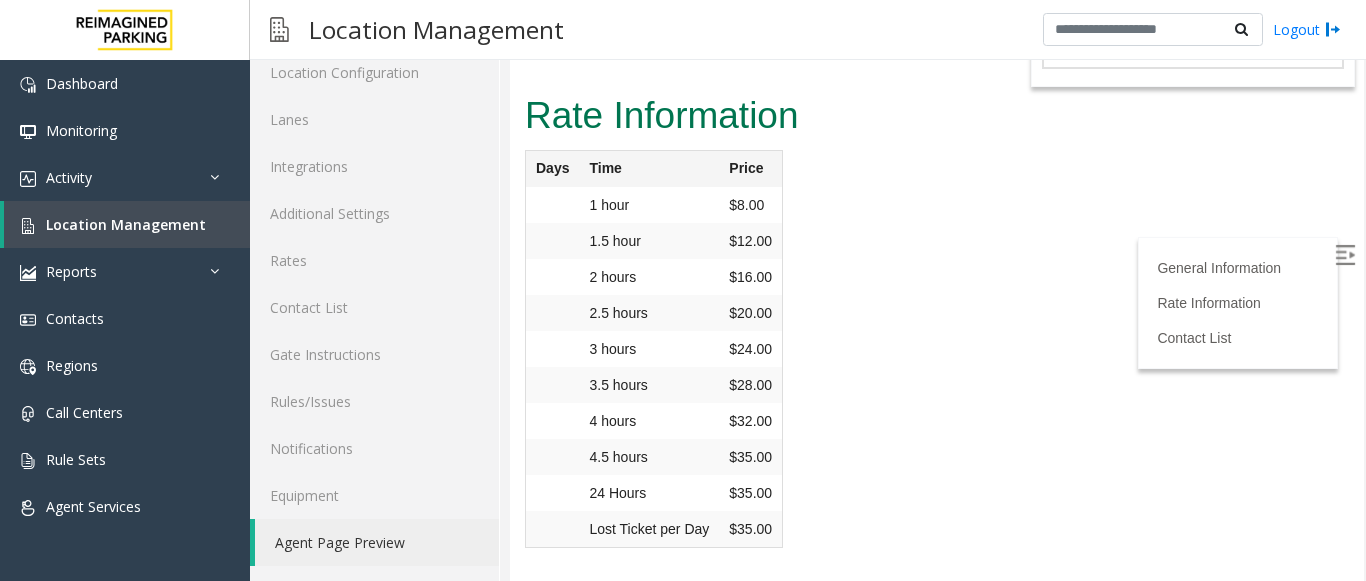 click at bounding box center (1345, 255) 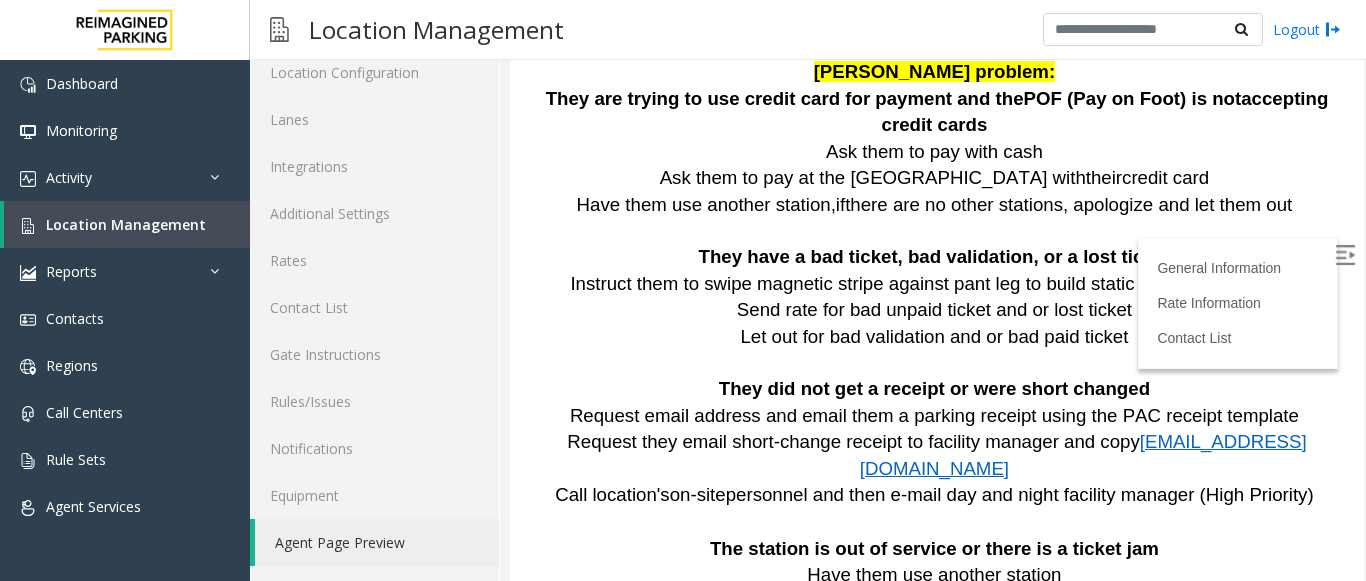 scroll, scrollTop: 3644, scrollLeft: 0, axis: vertical 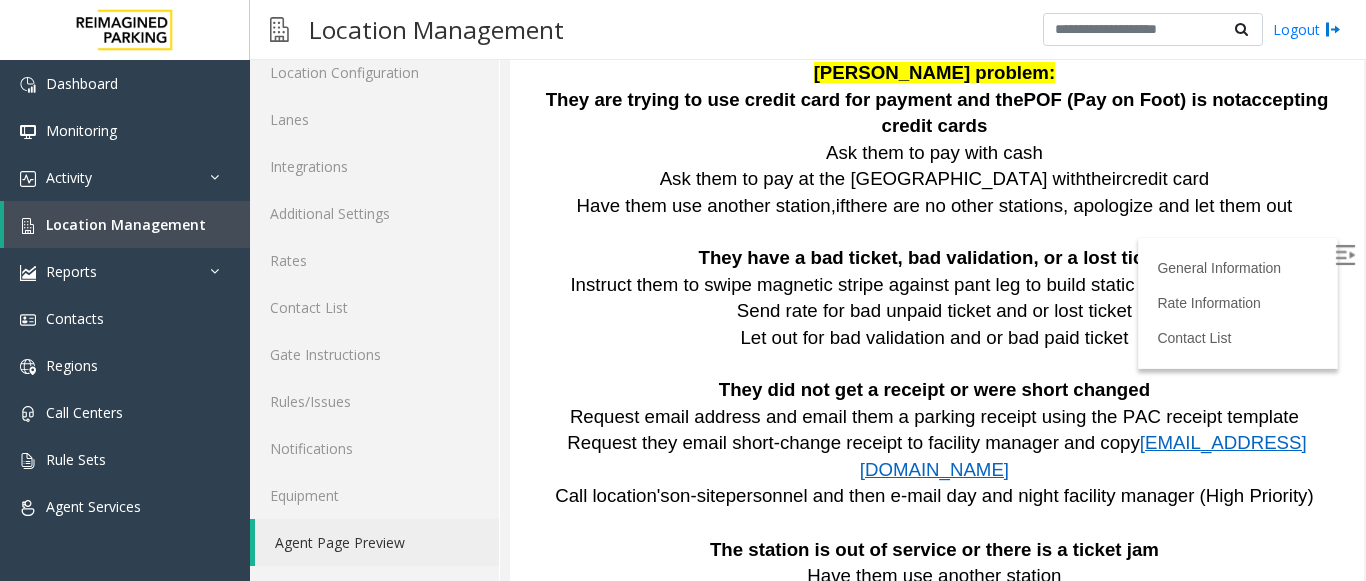 click at bounding box center [1345, 255] 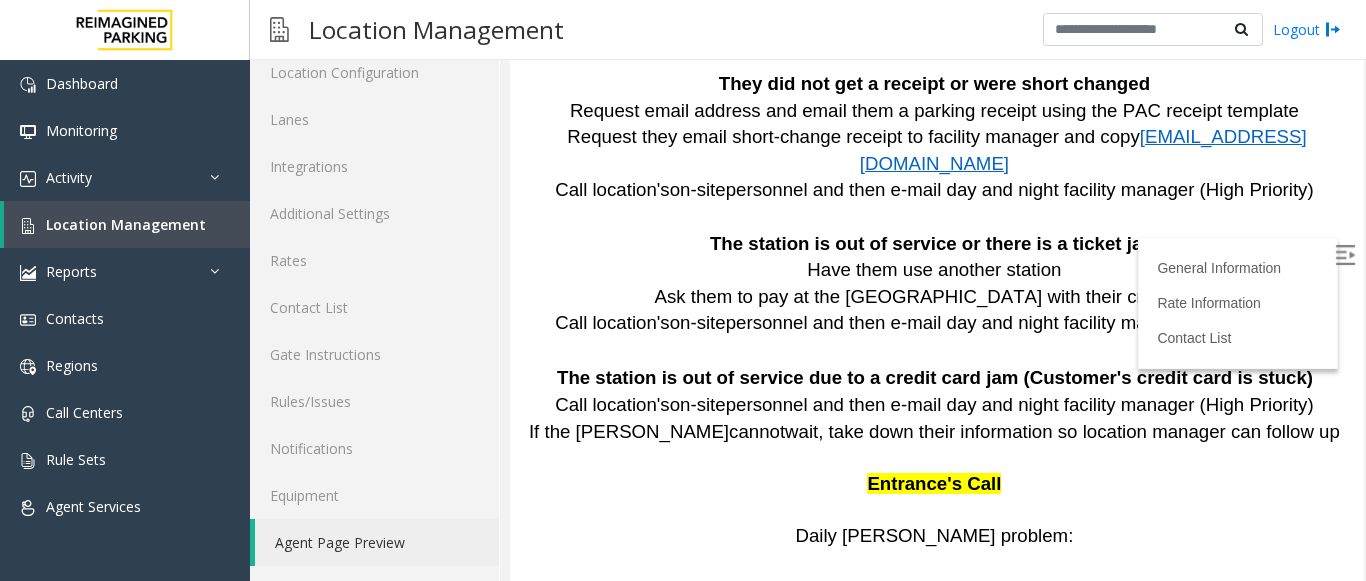 scroll, scrollTop: 4044, scrollLeft: 0, axis: vertical 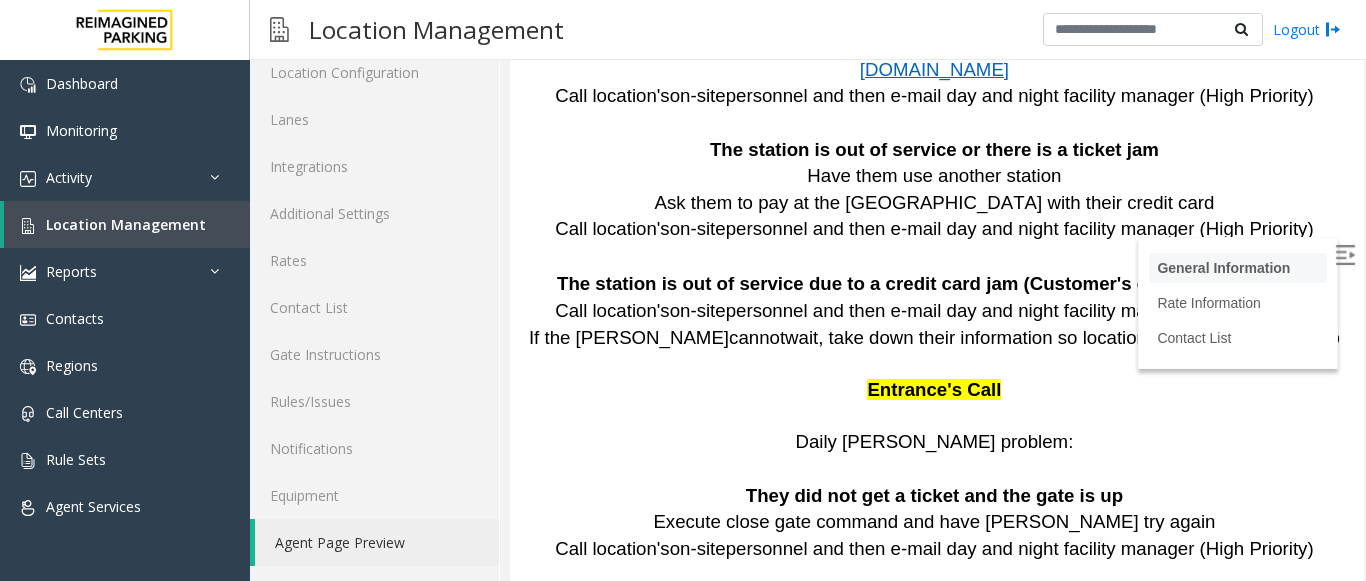 click on "General Information" at bounding box center [1238, 268] 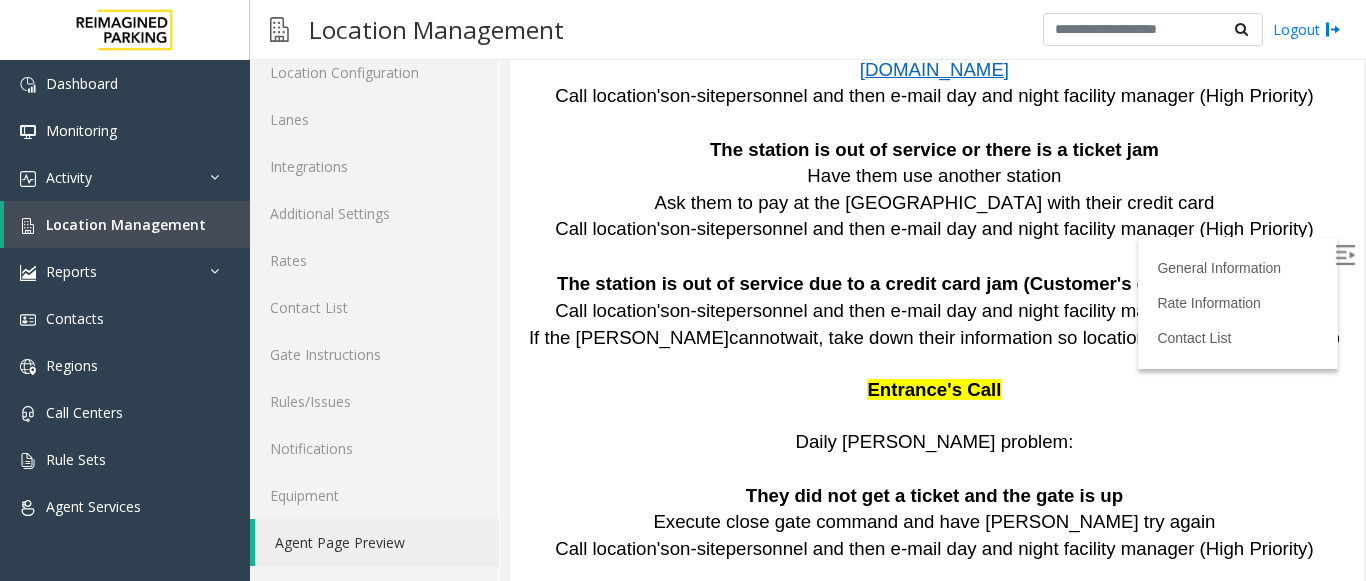 click at bounding box center [1345, 255] 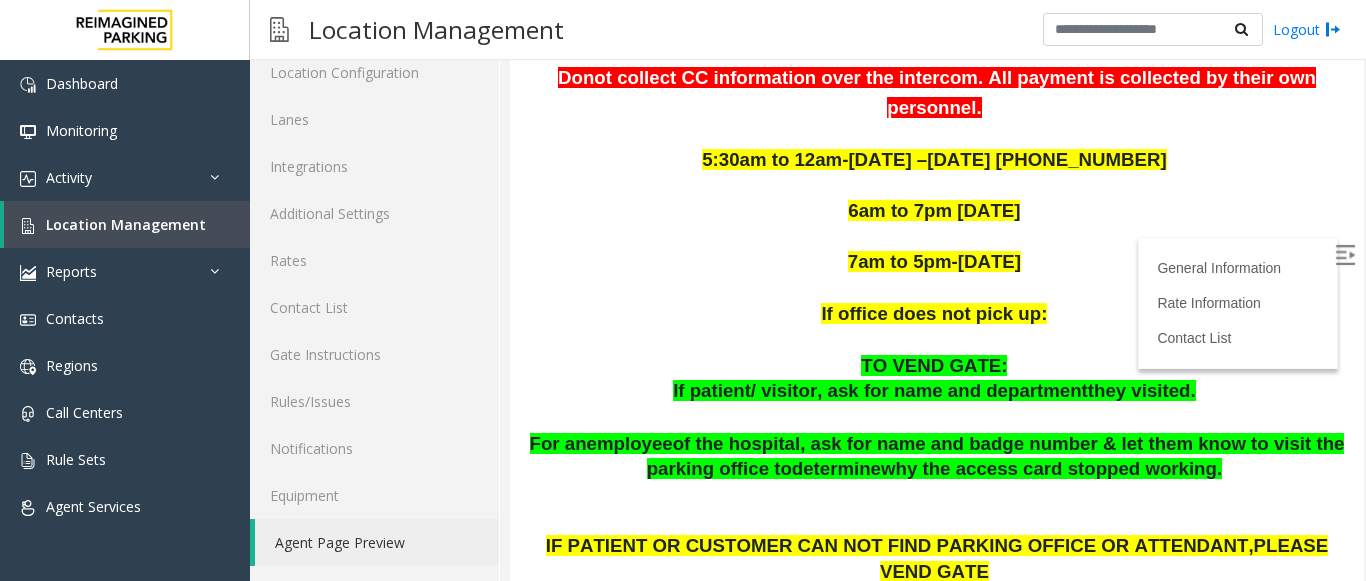 scroll, scrollTop: 773, scrollLeft: 0, axis: vertical 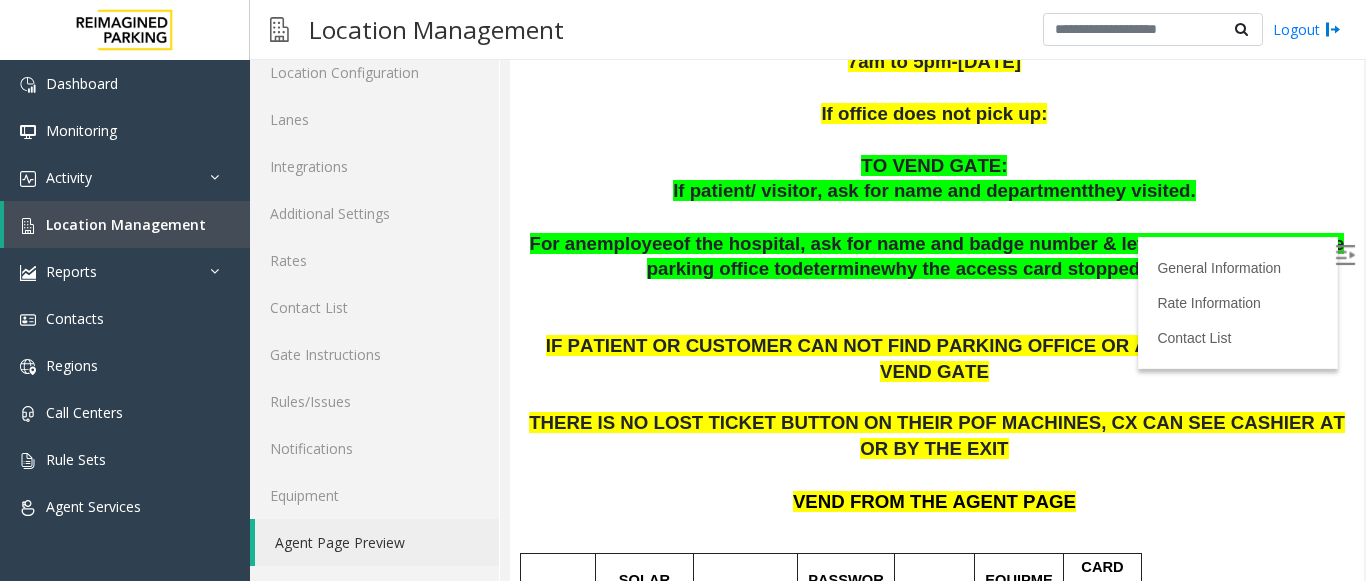click on "VEND FROM THE AGENT PAGE" at bounding box center (937, 503) 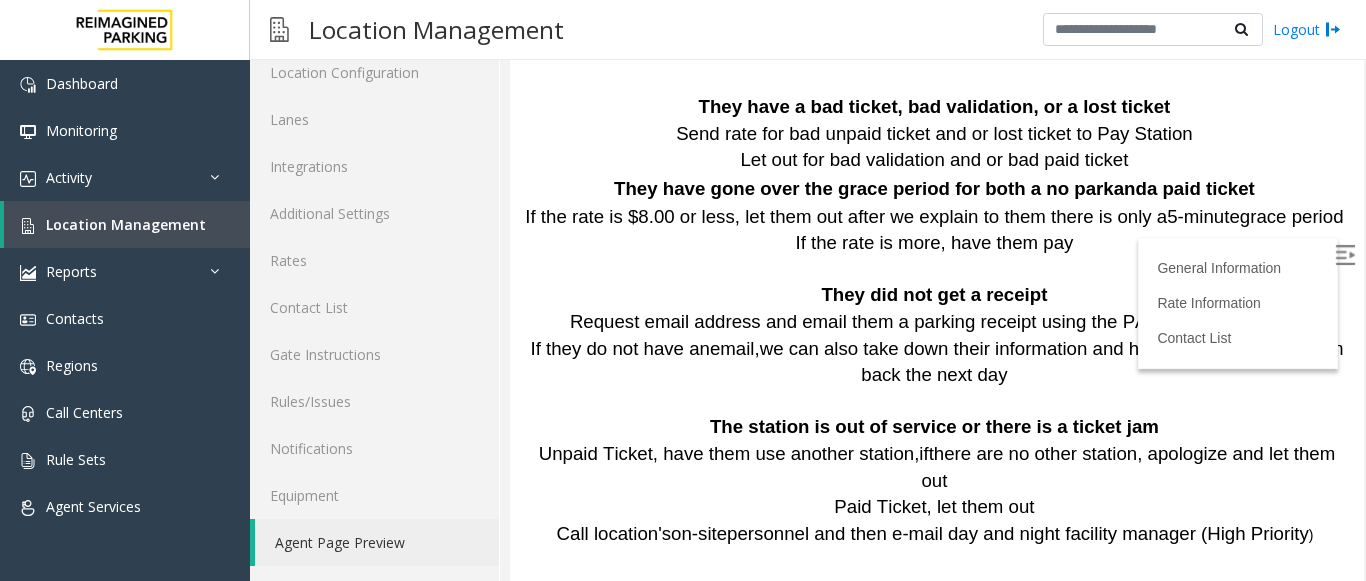 scroll, scrollTop: 2773, scrollLeft: 0, axis: vertical 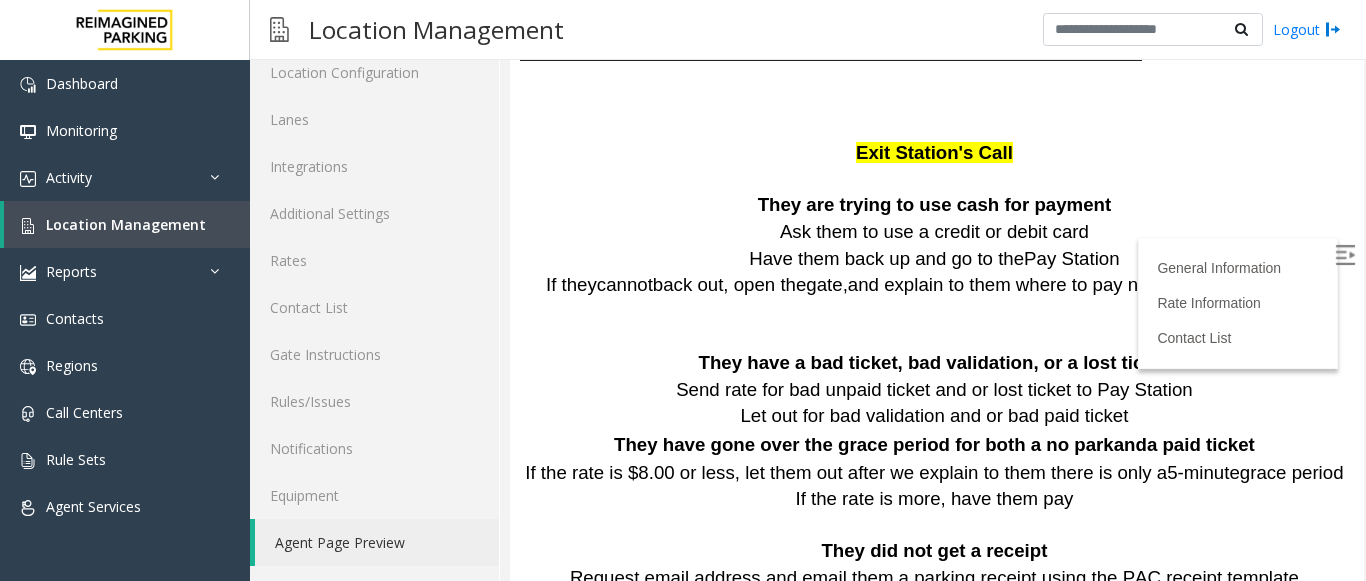 drag, startPoint x: 1189, startPoint y: 566, endPoint x: 1325, endPoint y: 567, distance: 136.00368 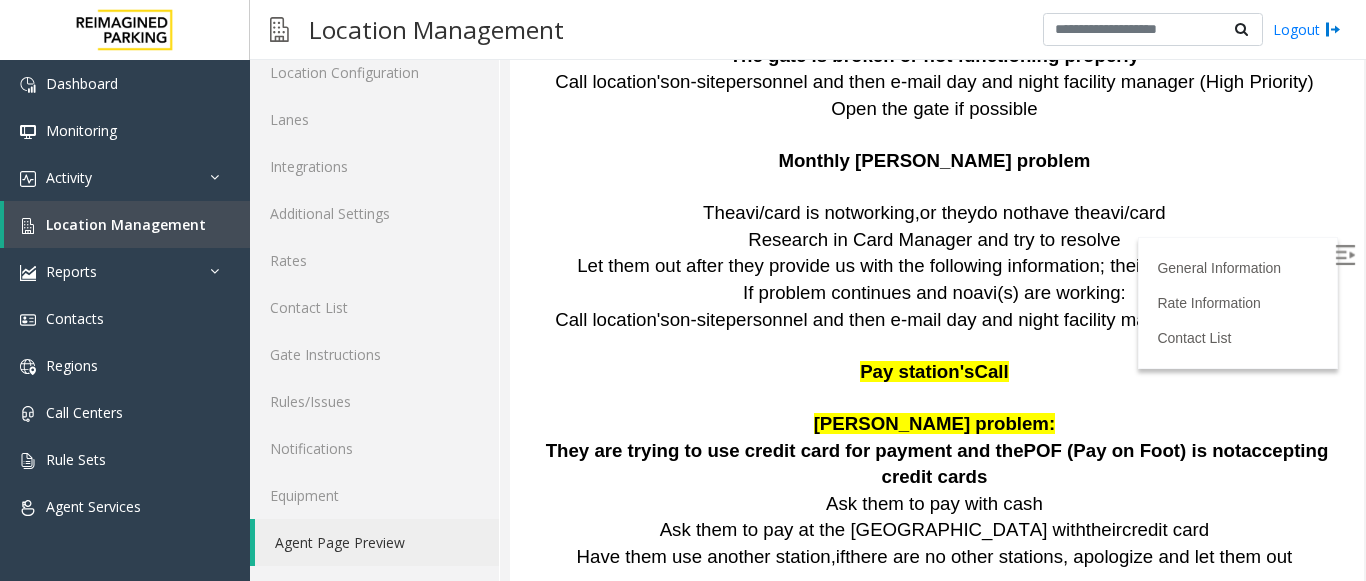 scroll, scrollTop: 3398, scrollLeft: 0, axis: vertical 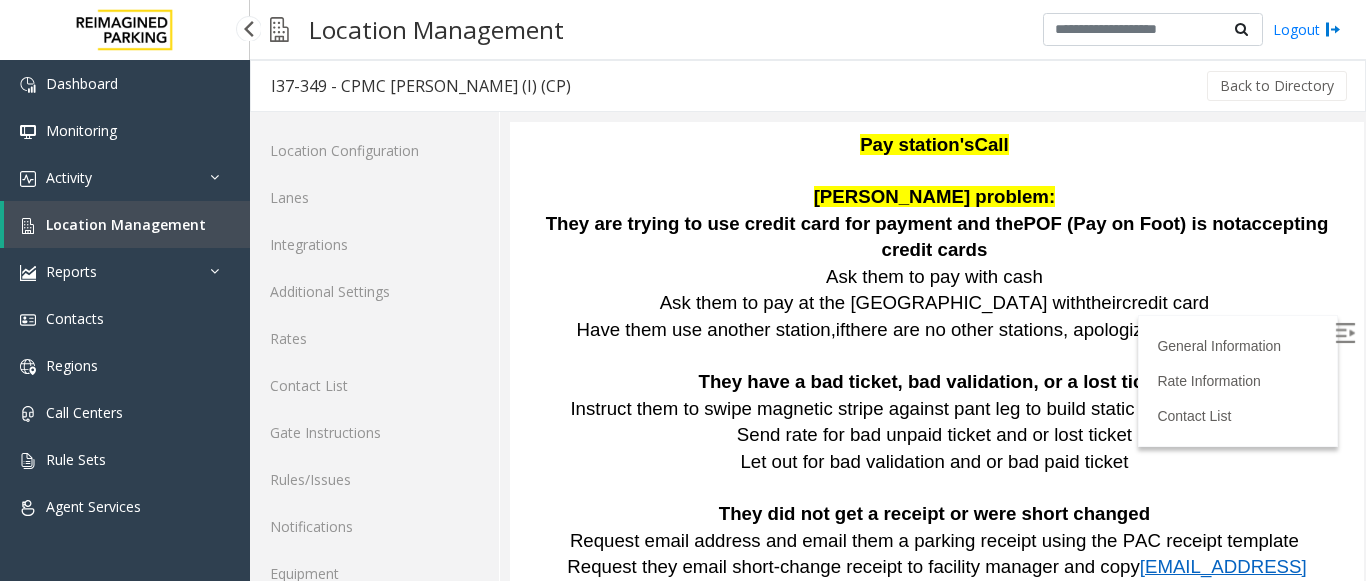 click on "Location Management" at bounding box center [127, 224] 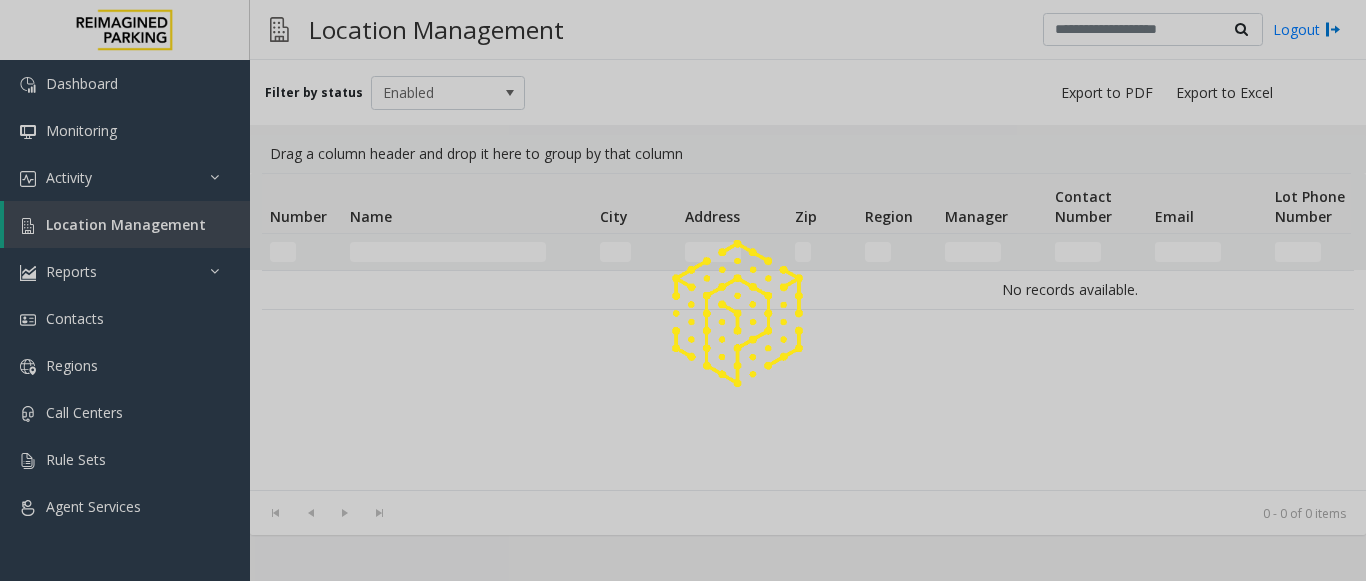 click 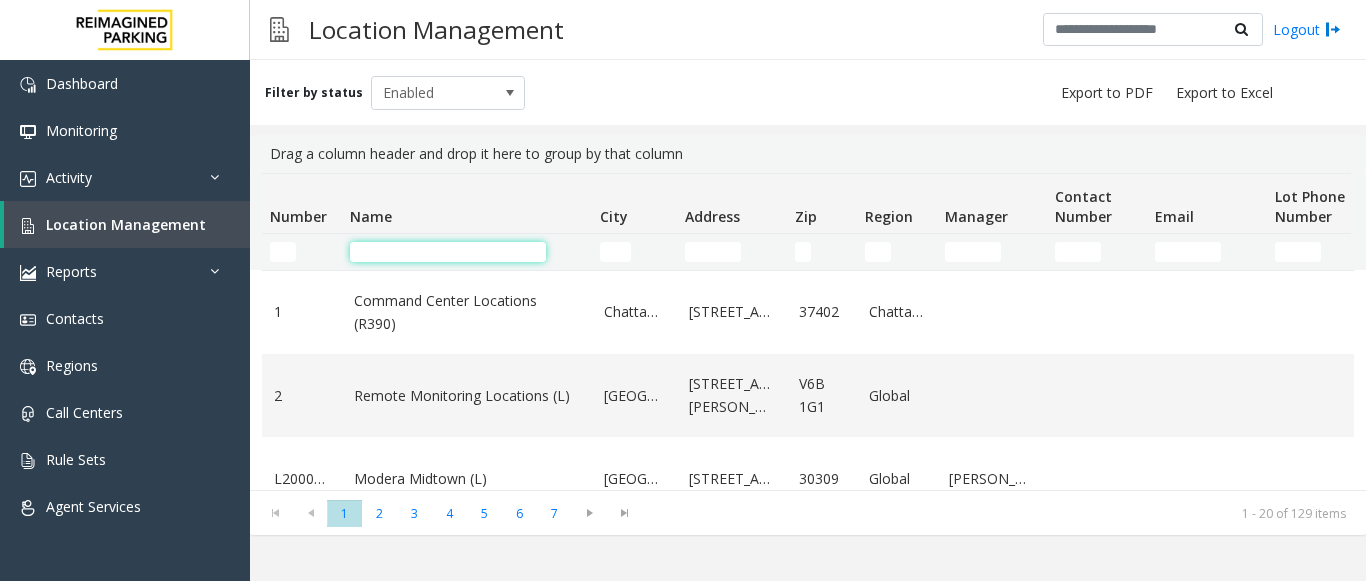 click 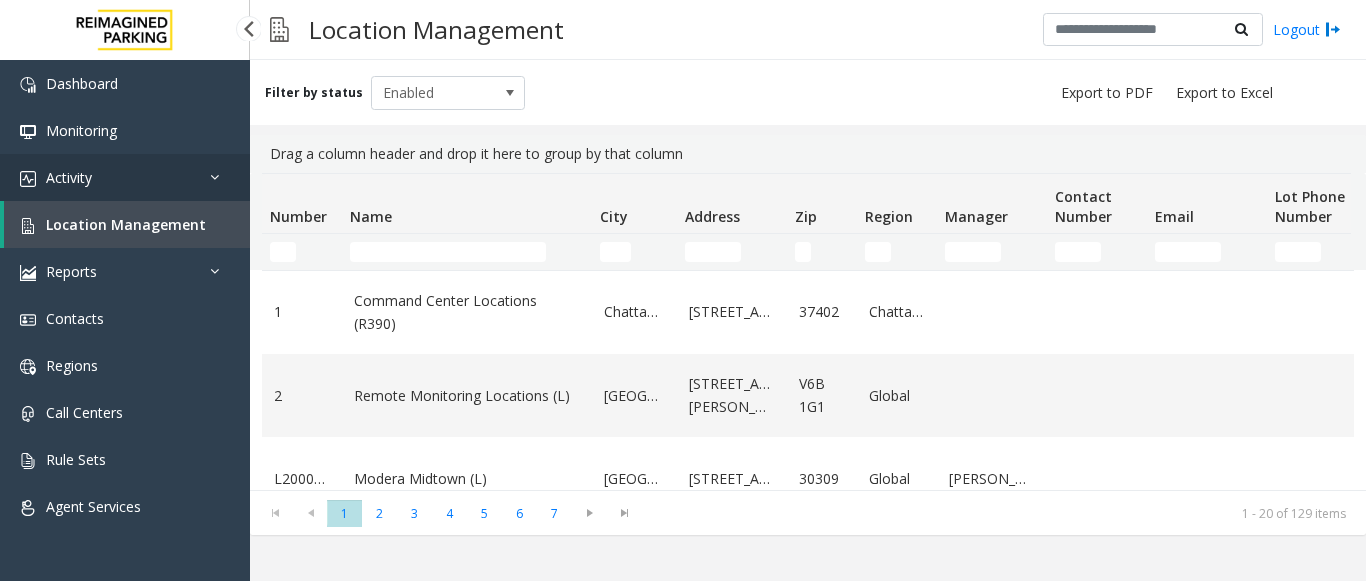 click on "Activity" at bounding box center [125, 177] 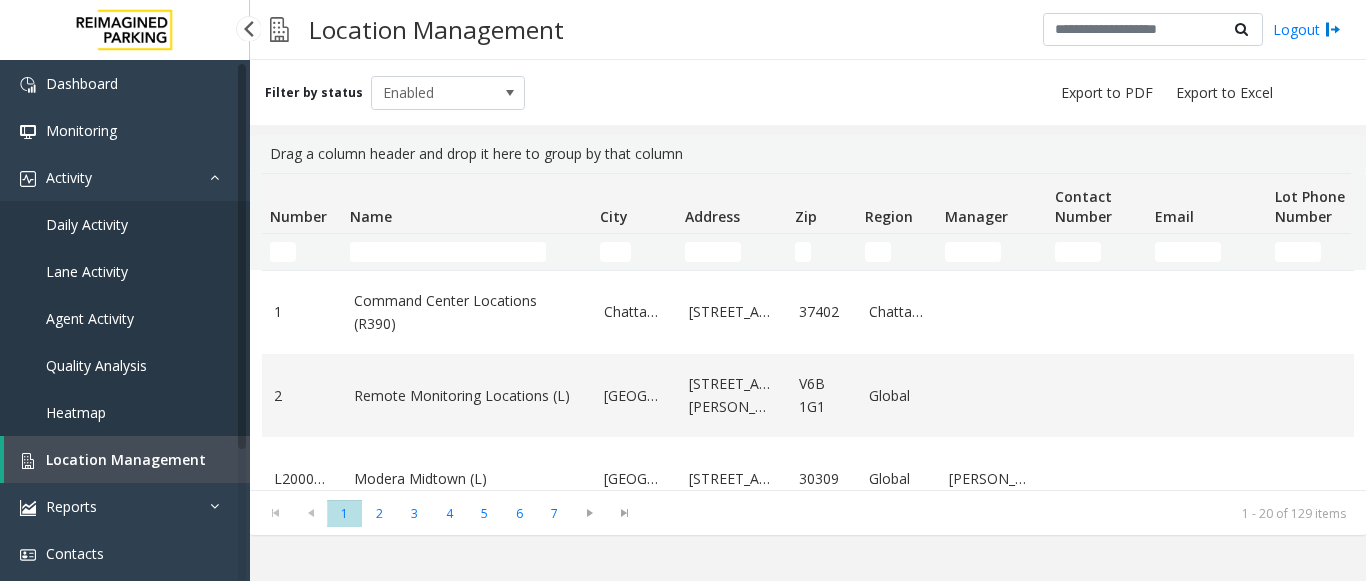 click on "Daily Activity" at bounding box center [125, 224] 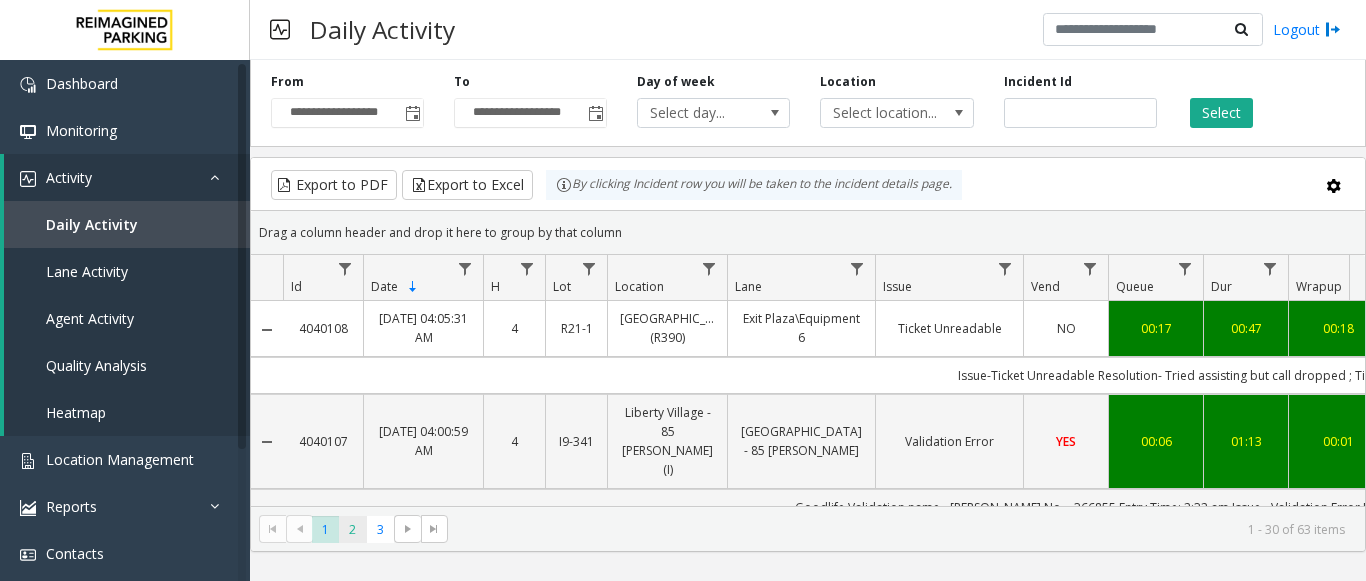 click on "2" 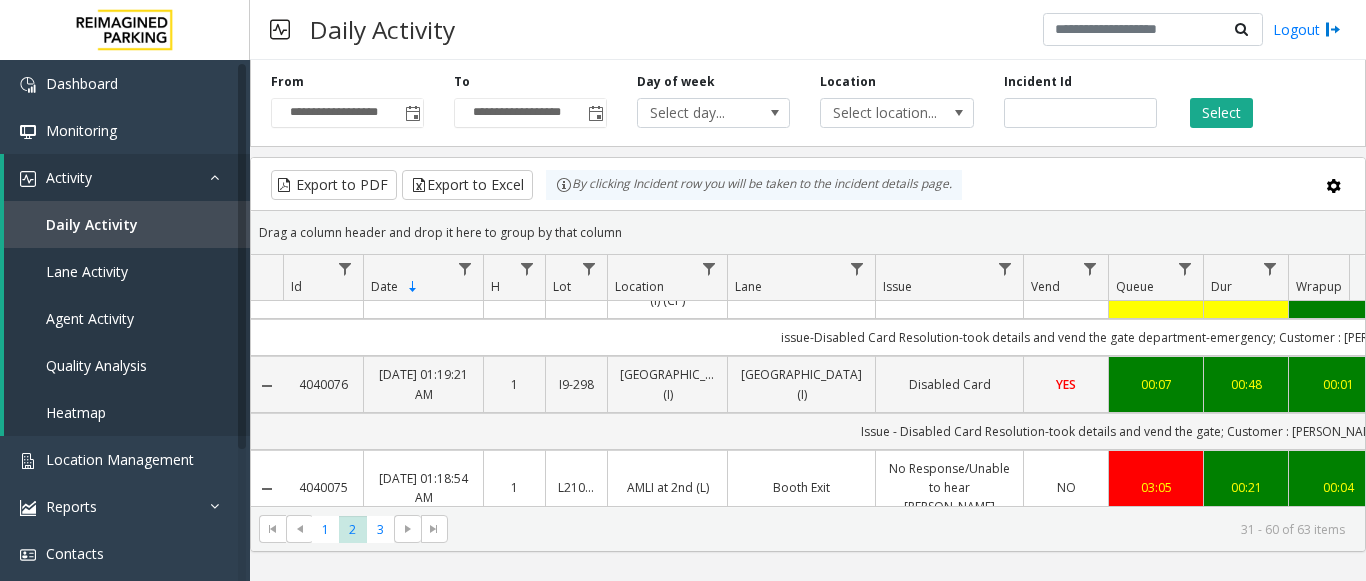 scroll, scrollTop: 0, scrollLeft: 0, axis: both 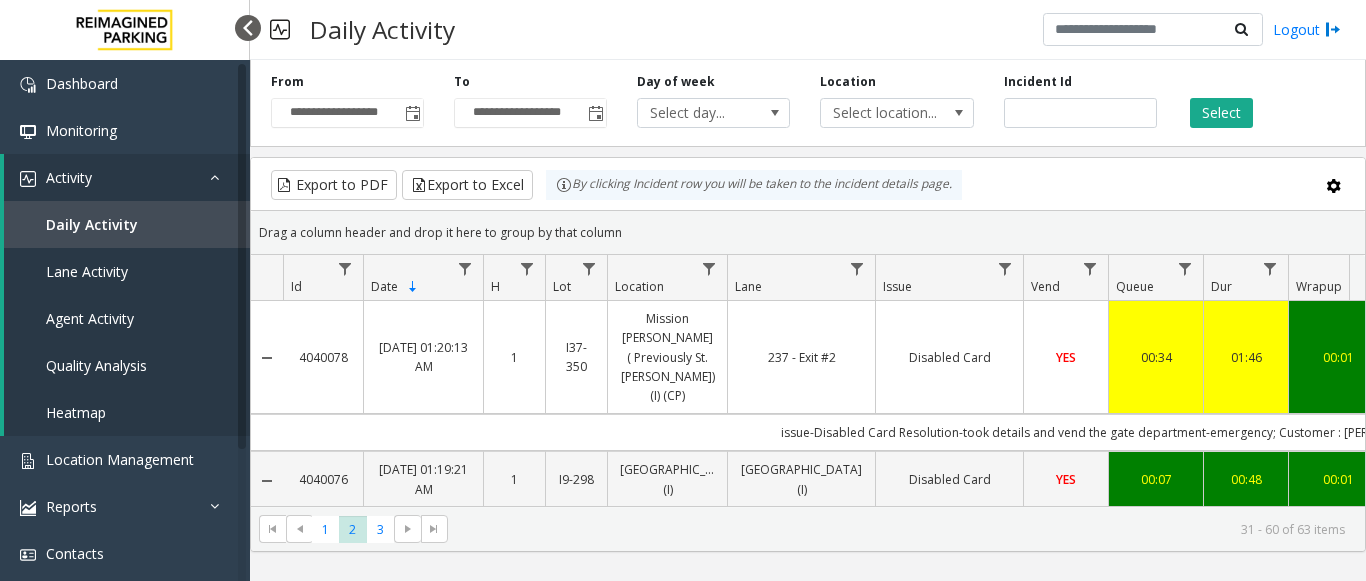 click at bounding box center (248, 28) 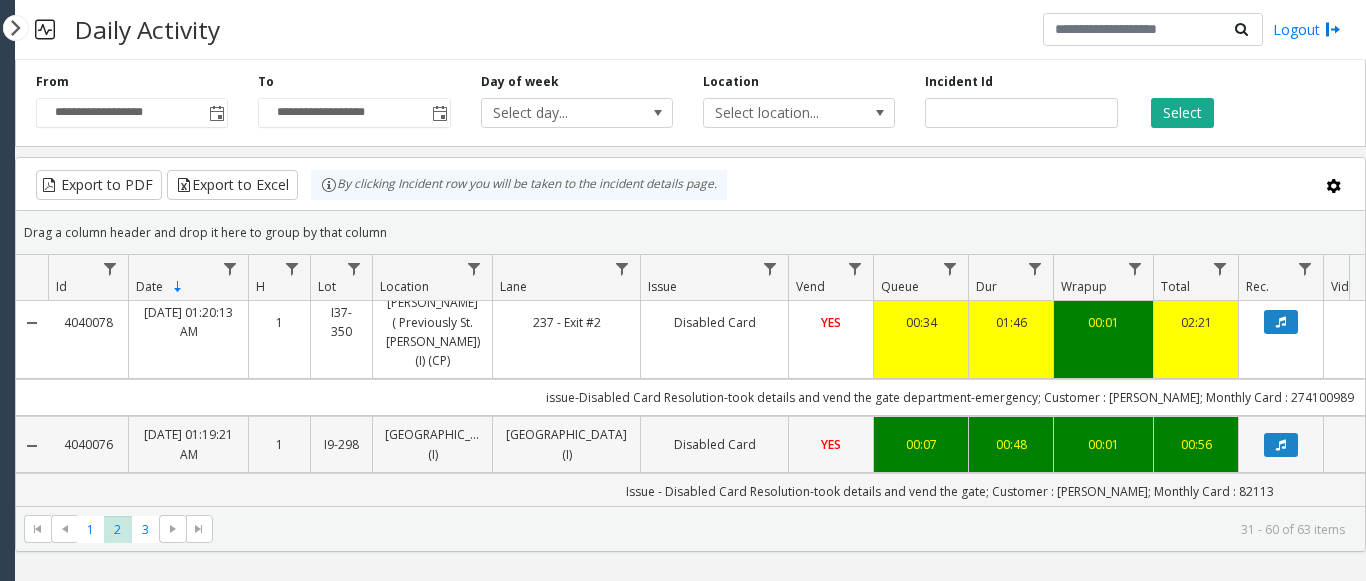 scroll, scrollTop: 0, scrollLeft: 0, axis: both 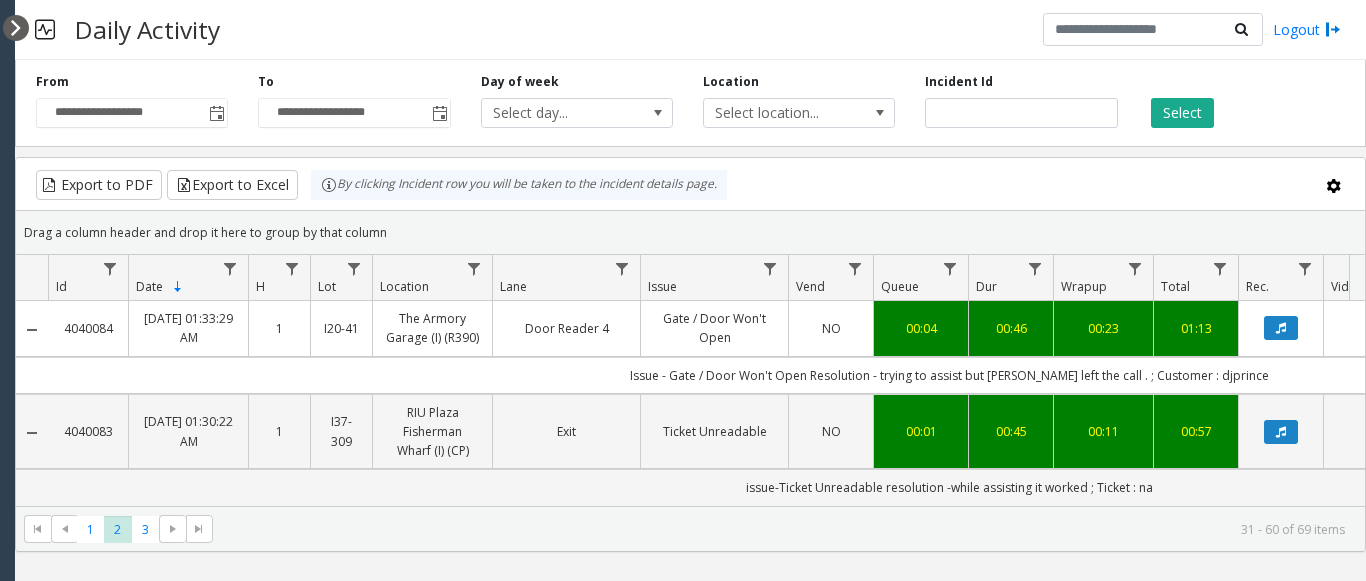 click at bounding box center [16, 28] 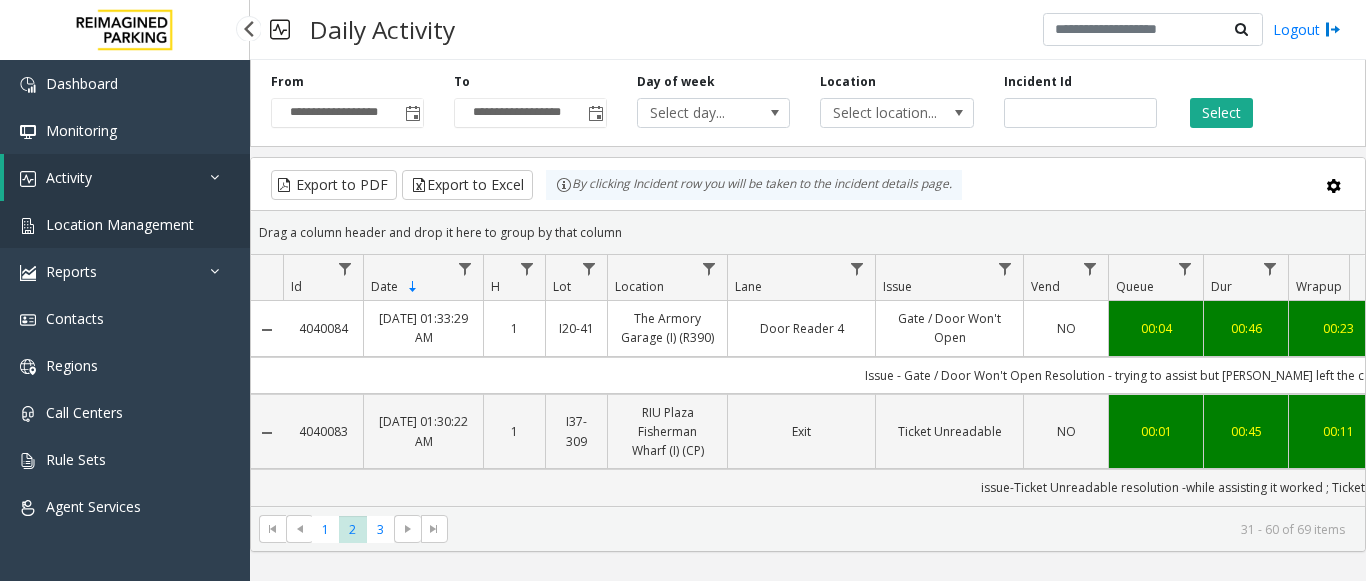 click on "Location Management" at bounding box center [125, 224] 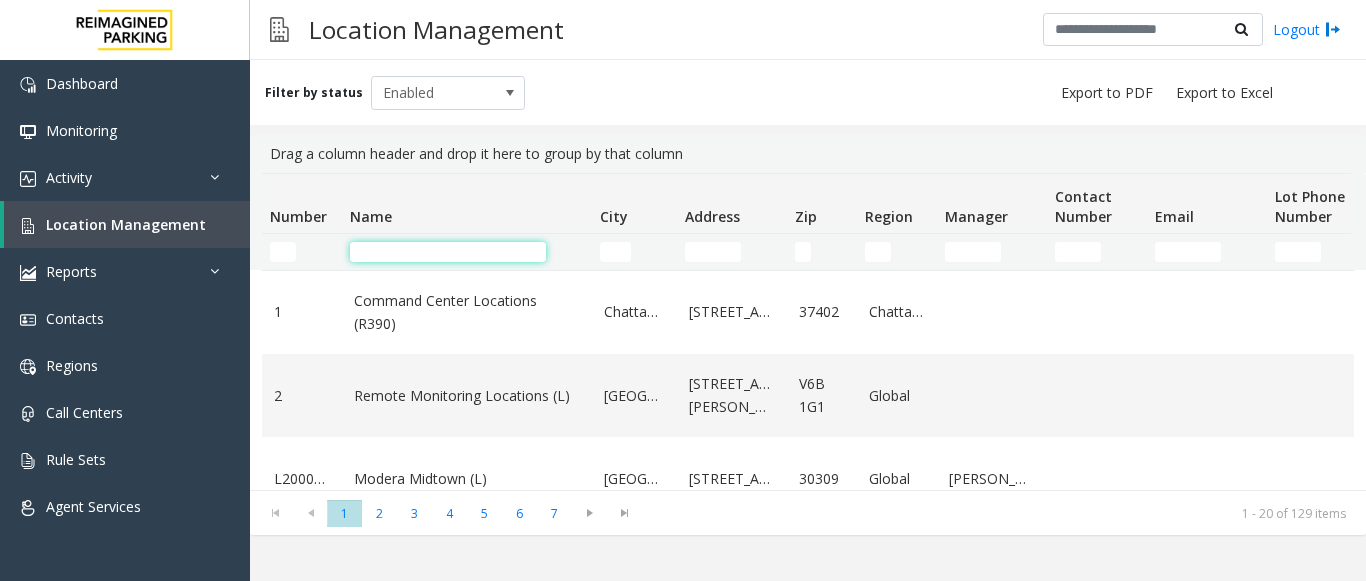 click 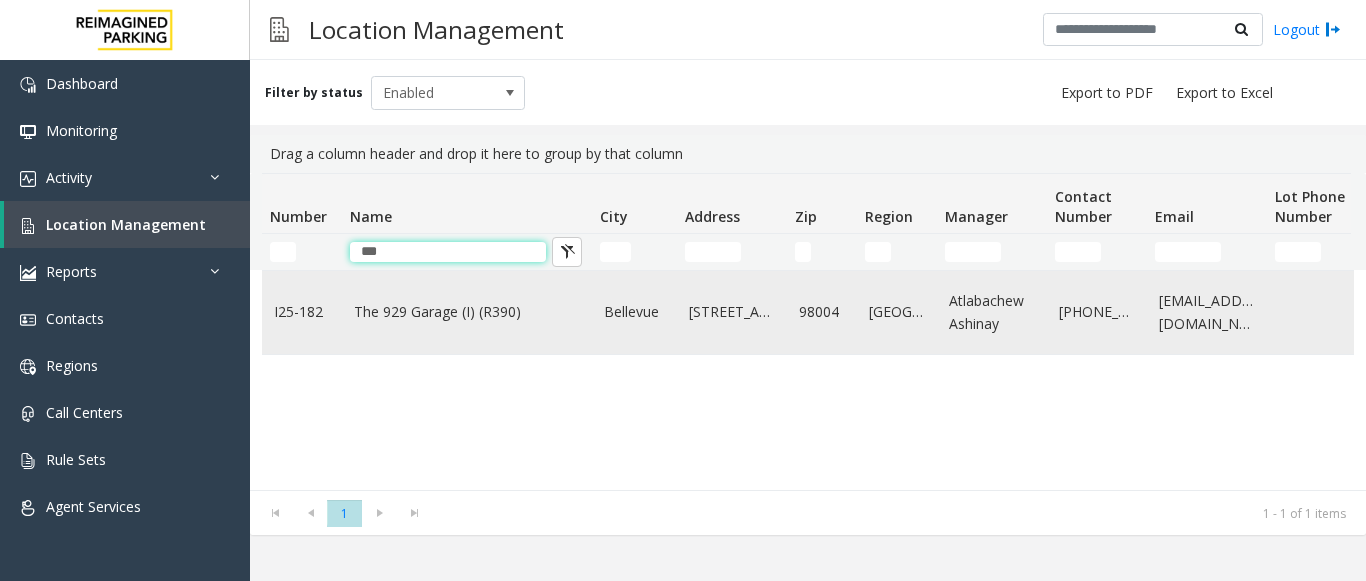 type on "***" 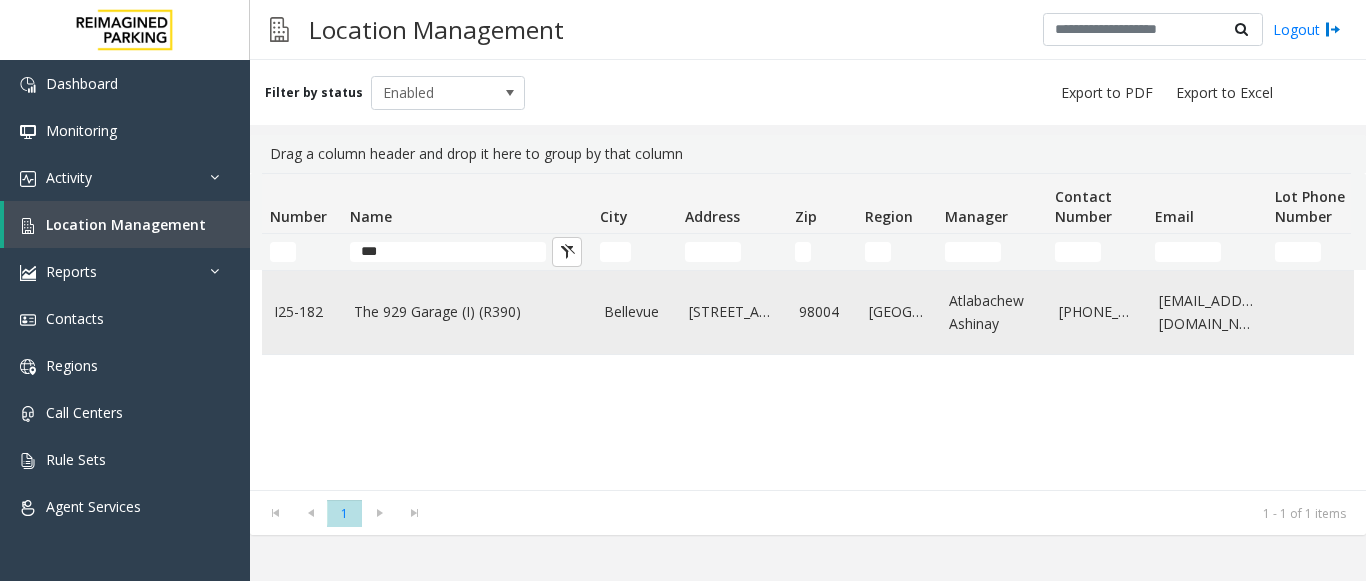 click on "The 929 Garage (I) (R390)" 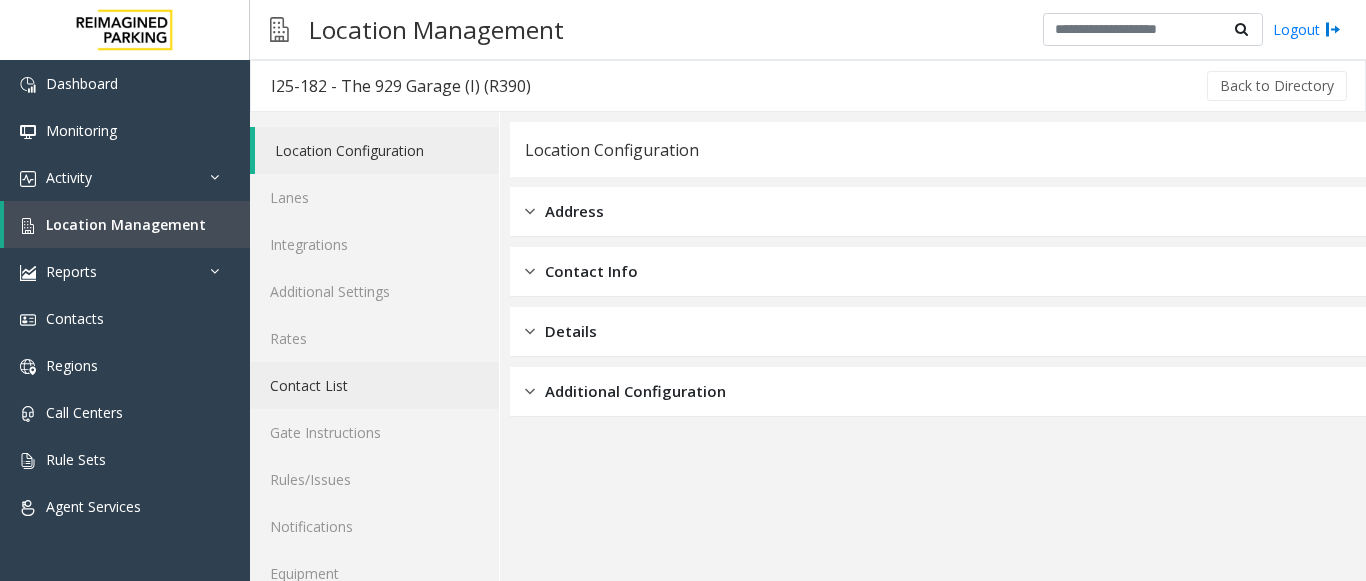 scroll, scrollTop: 78, scrollLeft: 0, axis: vertical 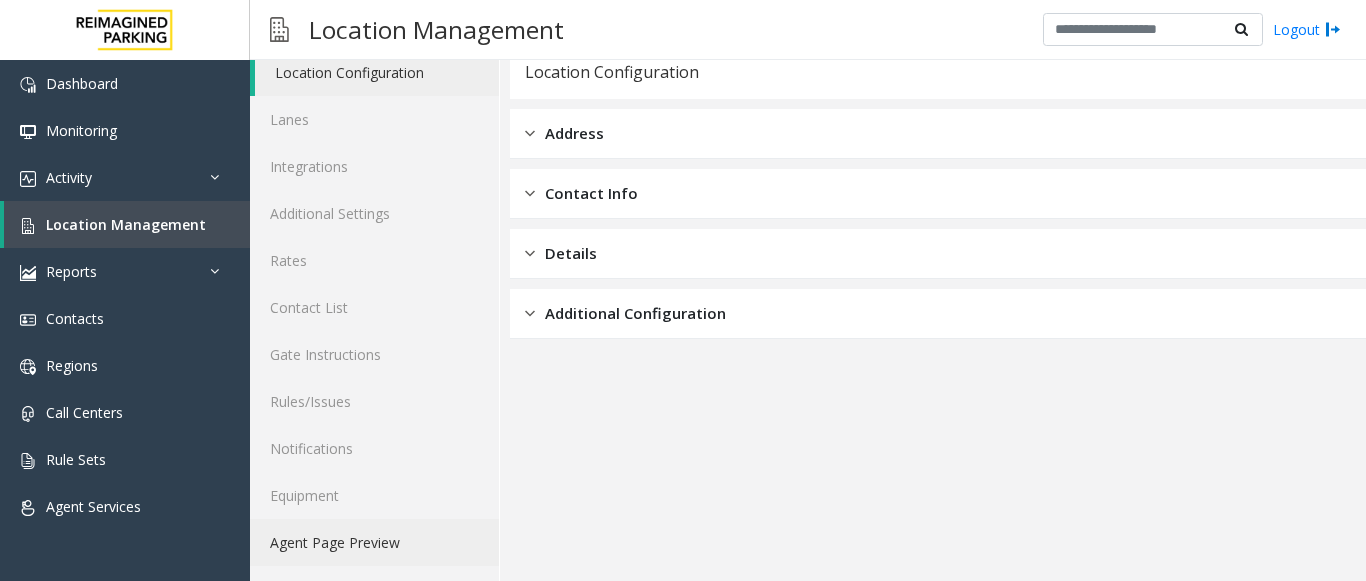 click on "Agent Page Preview" 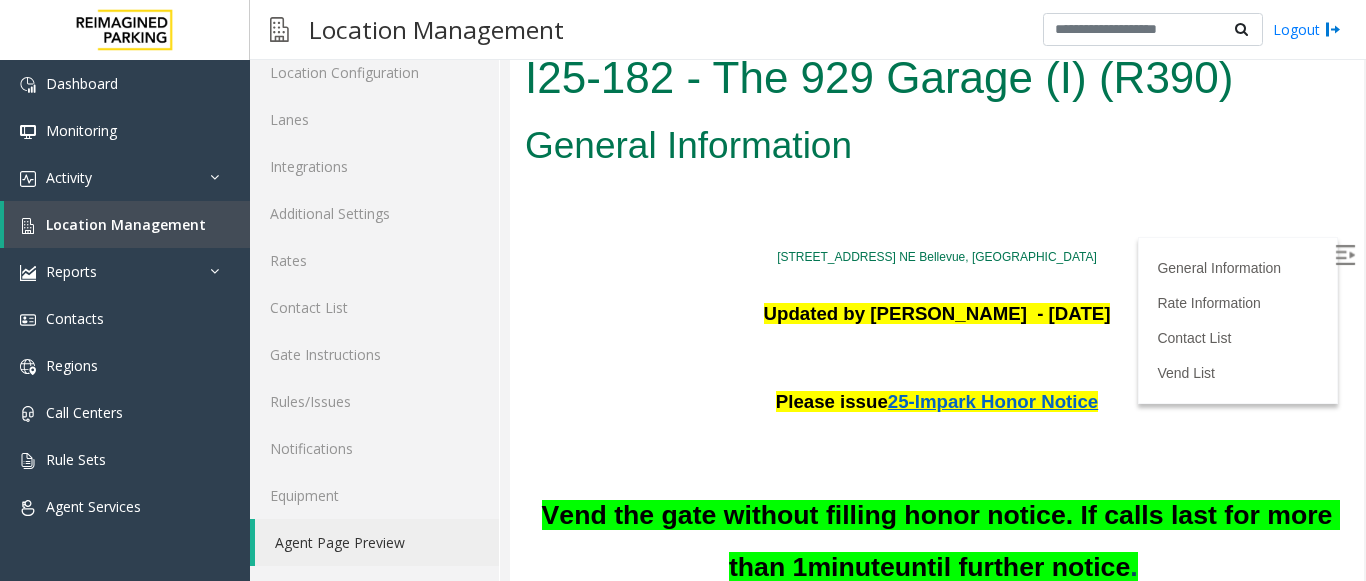 scroll, scrollTop: 0, scrollLeft: 0, axis: both 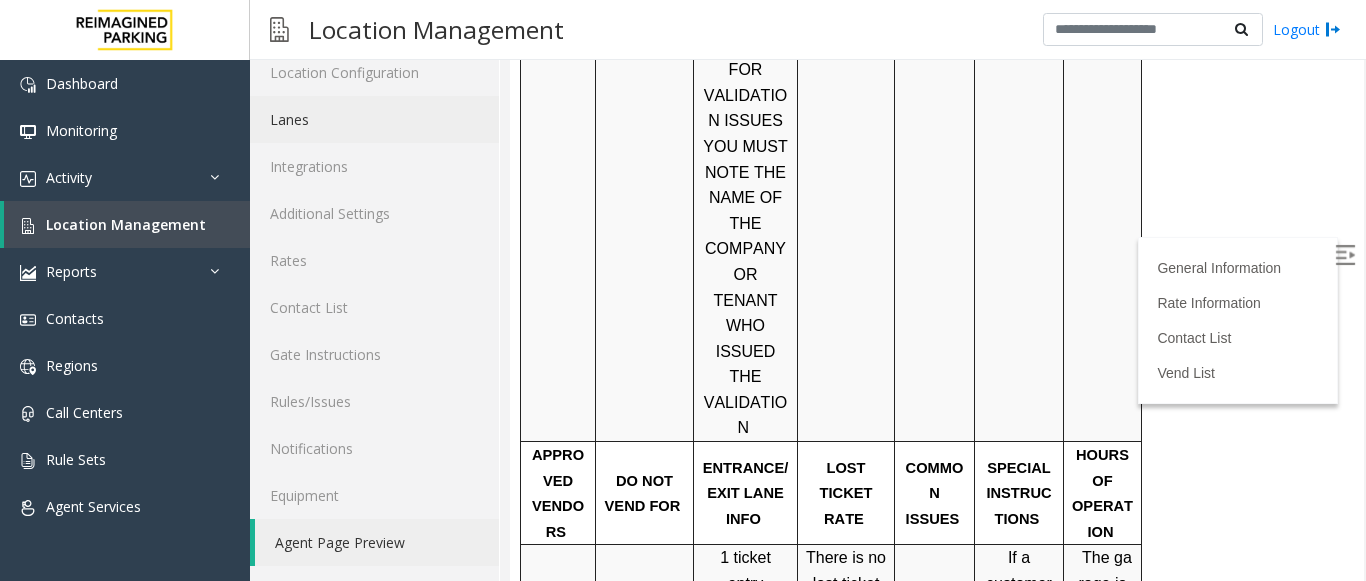 click on "Lanes" 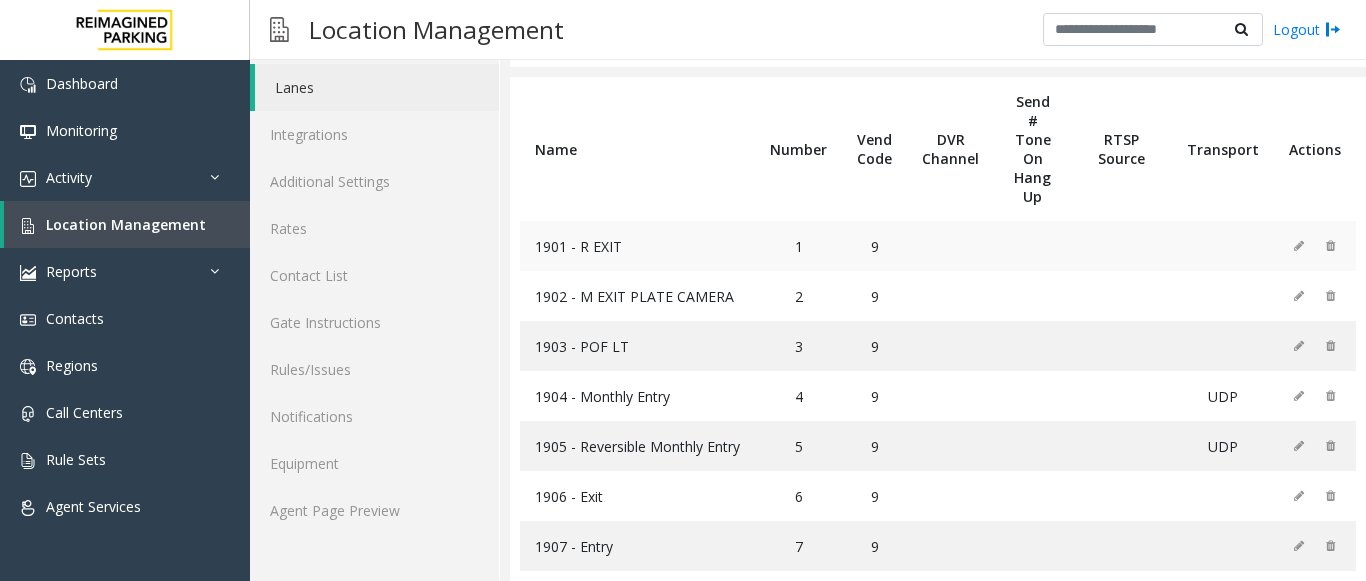 scroll, scrollTop: 140, scrollLeft: 0, axis: vertical 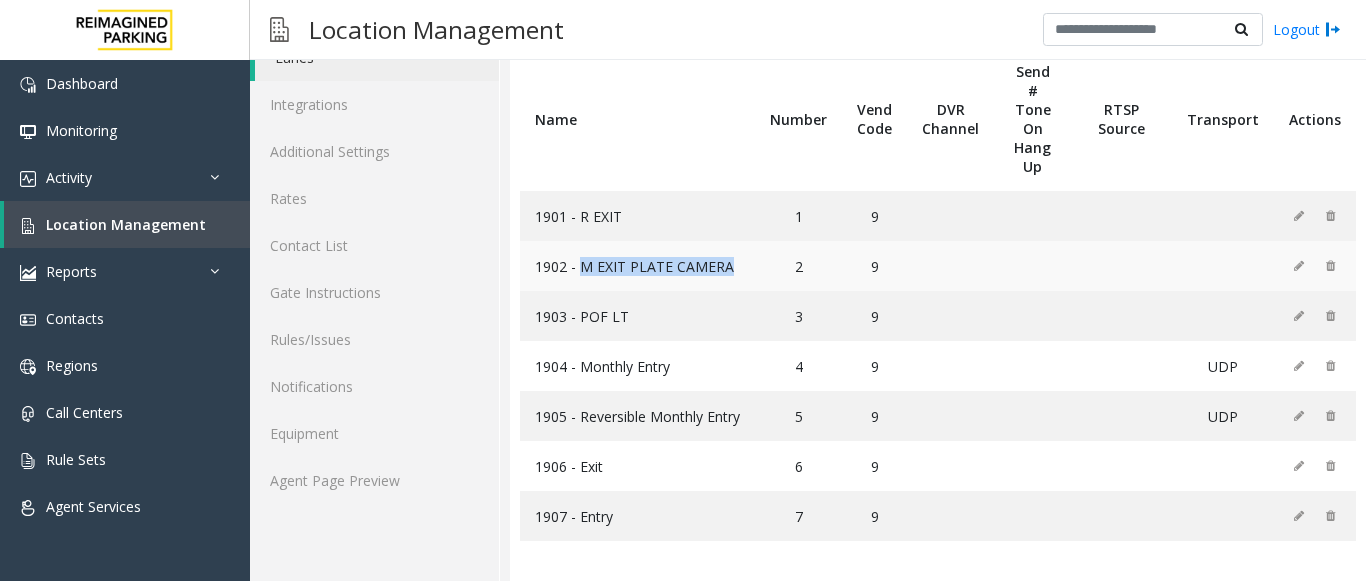 drag, startPoint x: 593, startPoint y: 267, endPoint x: 740, endPoint y: 289, distance: 148.63715 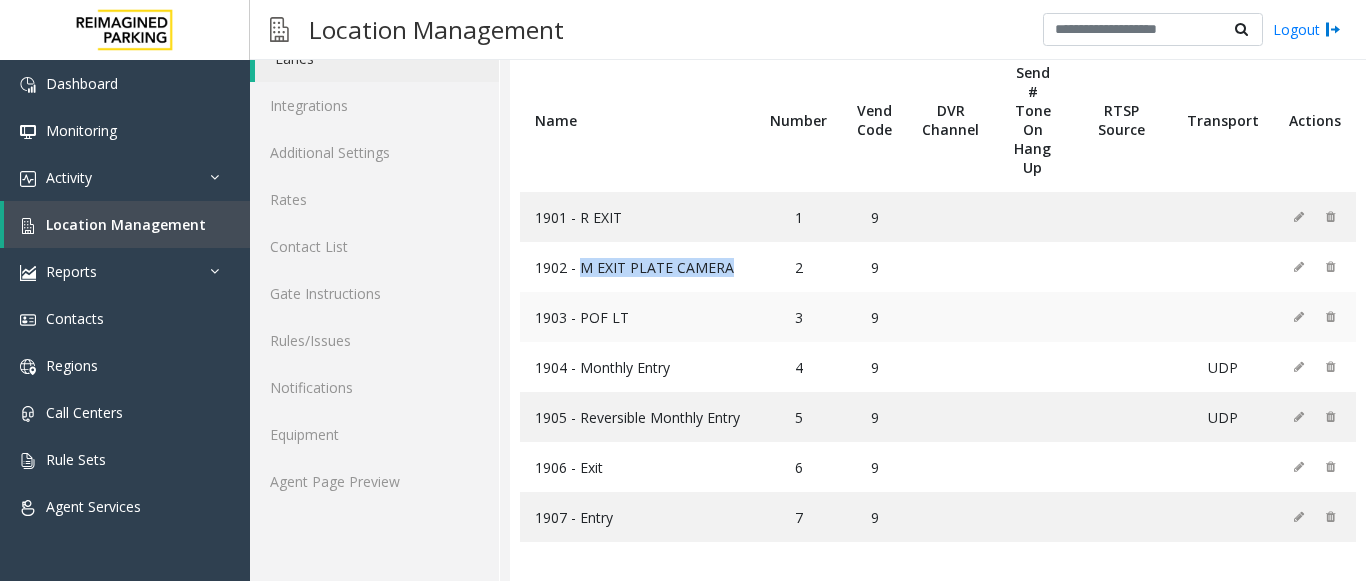 scroll, scrollTop: 140, scrollLeft: 0, axis: vertical 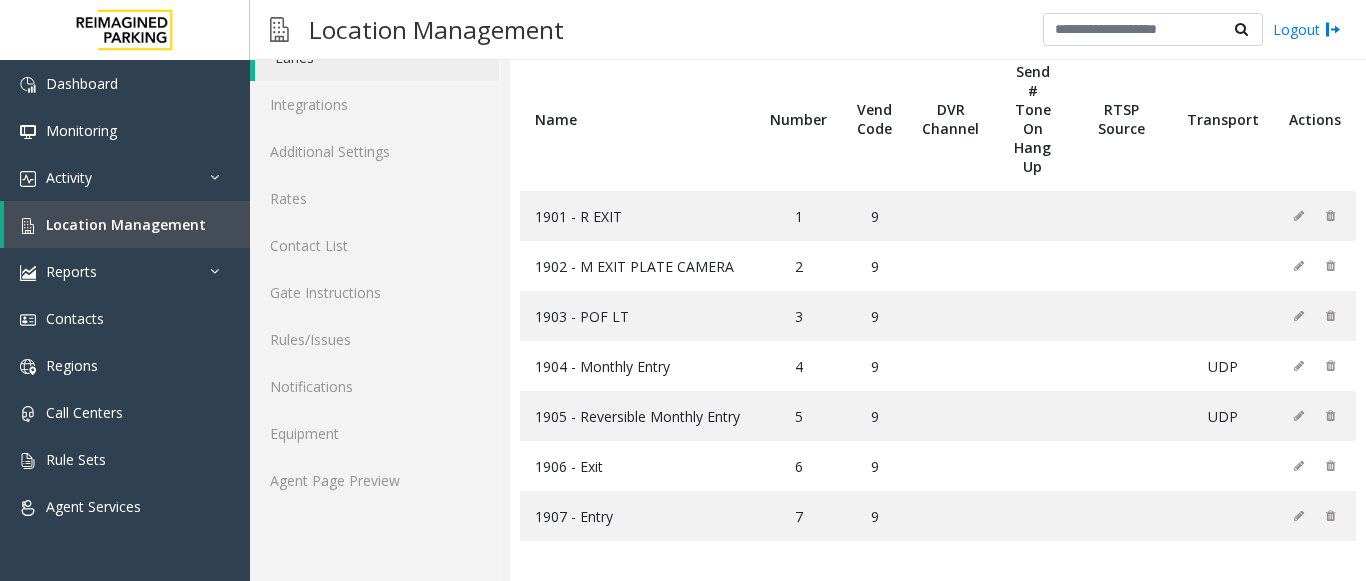 click on "Name" 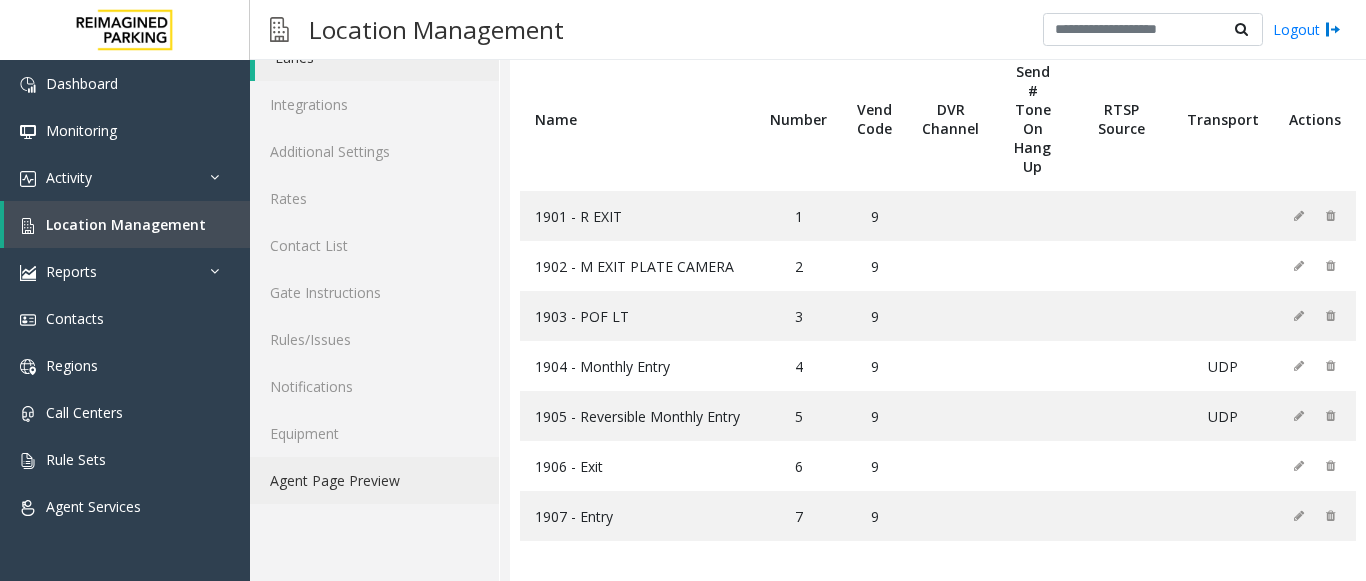 click on "Agent Page Preview" 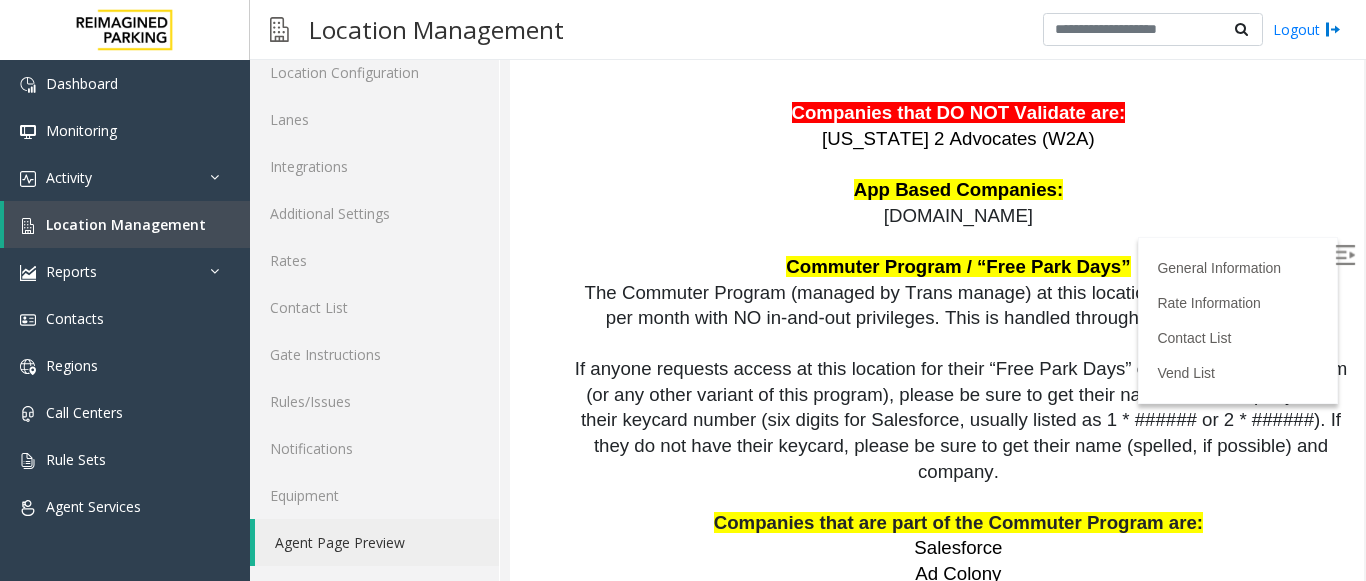 scroll, scrollTop: 4800, scrollLeft: 0, axis: vertical 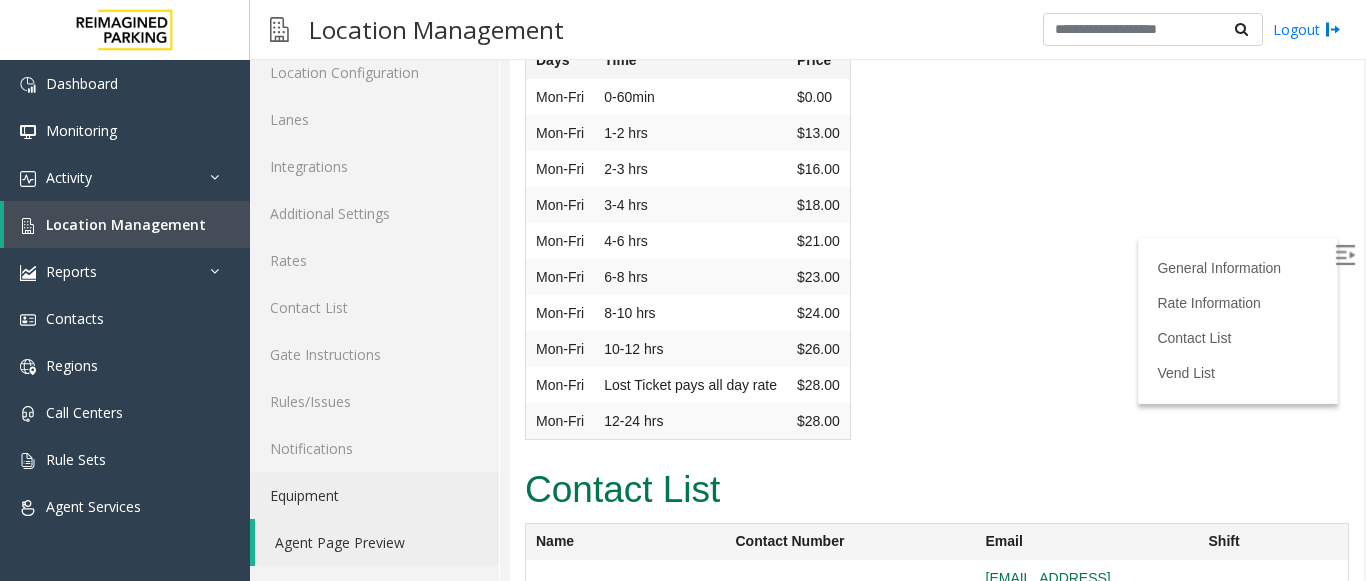 click on "Equipment" 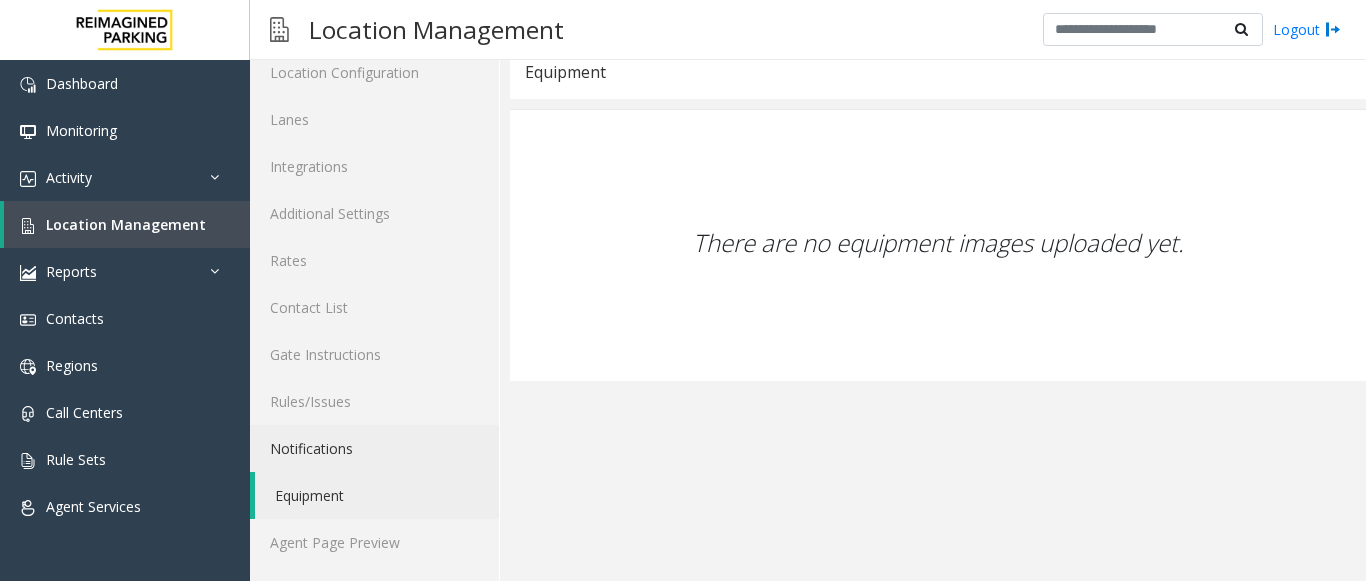 click on "Notifications" 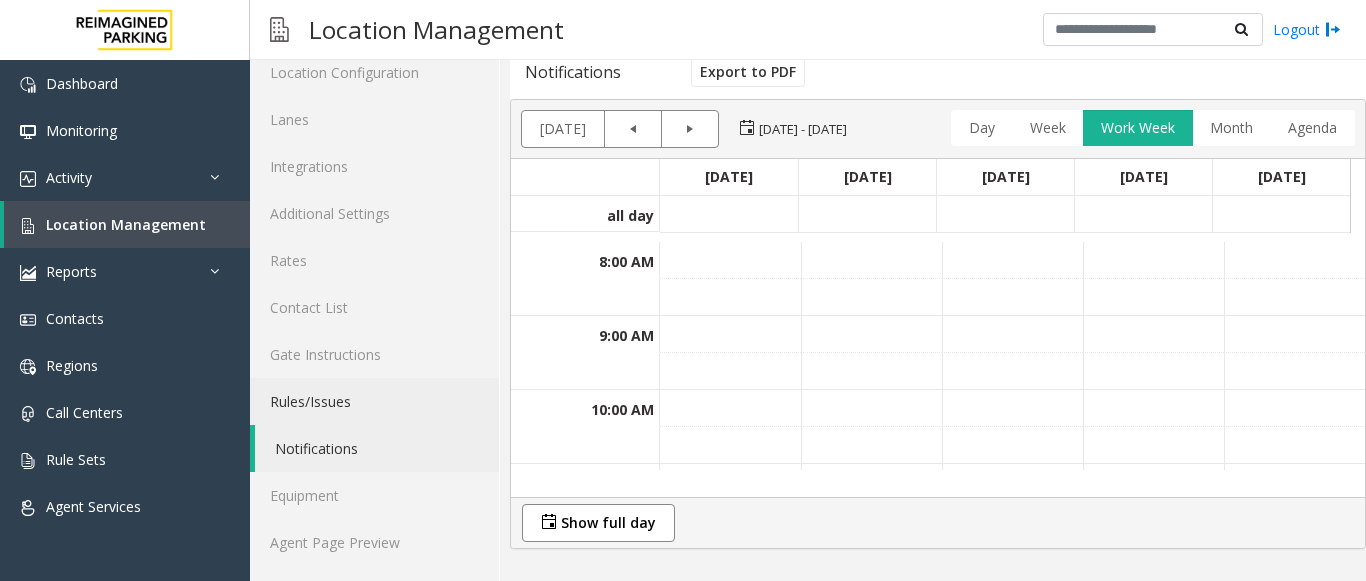 click on "Rules/Issues" 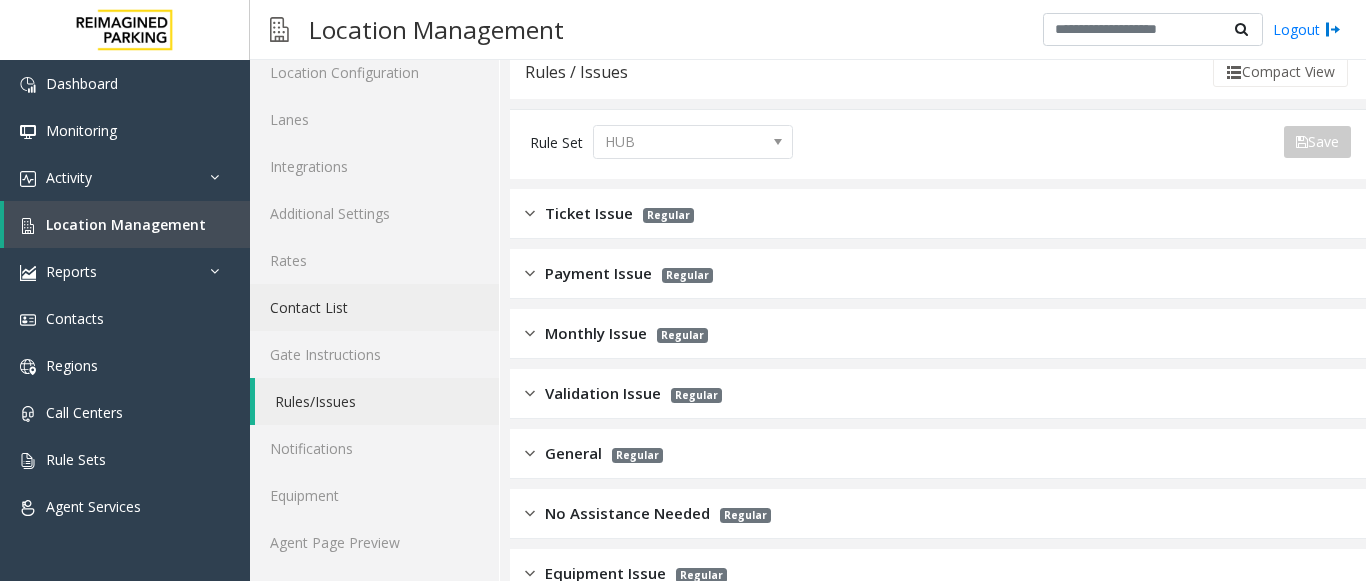 click on "Contact List" 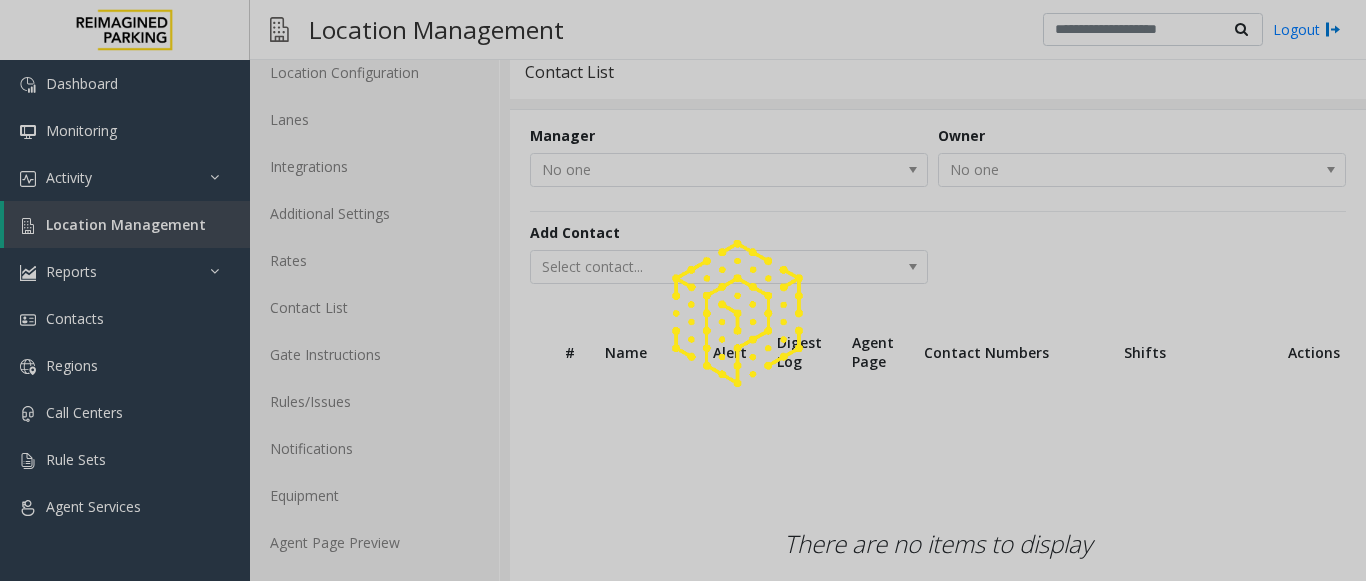 click 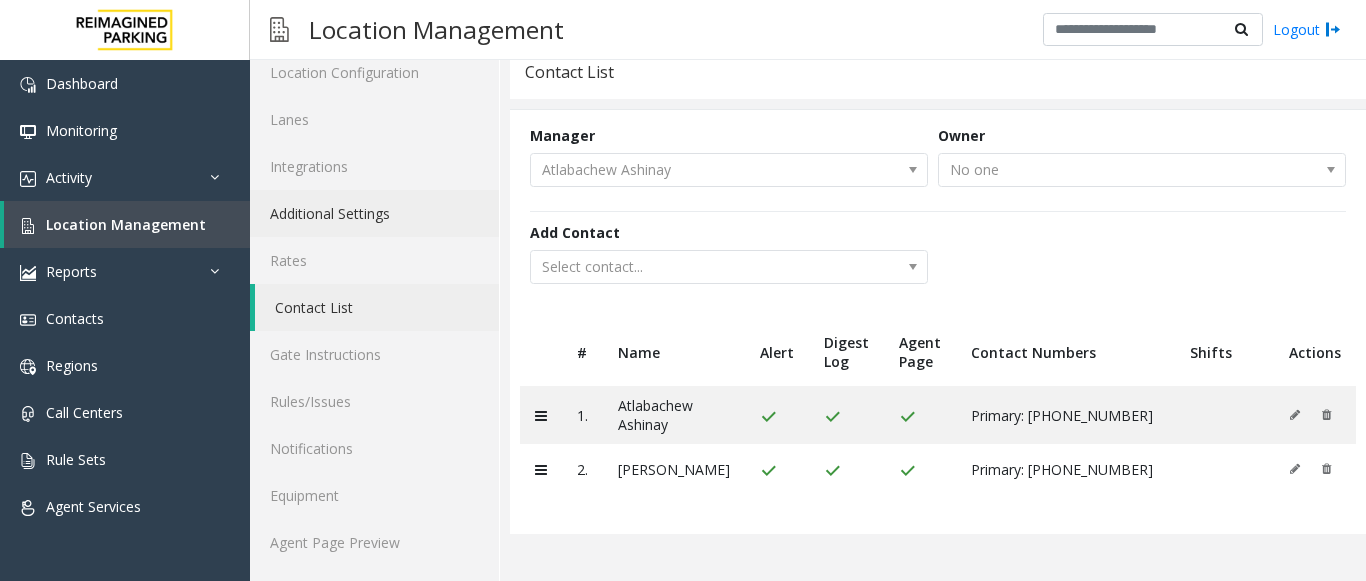click on "Additional Settings" 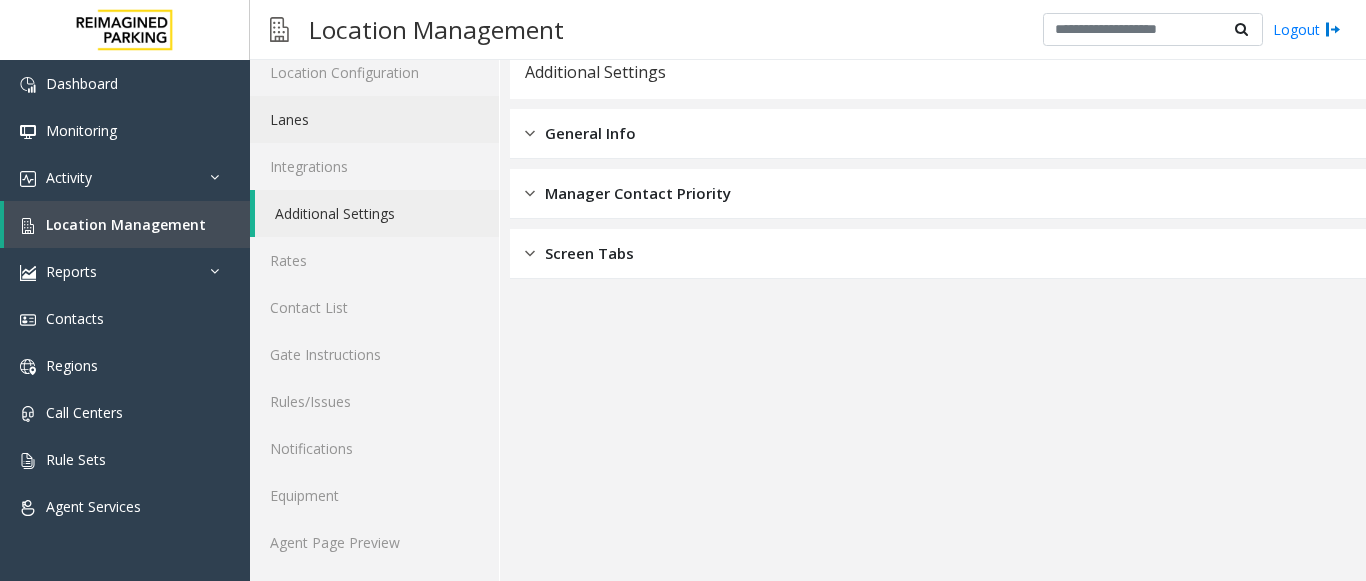 click on "Lanes" 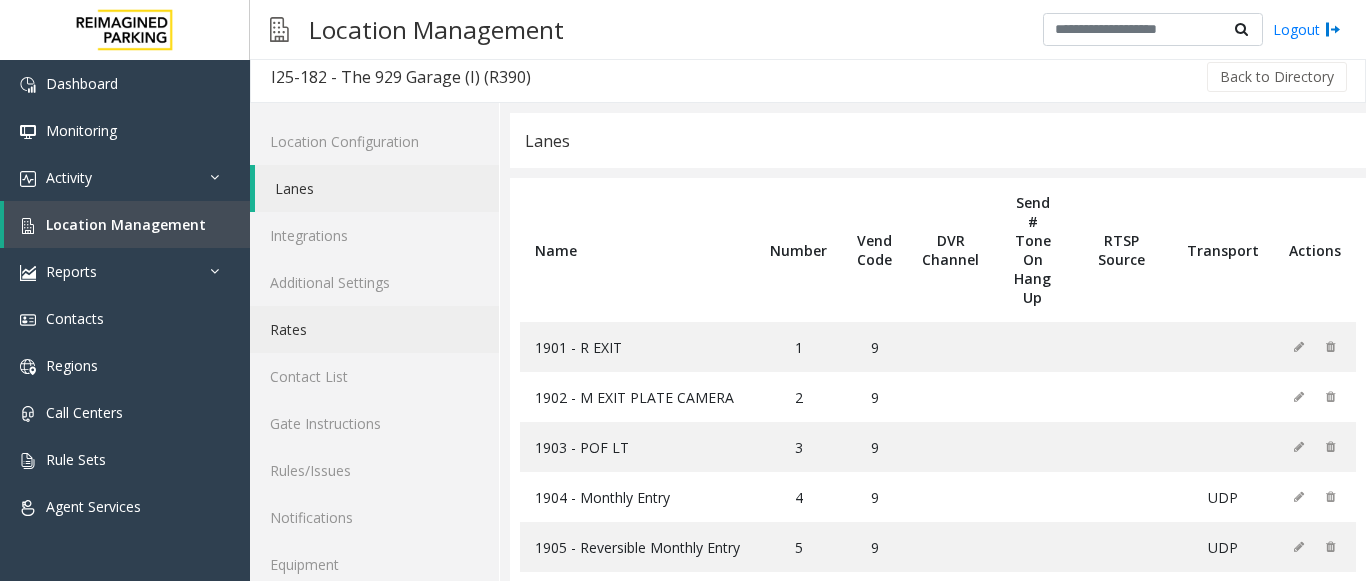 scroll, scrollTop: 0, scrollLeft: 0, axis: both 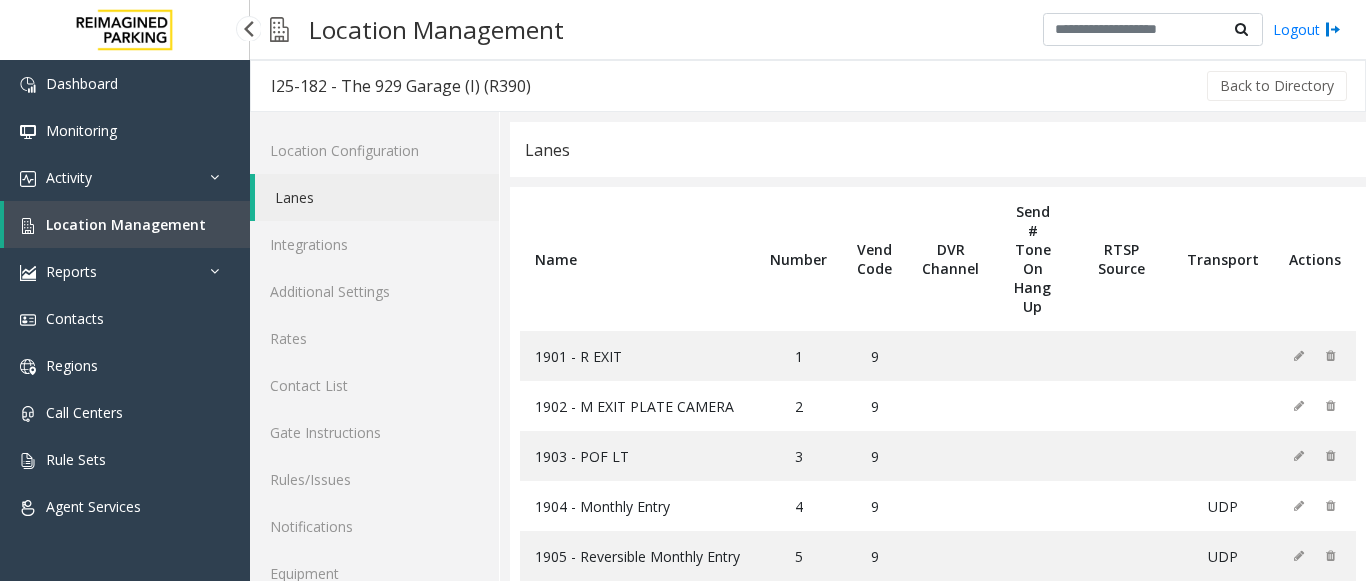 click on "Location Management" at bounding box center [126, 224] 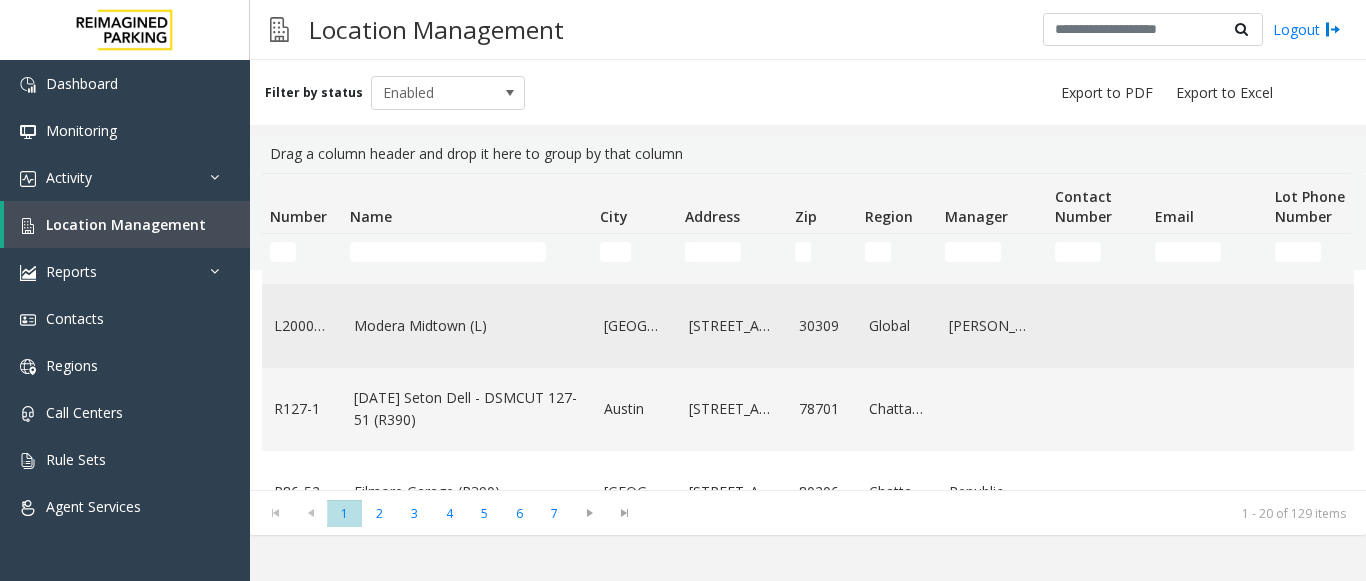 scroll, scrollTop: 300, scrollLeft: 0, axis: vertical 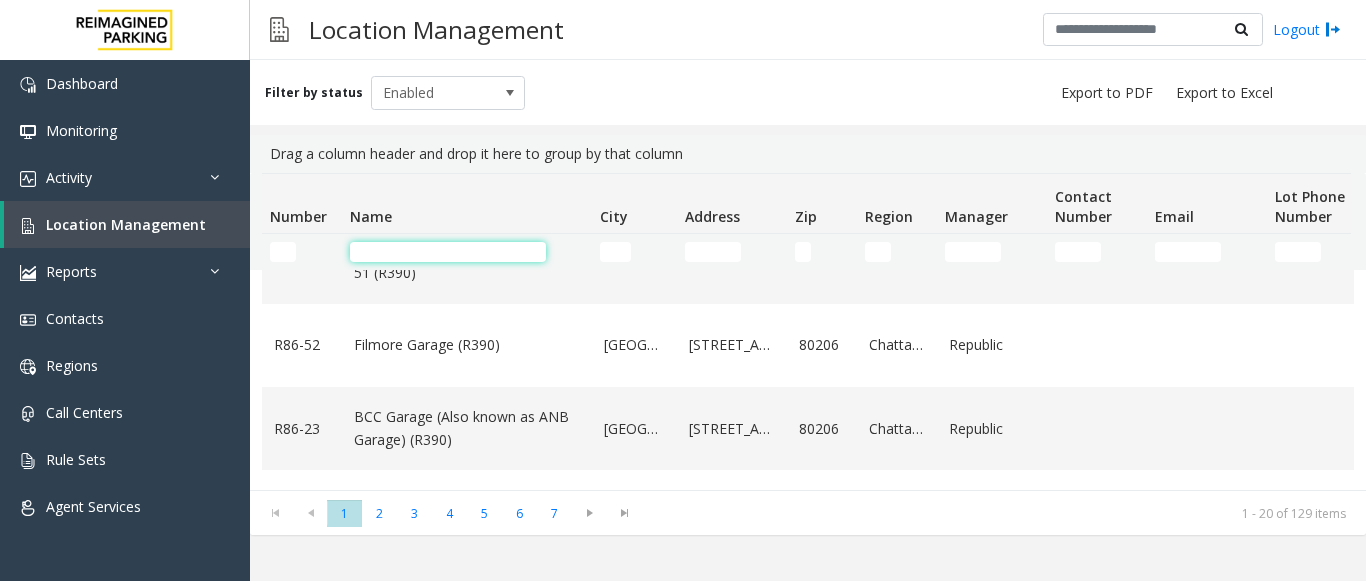 click 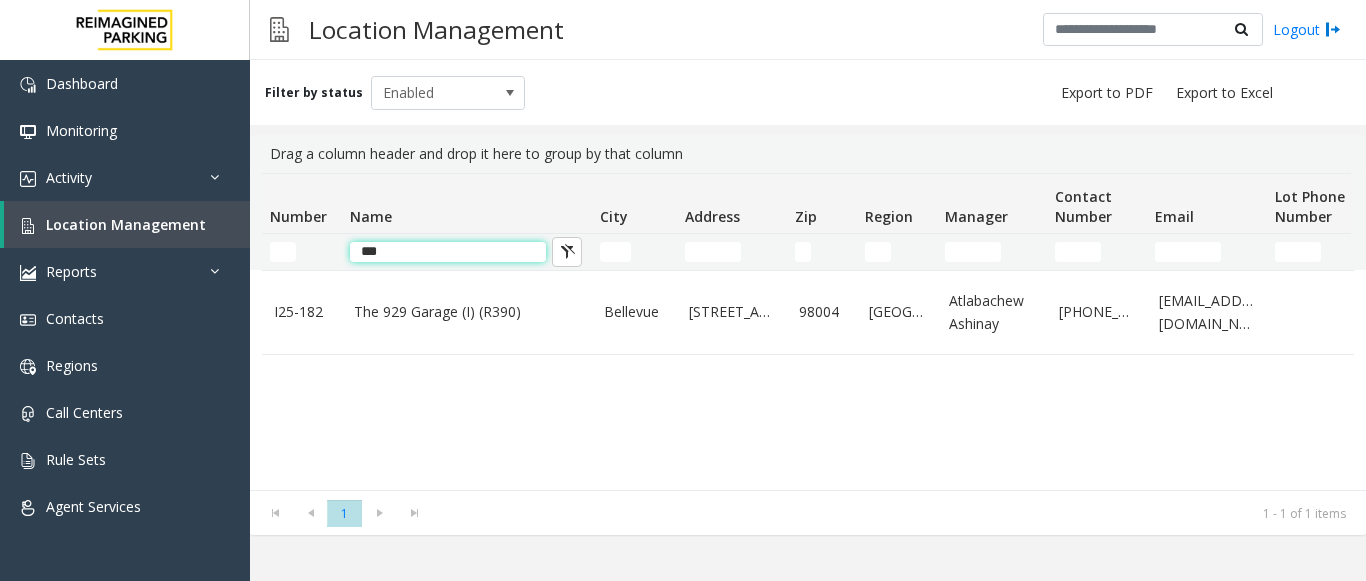 scroll, scrollTop: 0, scrollLeft: 0, axis: both 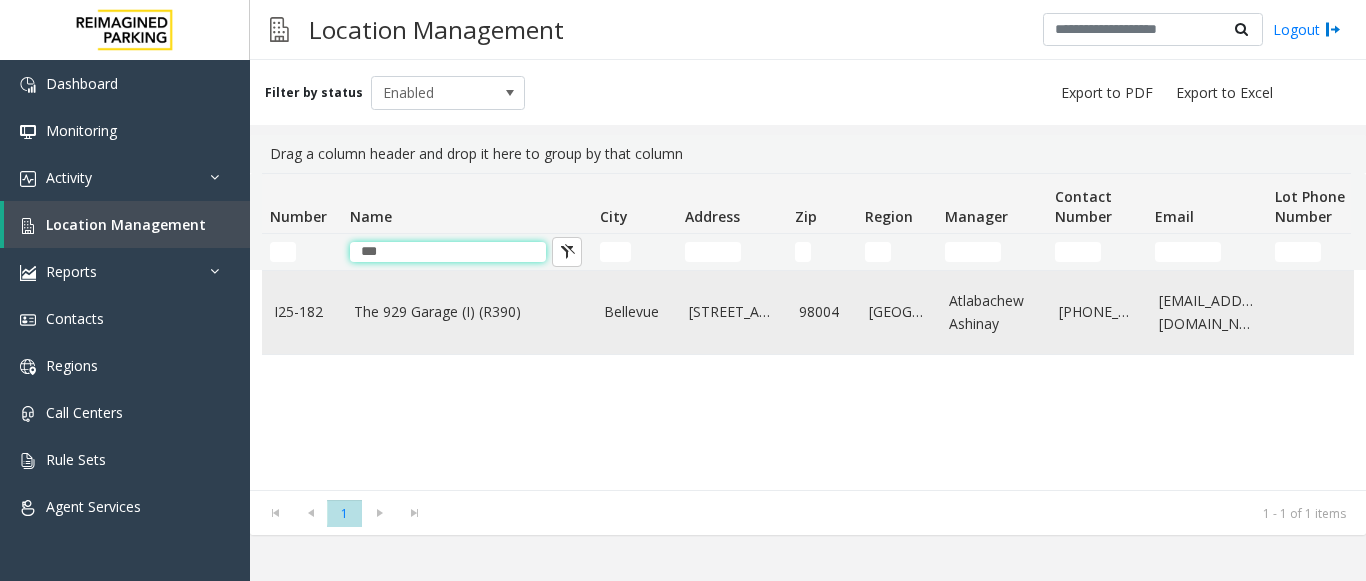 type on "***" 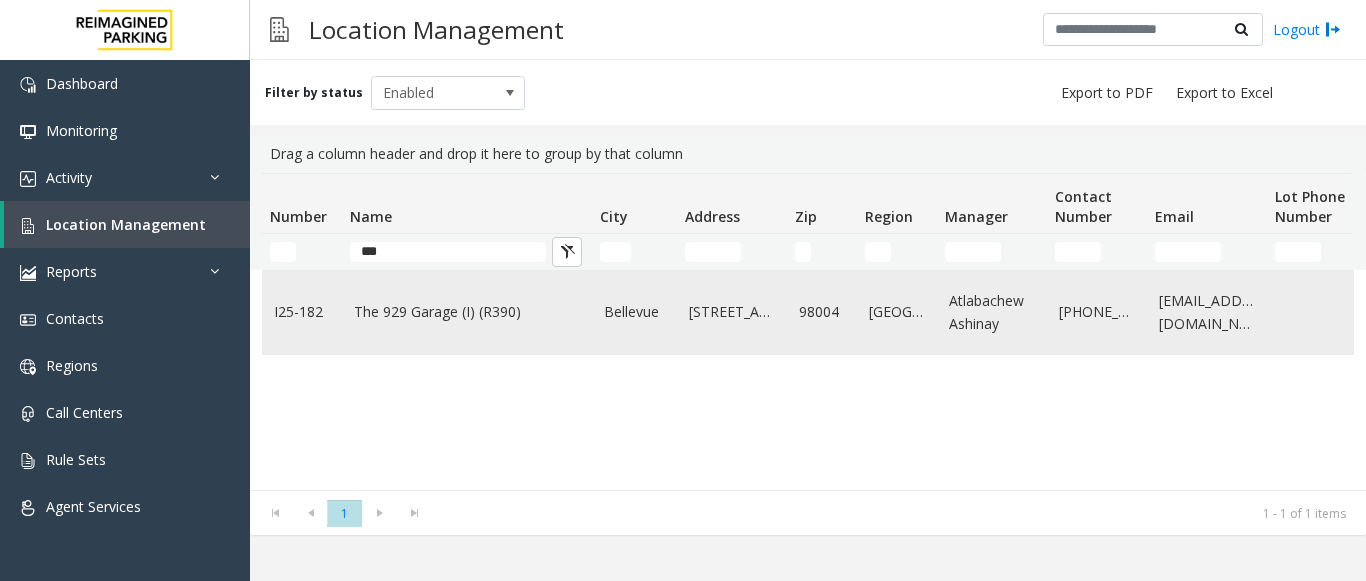 click on "The 929 Garage (I) (R390)" 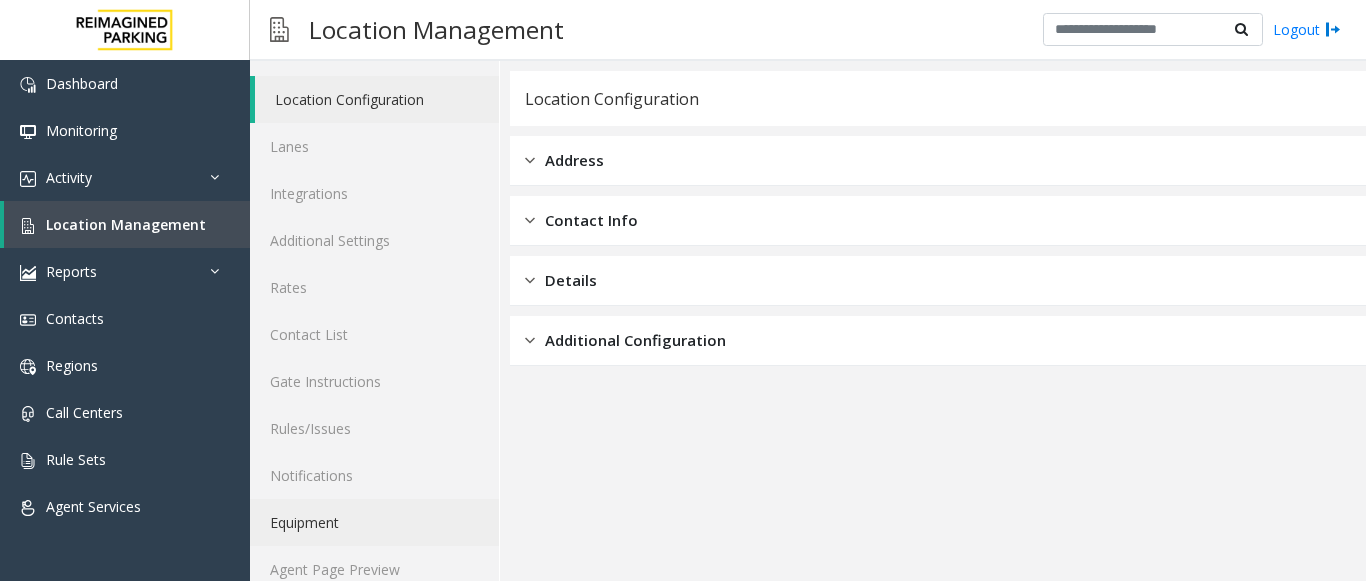 scroll, scrollTop: 78, scrollLeft: 0, axis: vertical 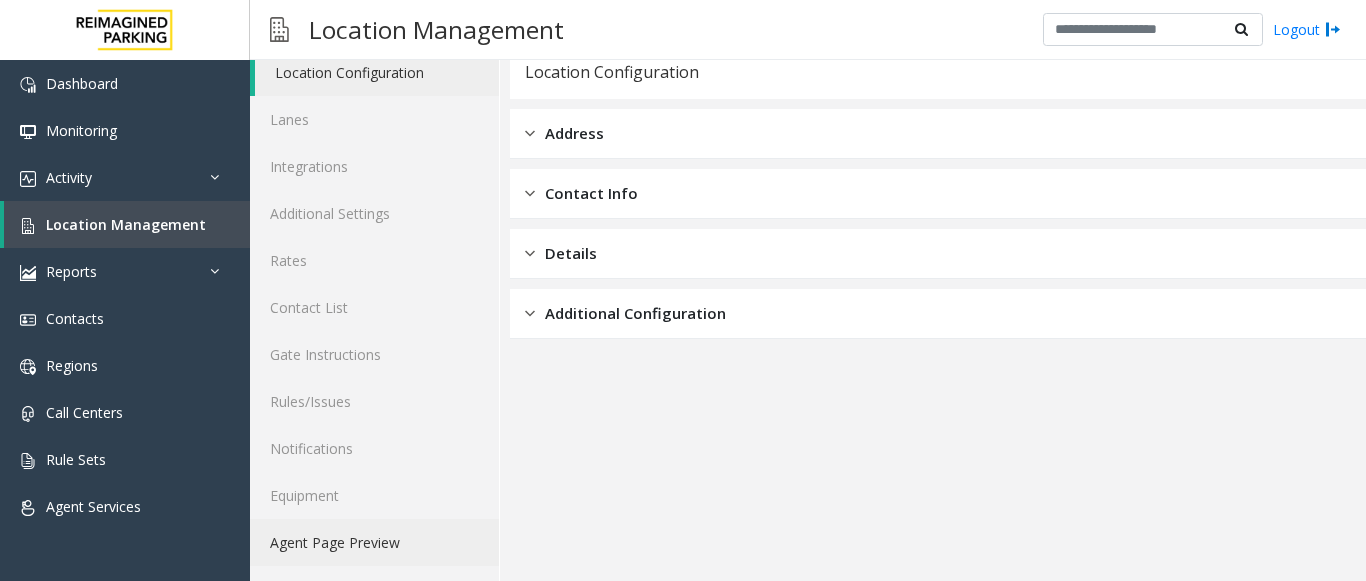 click on "Agent Page Preview" 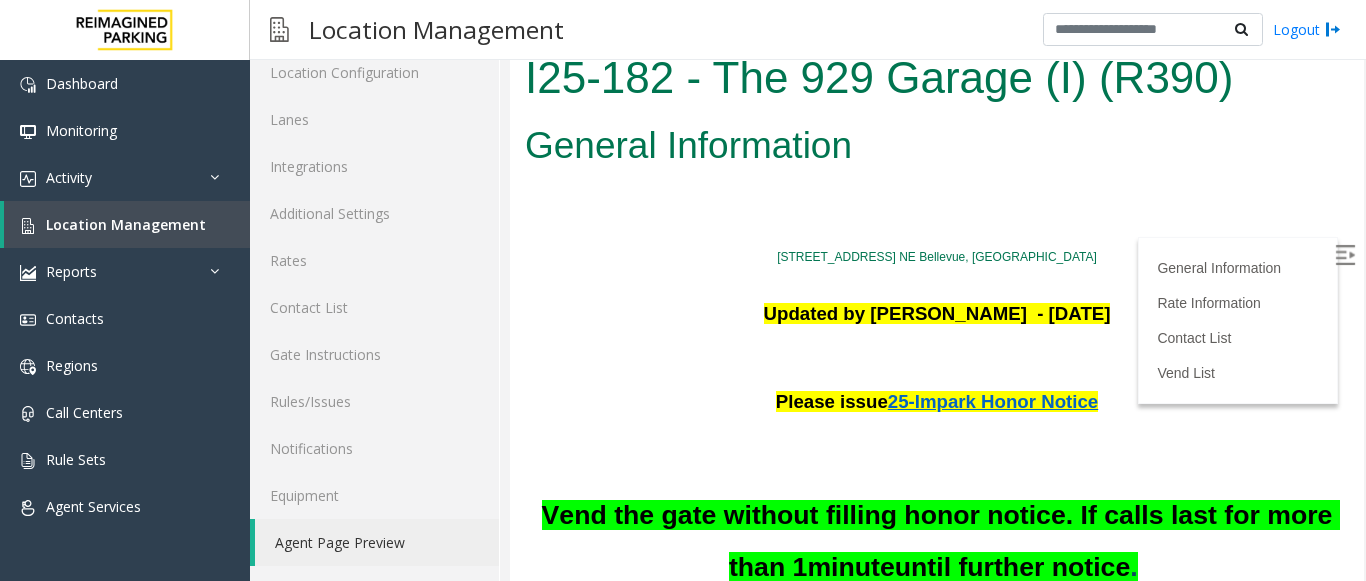 scroll, scrollTop: 0, scrollLeft: 0, axis: both 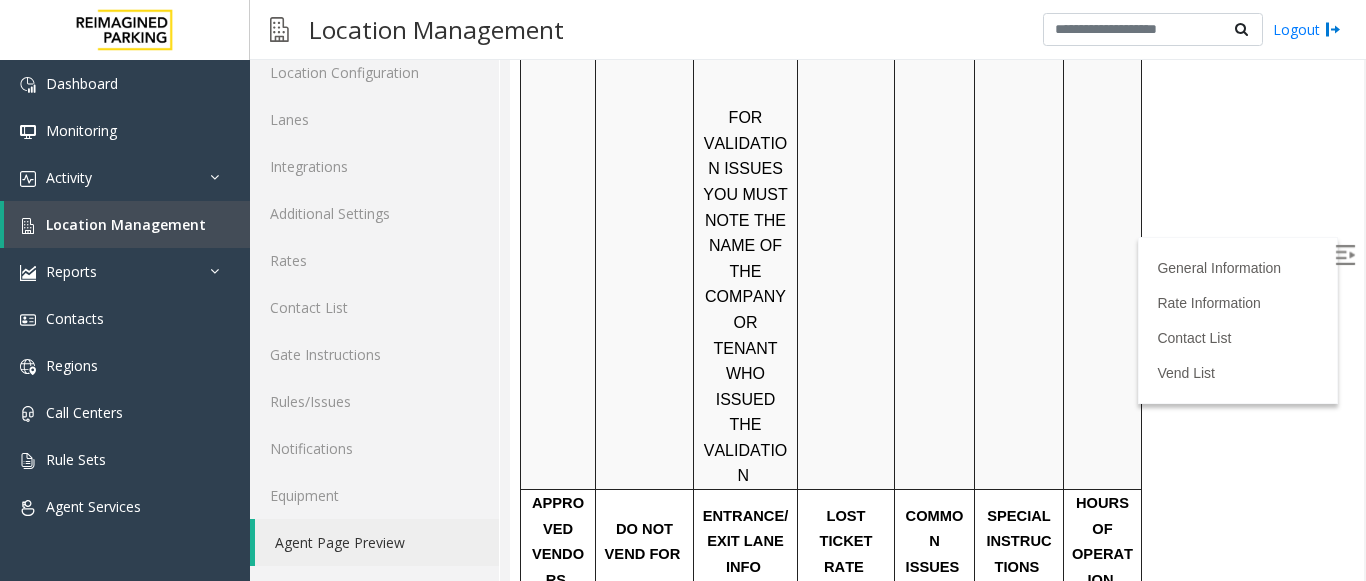 drag, startPoint x: 773, startPoint y: 438, endPoint x: 654, endPoint y: 367, distance: 138.57127 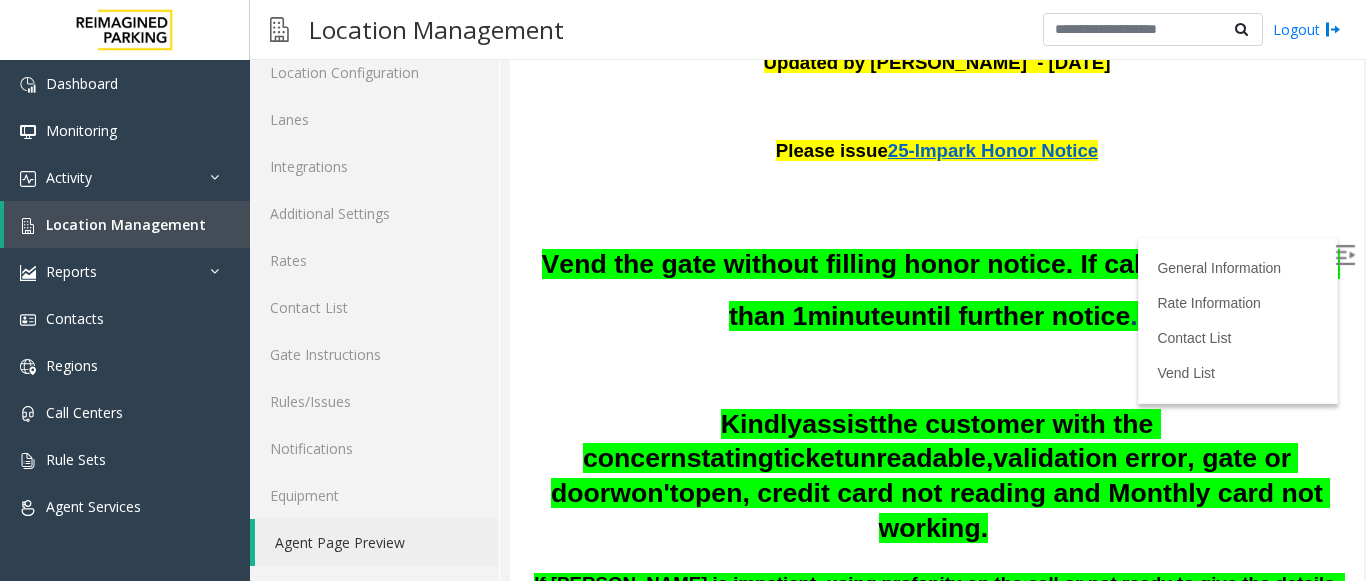 scroll, scrollTop: 52, scrollLeft: 0, axis: vertical 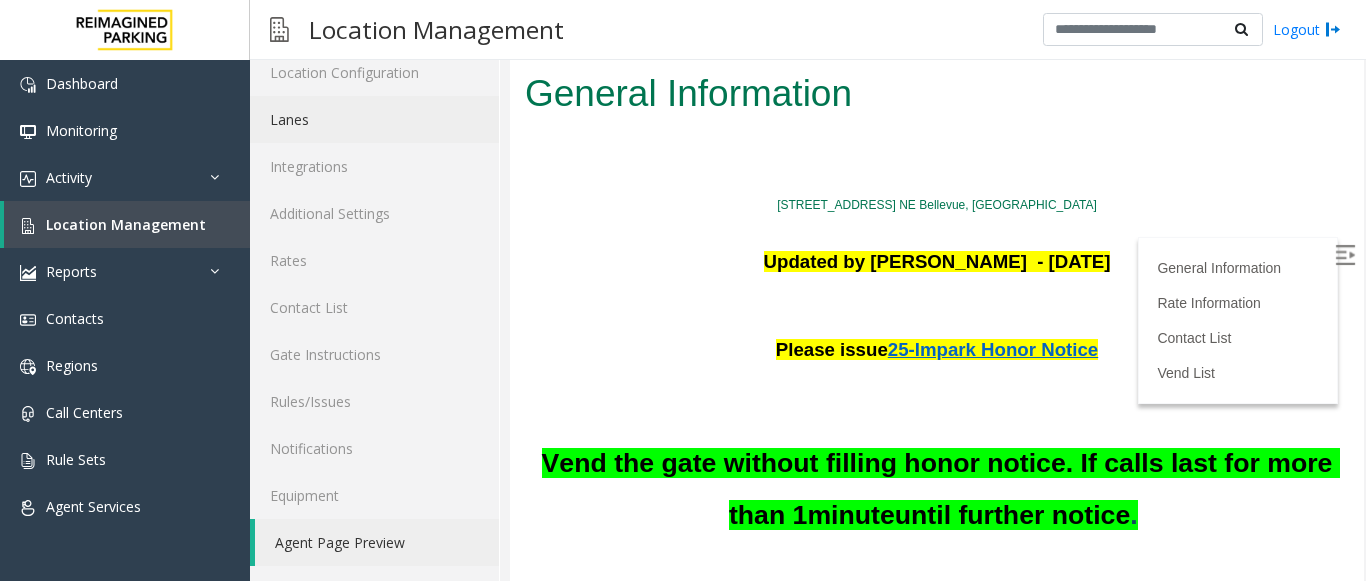 click on "Lanes" 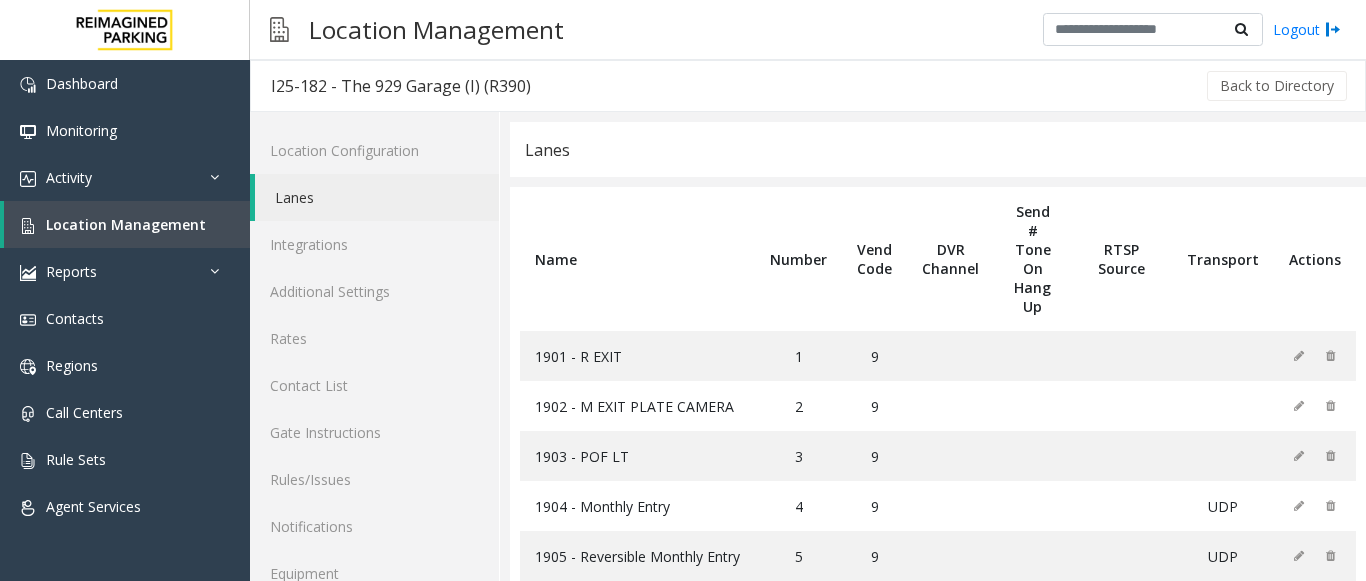 scroll, scrollTop: 140, scrollLeft: 0, axis: vertical 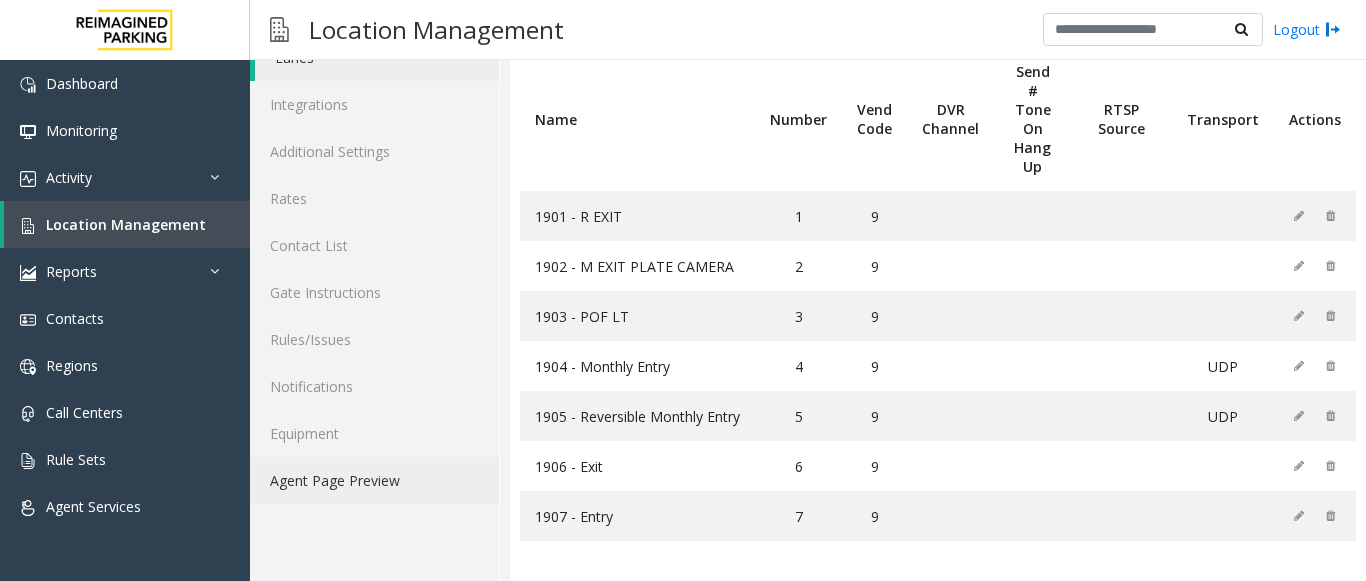 click on "Agent Page Preview" 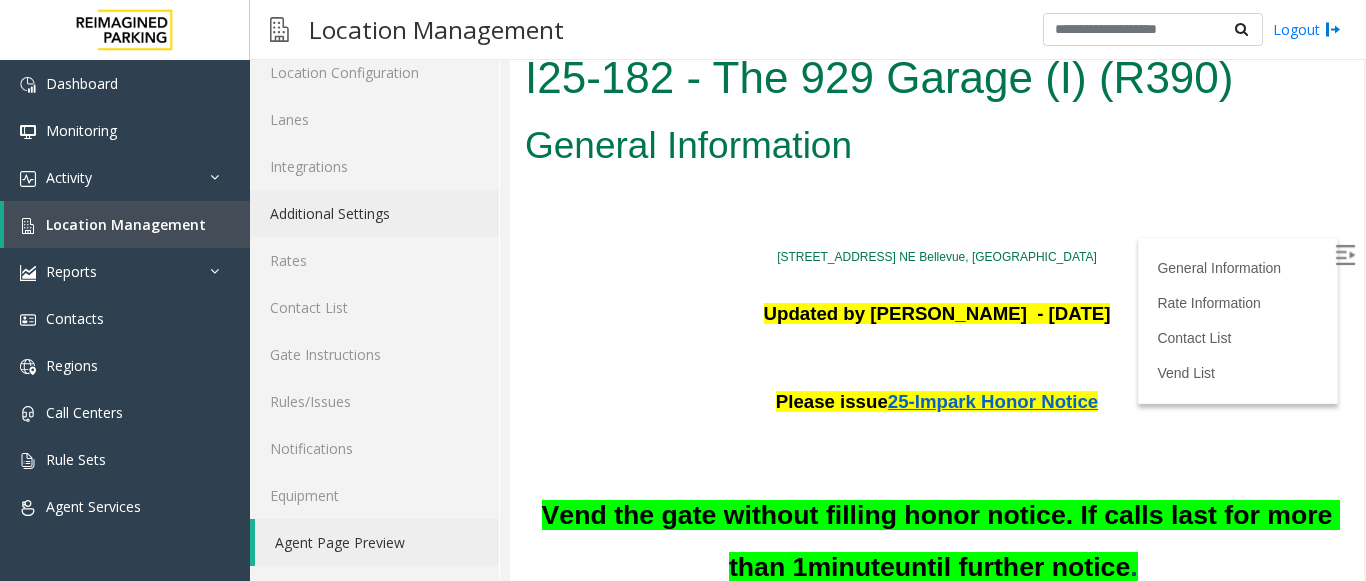 scroll, scrollTop: 400, scrollLeft: 0, axis: vertical 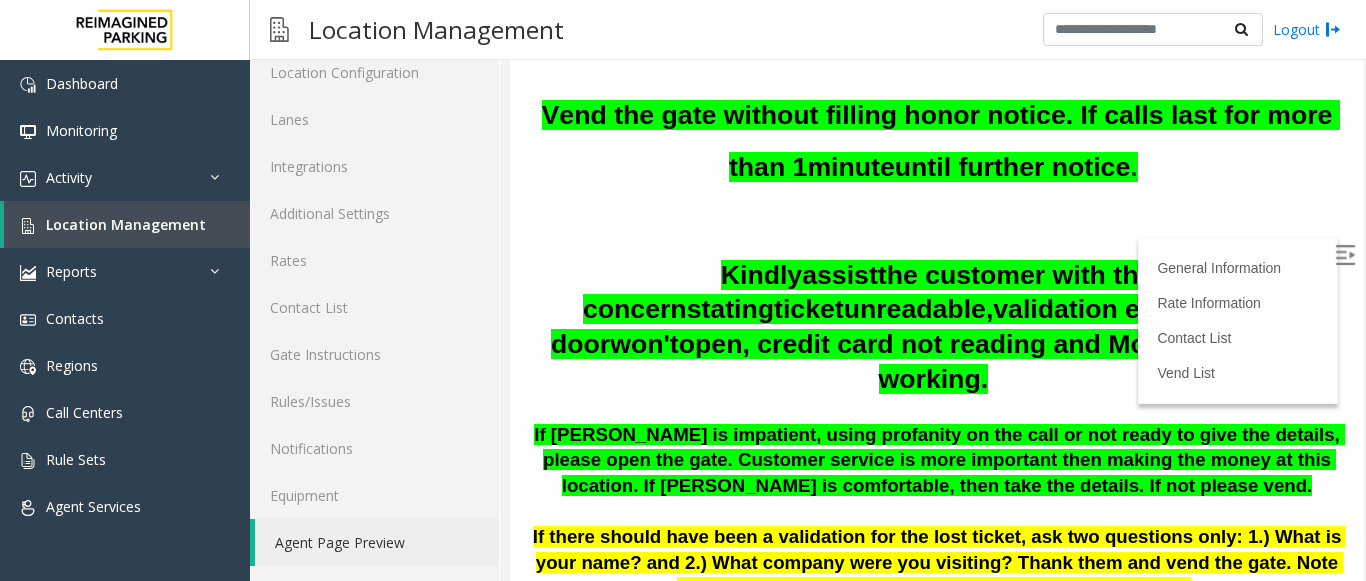click at bounding box center (1345, 255) 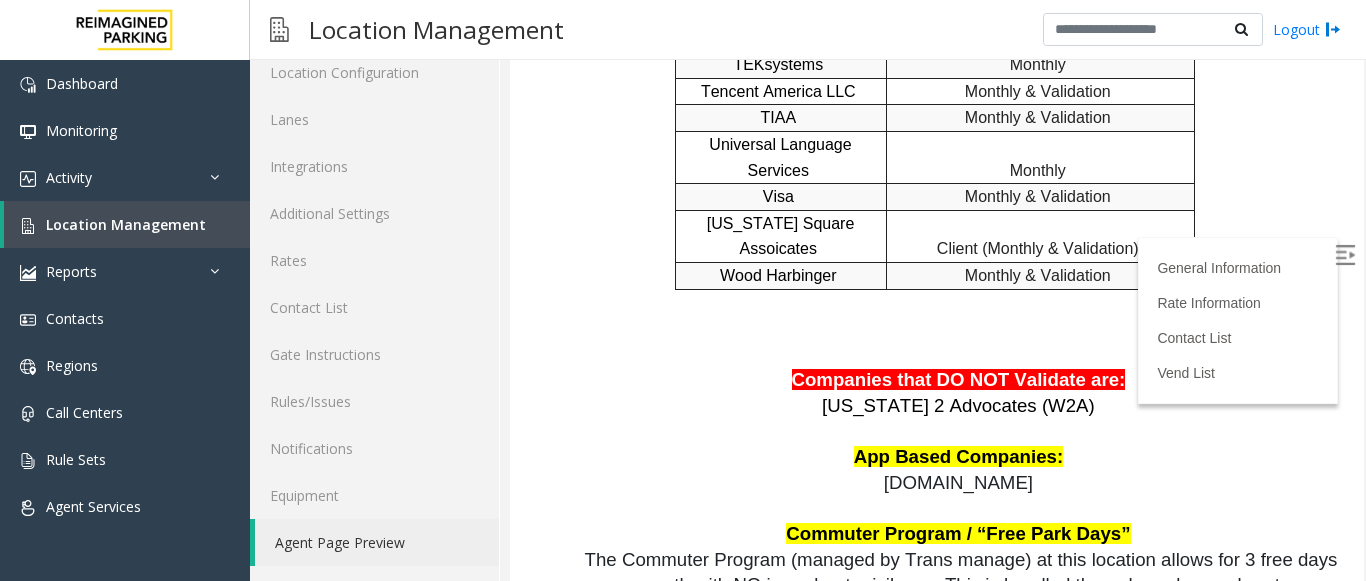scroll, scrollTop: 4200, scrollLeft: 0, axis: vertical 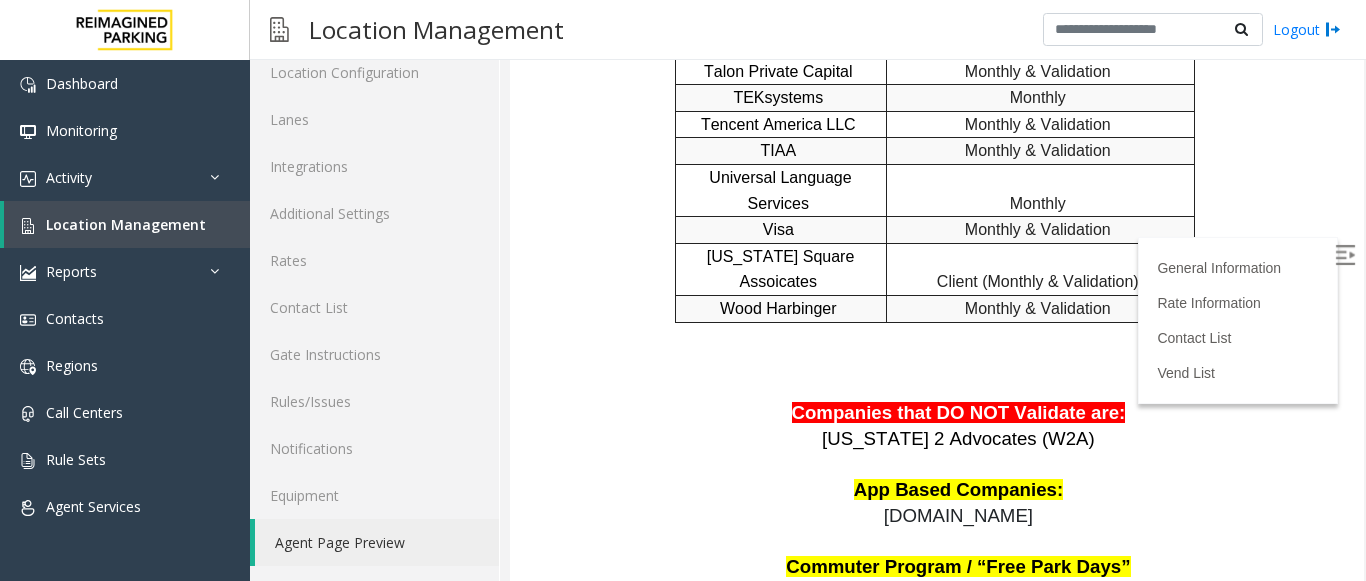 drag, startPoint x: 899, startPoint y: 430, endPoint x: 1090, endPoint y: 452, distance: 192.26285 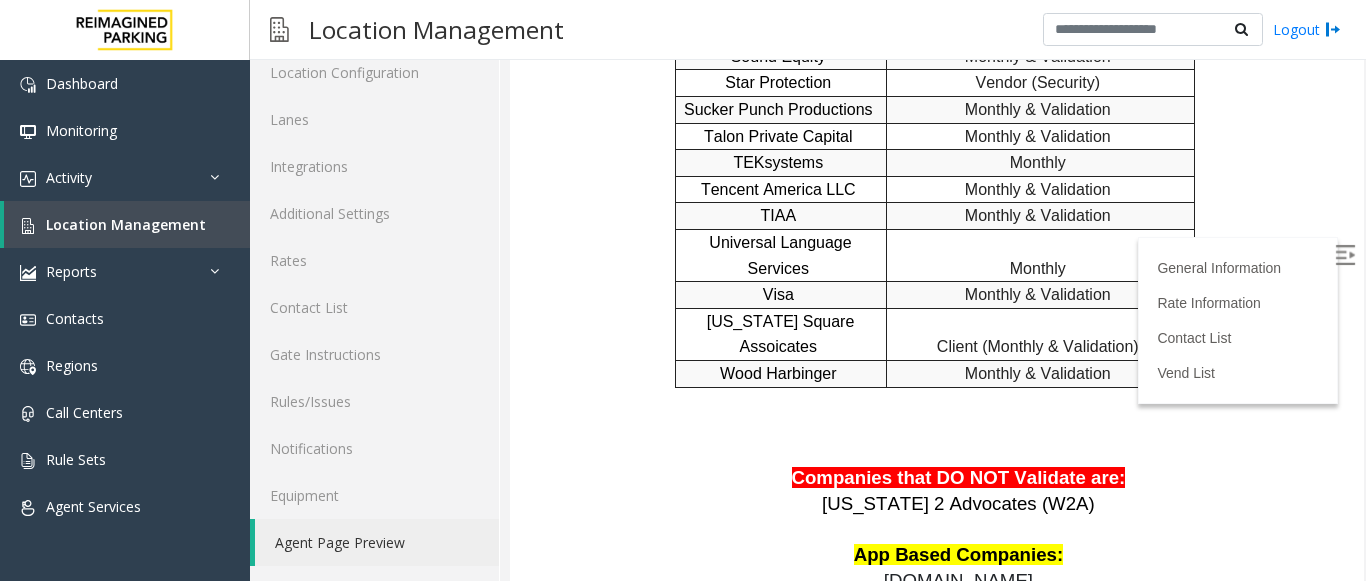 scroll, scrollTop: 4100, scrollLeft: 0, axis: vertical 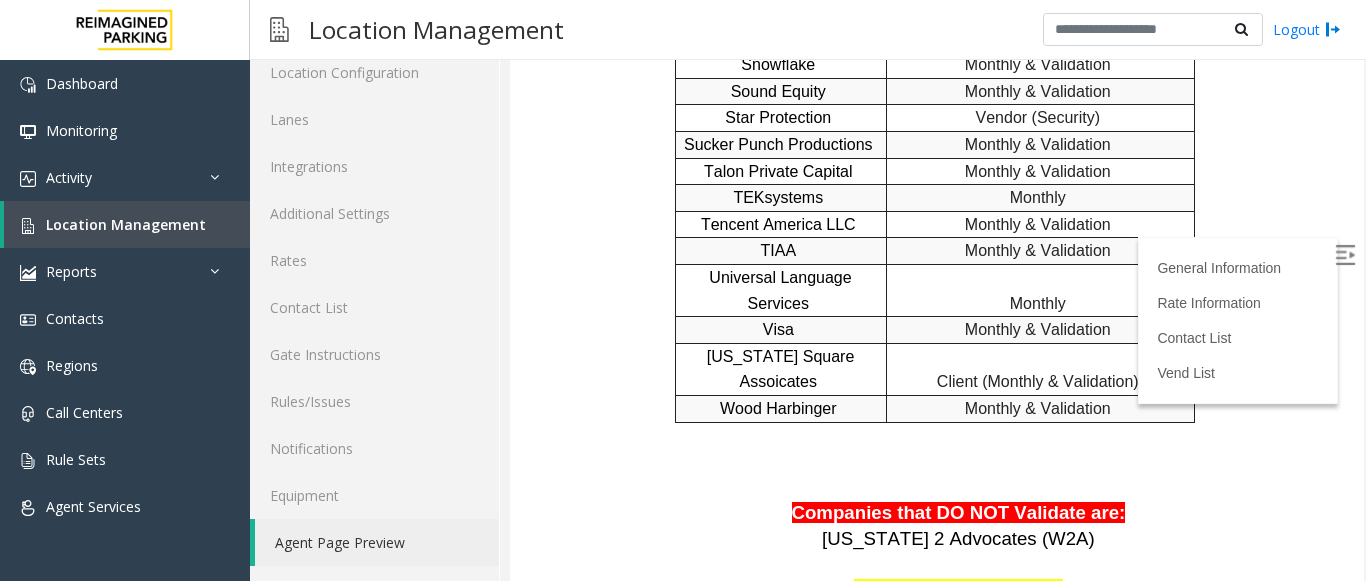 click at bounding box center [961, 898] 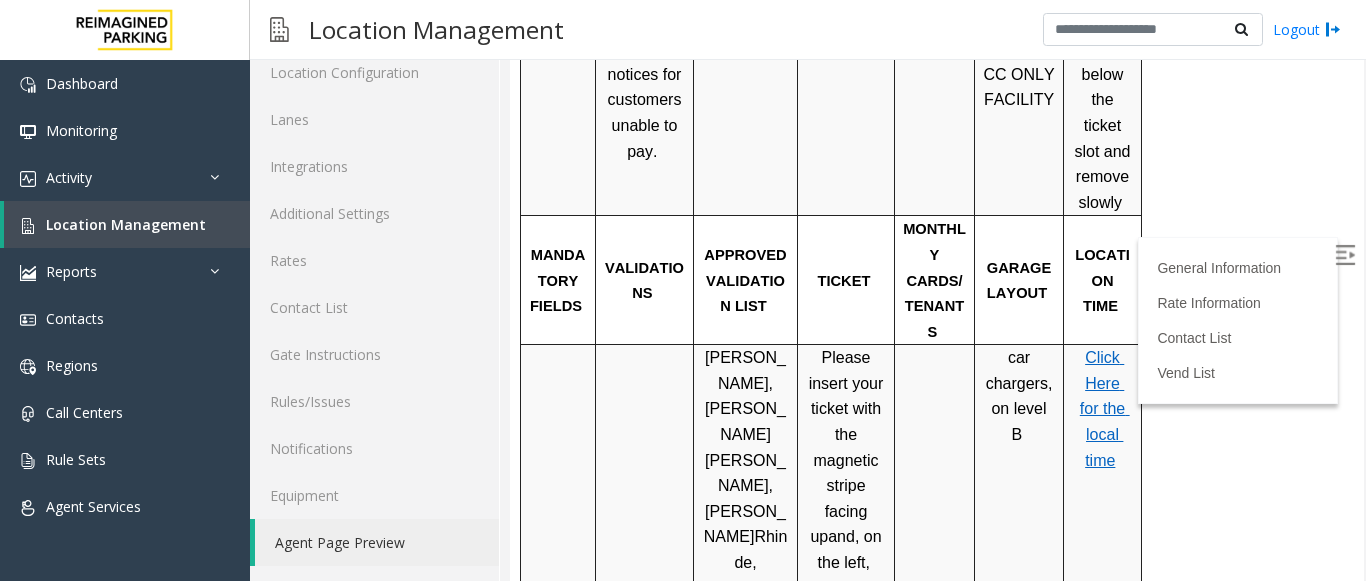 scroll, scrollTop: 1100, scrollLeft: 0, axis: vertical 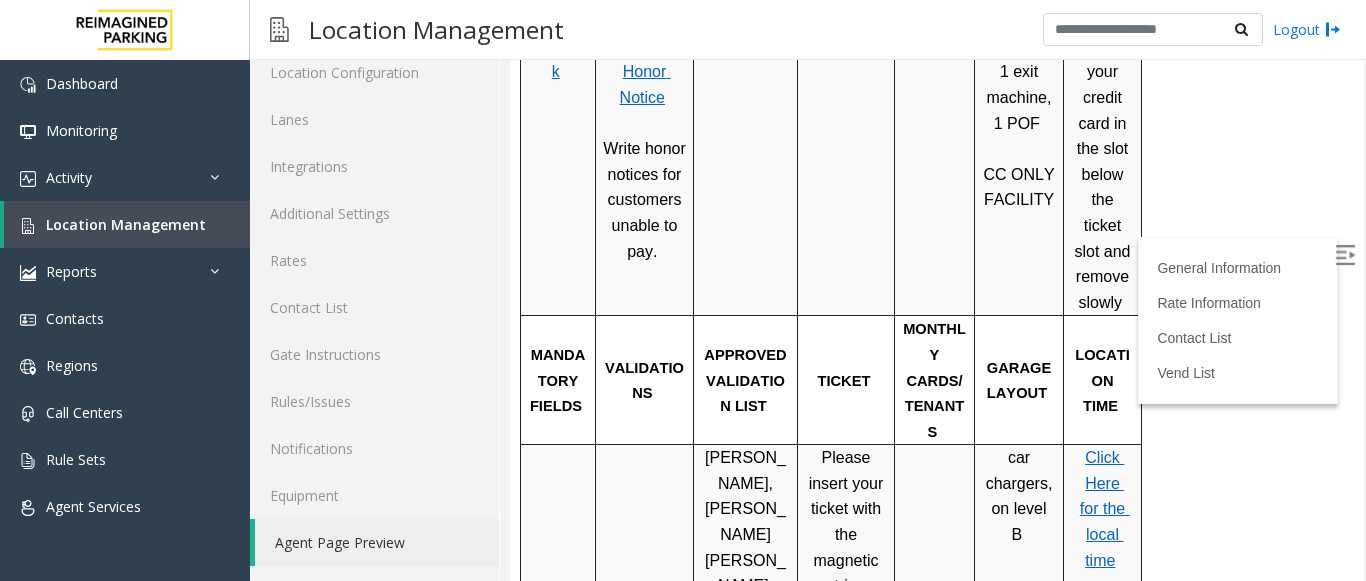 drag, startPoint x: 1332, startPoint y: 183, endPoint x: 1872, endPoint y: 136, distance: 542.0415 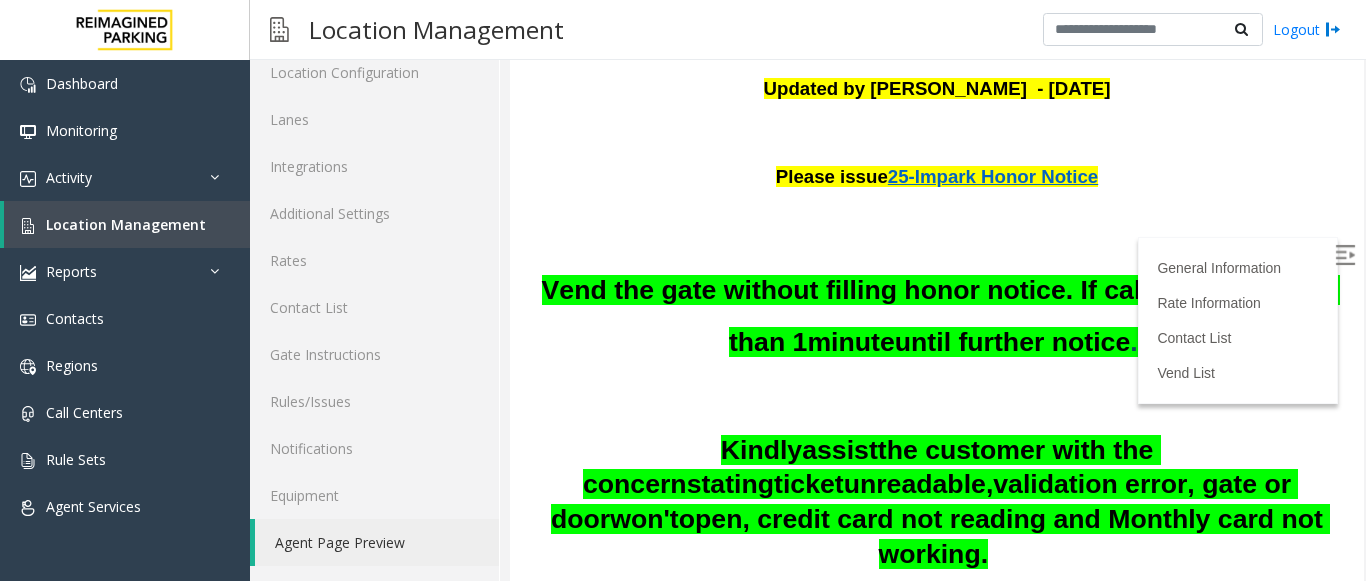 scroll, scrollTop: 189, scrollLeft: 0, axis: vertical 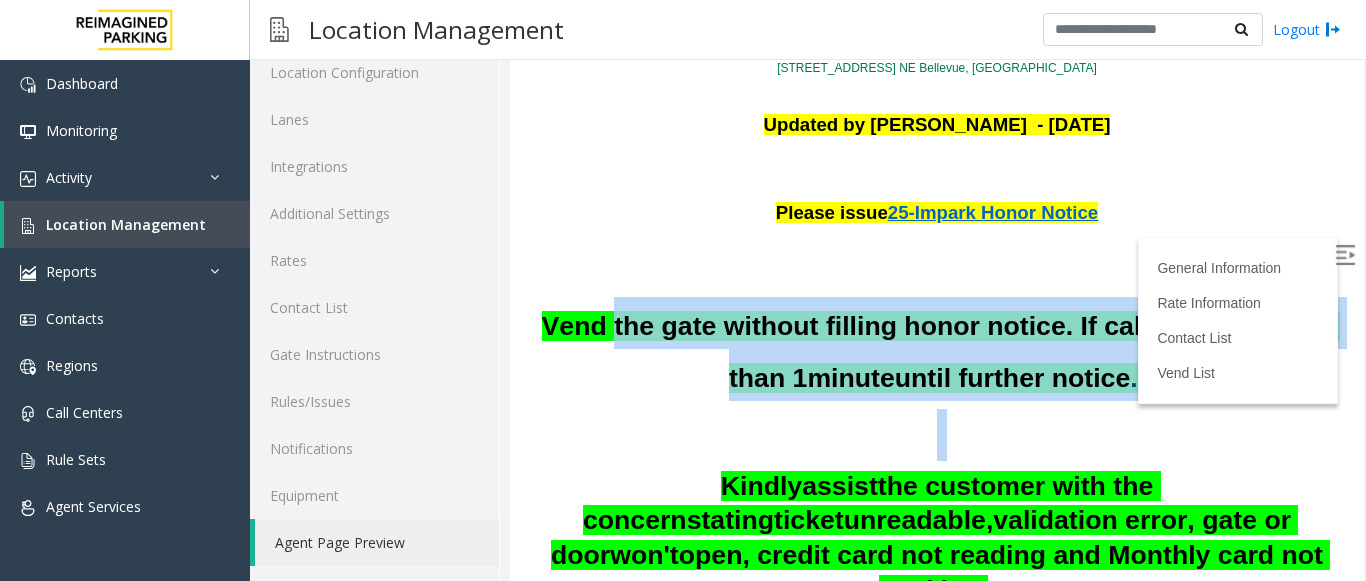 drag, startPoint x: 722, startPoint y: 353, endPoint x: 1262, endPoint y: 433, distance: 545.89374 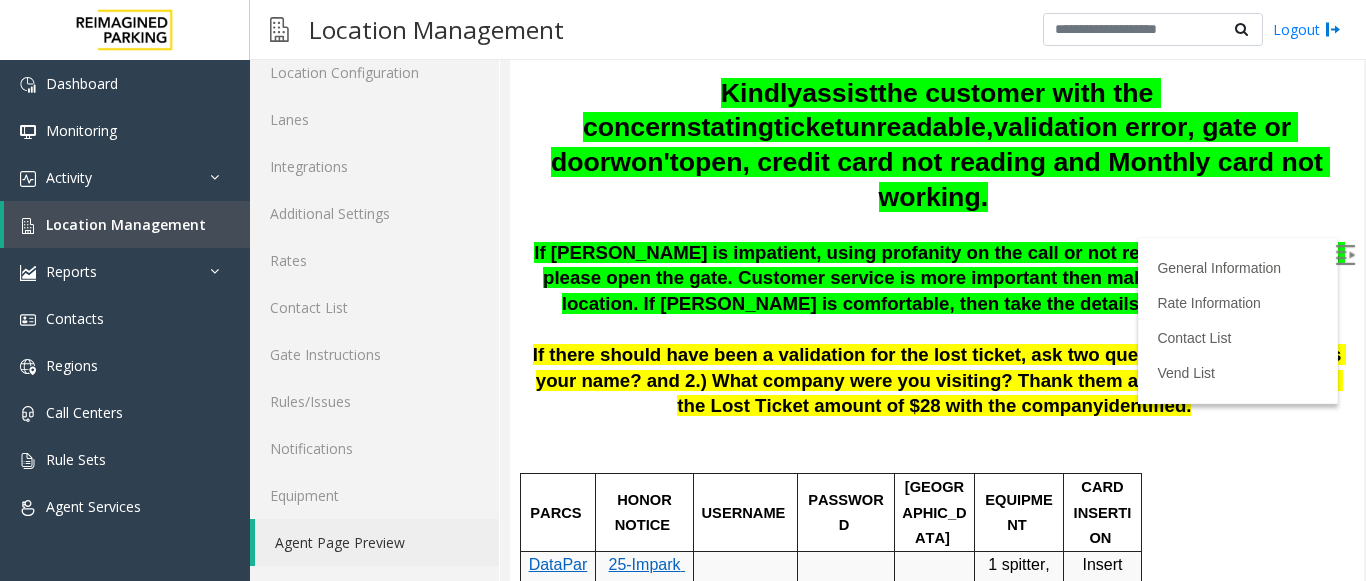 scroll, scrollTop: 589, scrollLeft: 0, axis: vertical 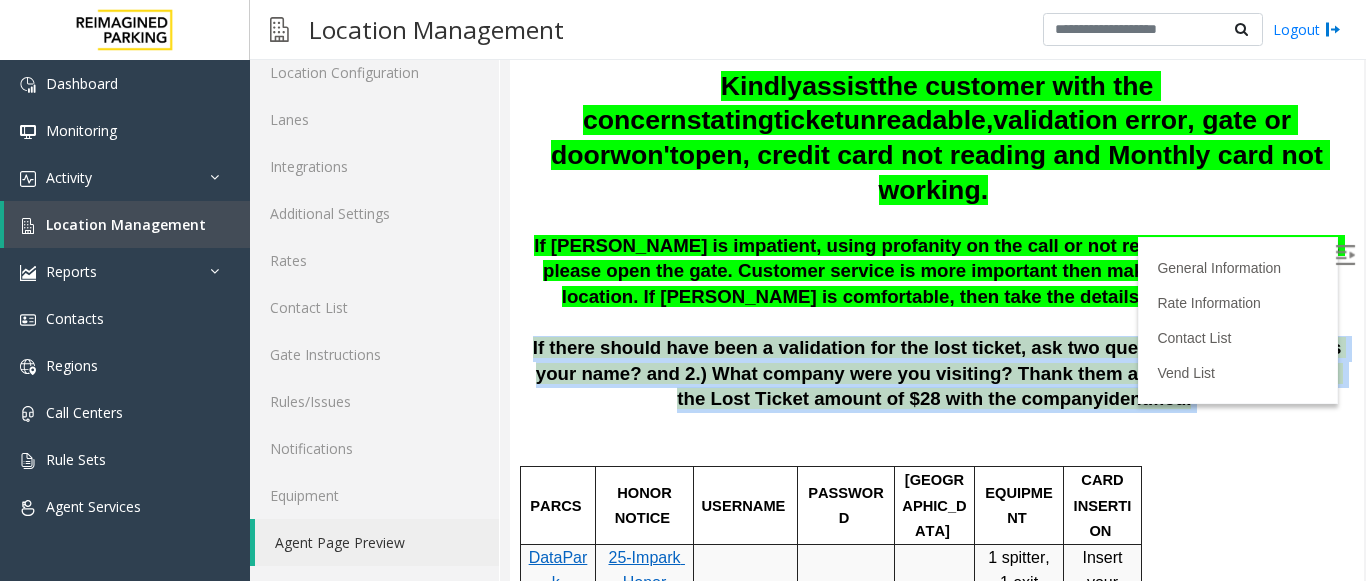 drag, startPoint x: 544, startPoint y: 304, endPoint x: 1125, endPoint y: 368, distance: 584.51434 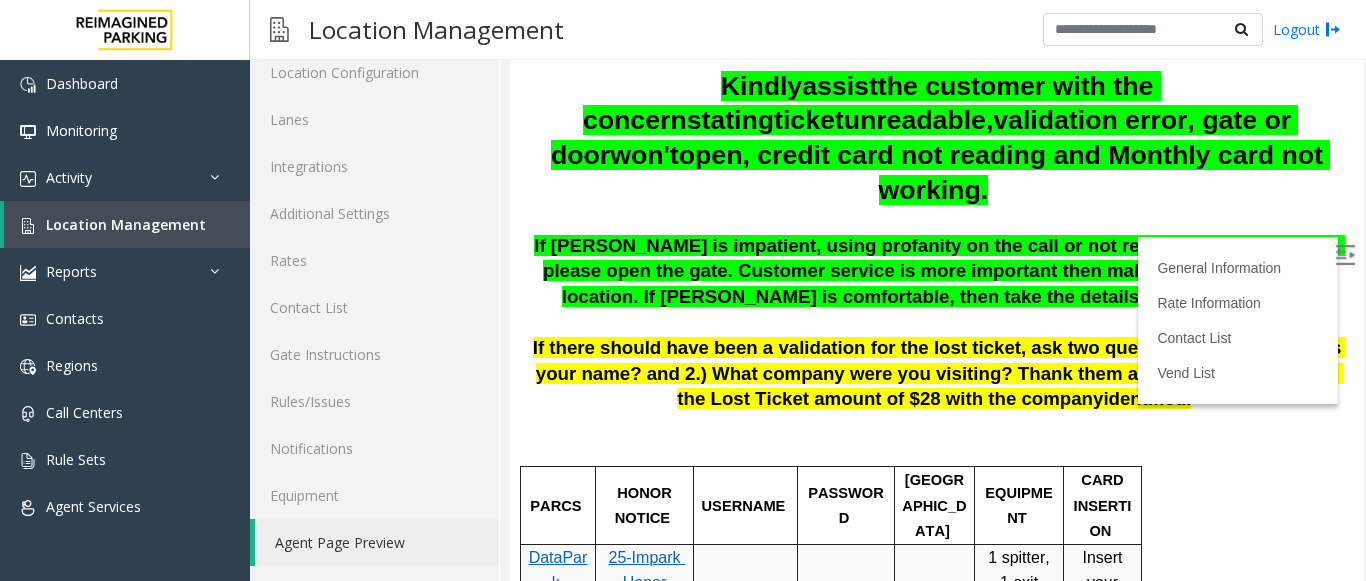 click on "If parker is impatient, using profanity on the call or not ready to give the details, please open the gate. Customer service is more important then making the money at this location. If parker is comfortable, then take the details. If not please vend." at bounding box center [937, 272] 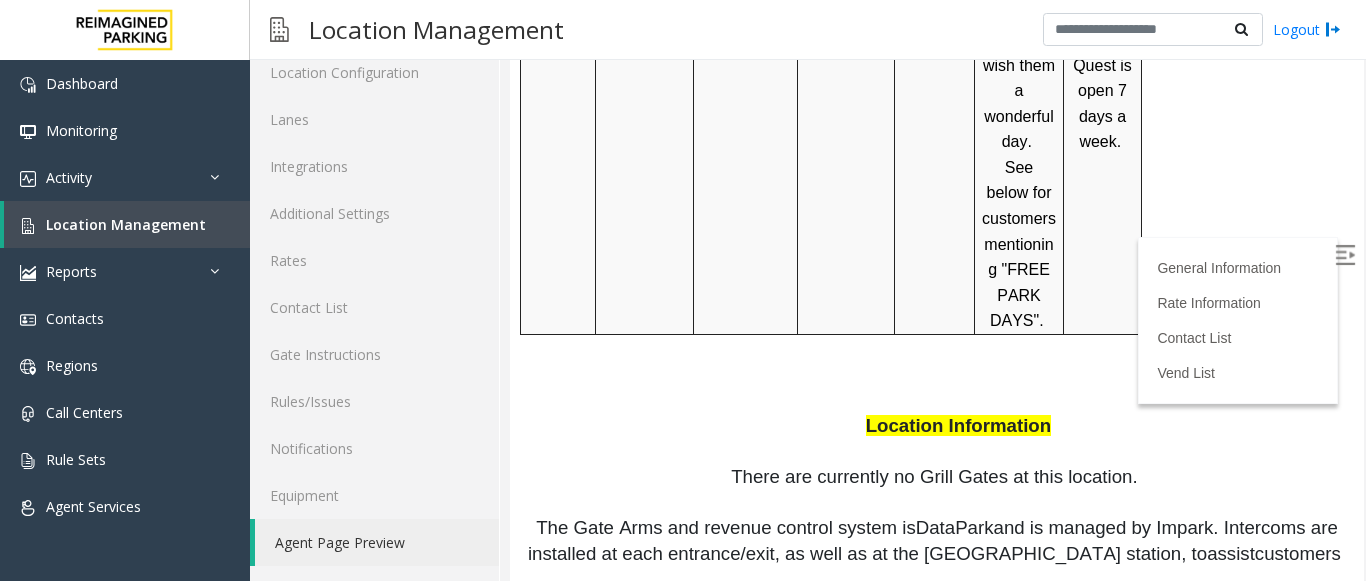scroll, scrollTop: 3100, scrollLeft: 0, axis: vertical 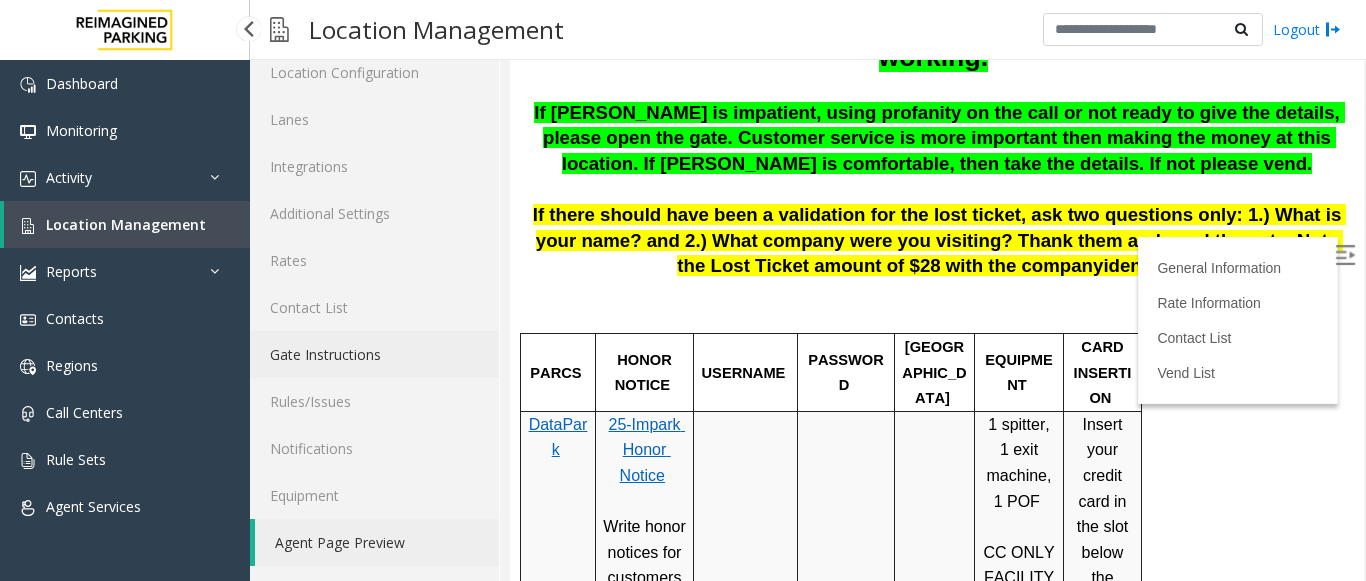 click on "Gate Instructions" 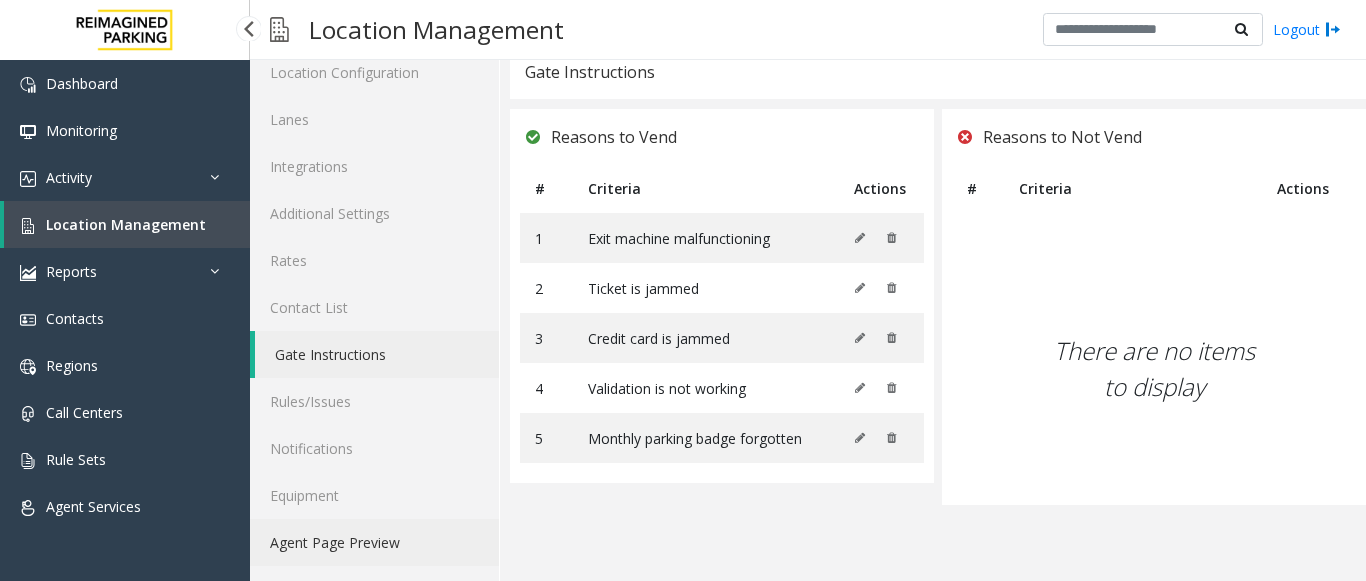 click on "Agent Page Preview" 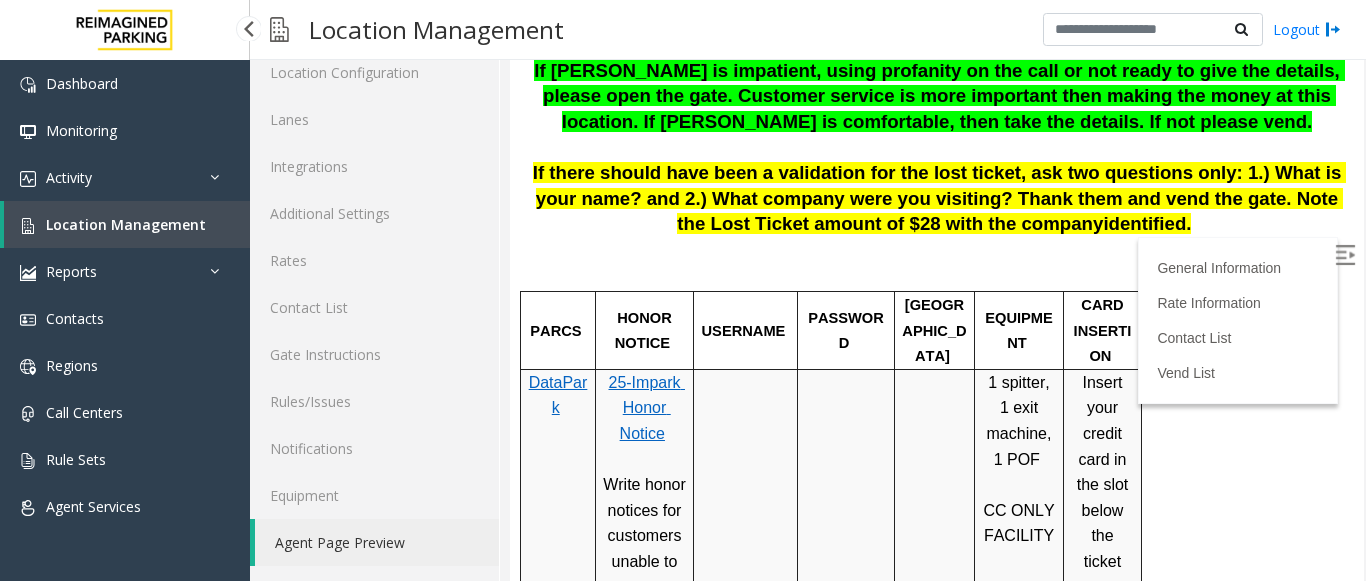 scroll, scrollTop: 600, scrollLeft: 0, axis: vertical 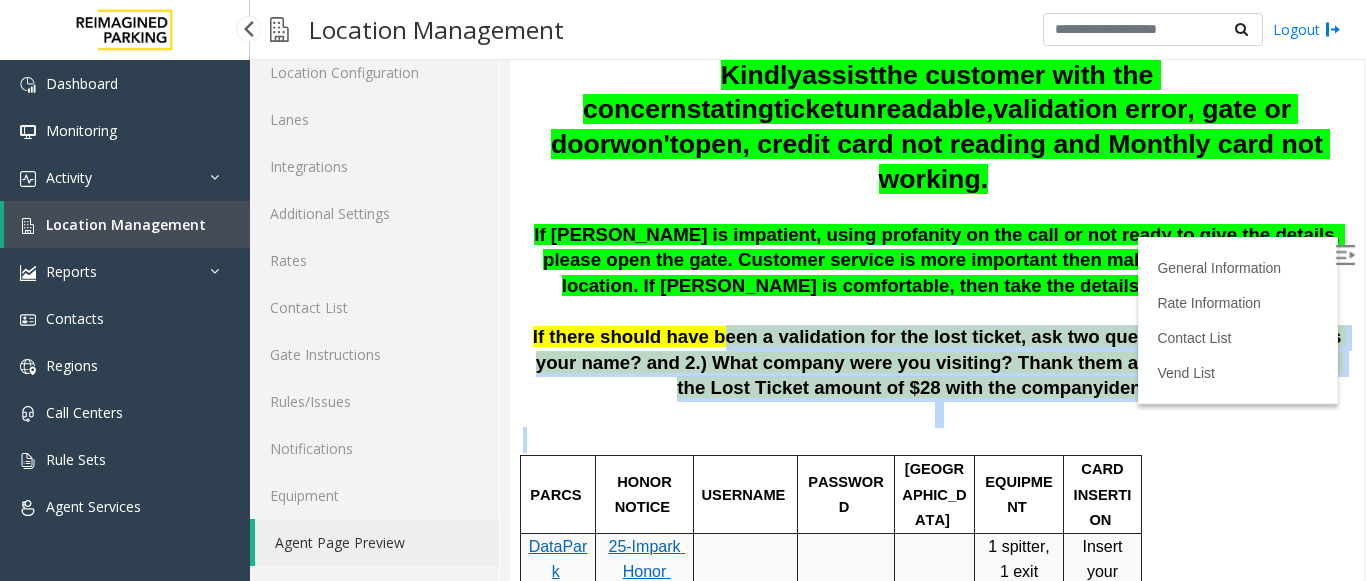 drag, startPoint x: 719, startPoint y: 325, endPoint x: 741, endPoint y: 416, distance: 93.62158 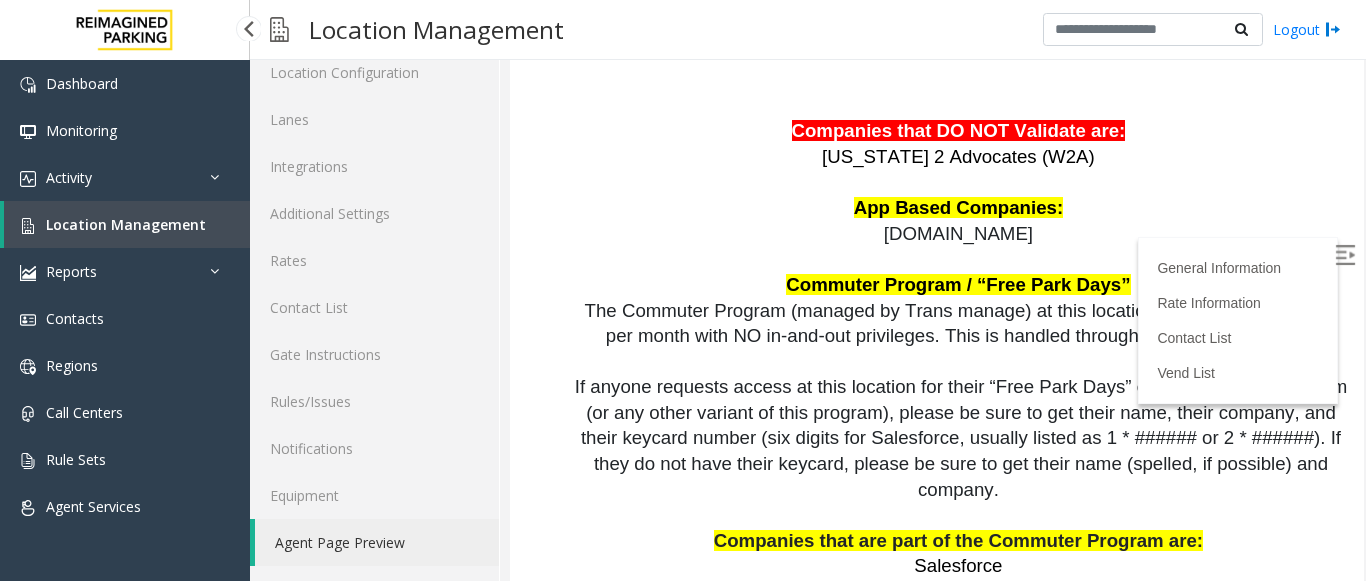 scroll, scrollTop: 4700, scrollLeft: 0, axis: vertical 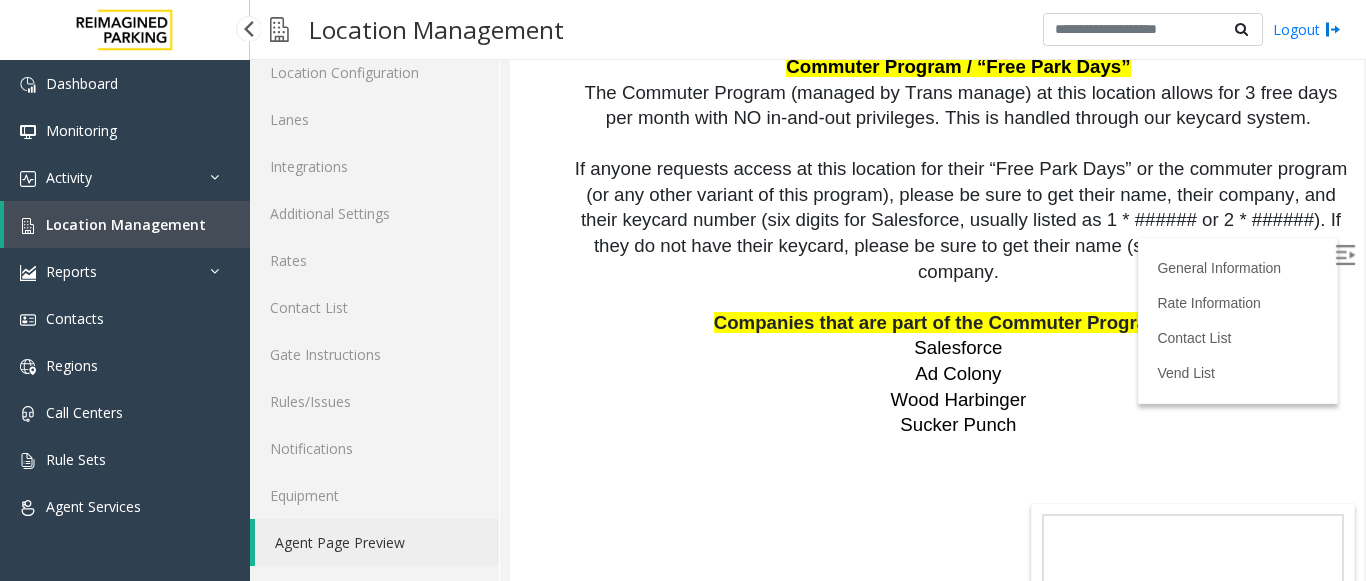 click on "Location Management" at bounding box center [126, 224] 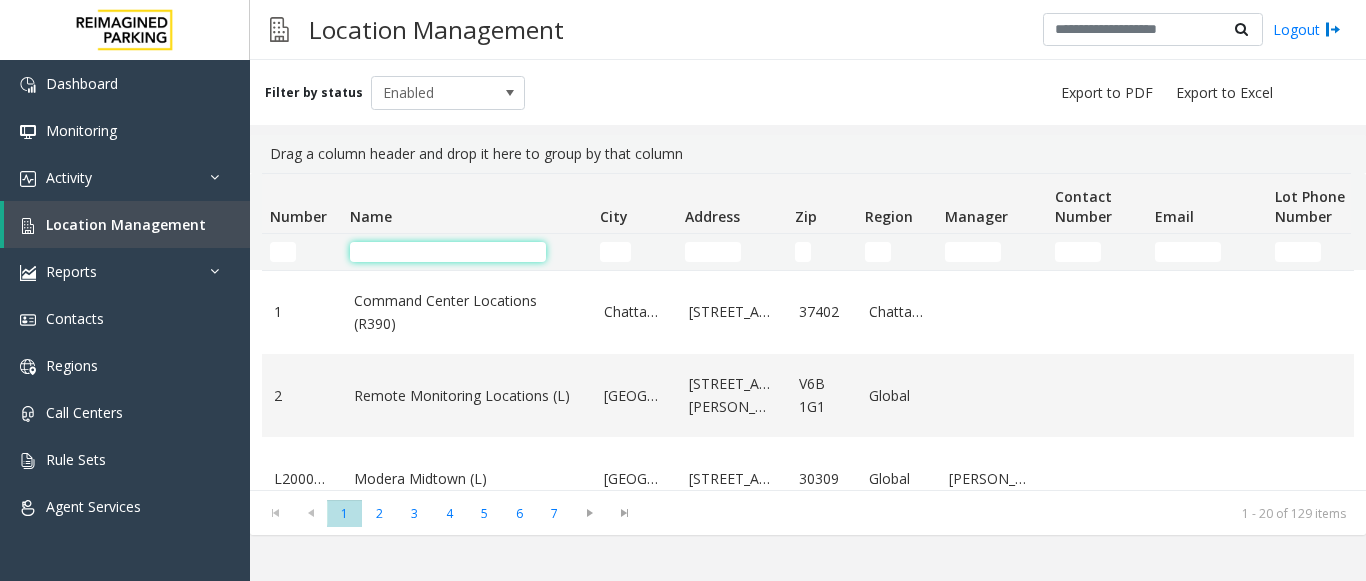 click 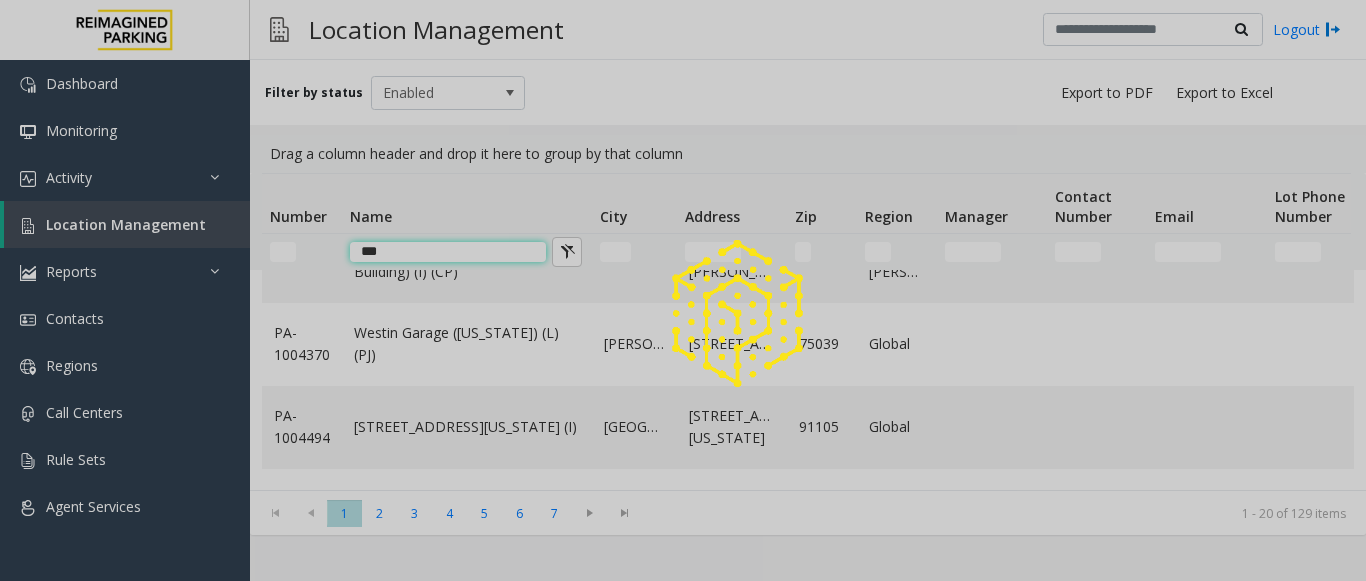 scroll, scrollTop: 0, scrollLeft: 0, axis: both 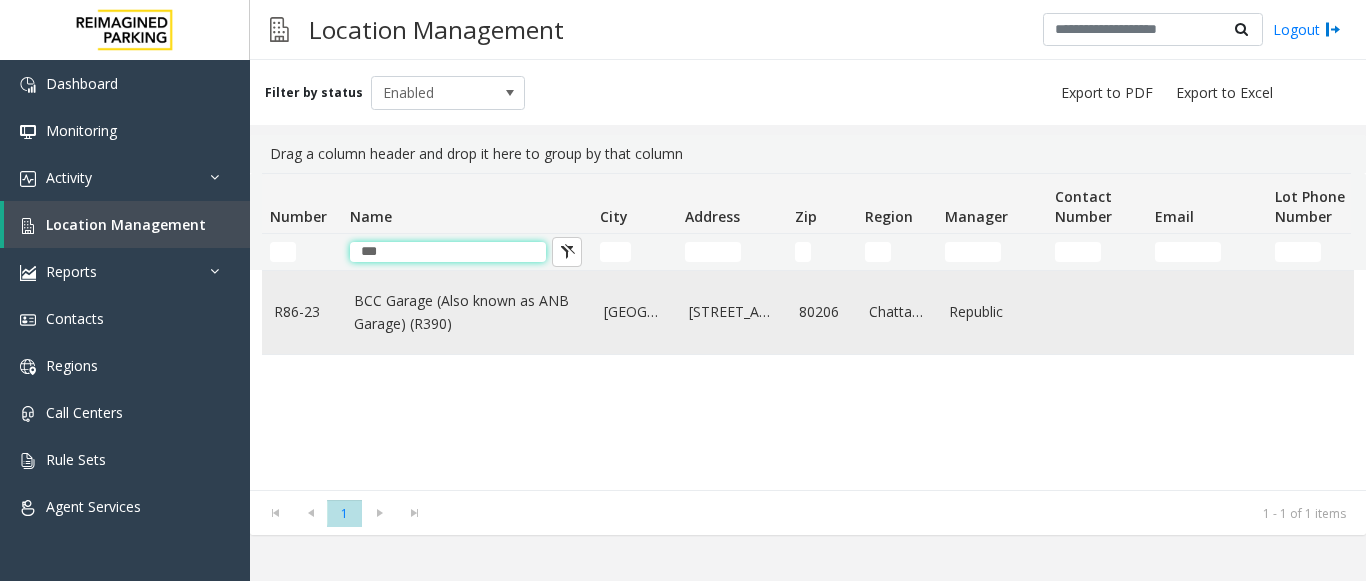 type on "***" 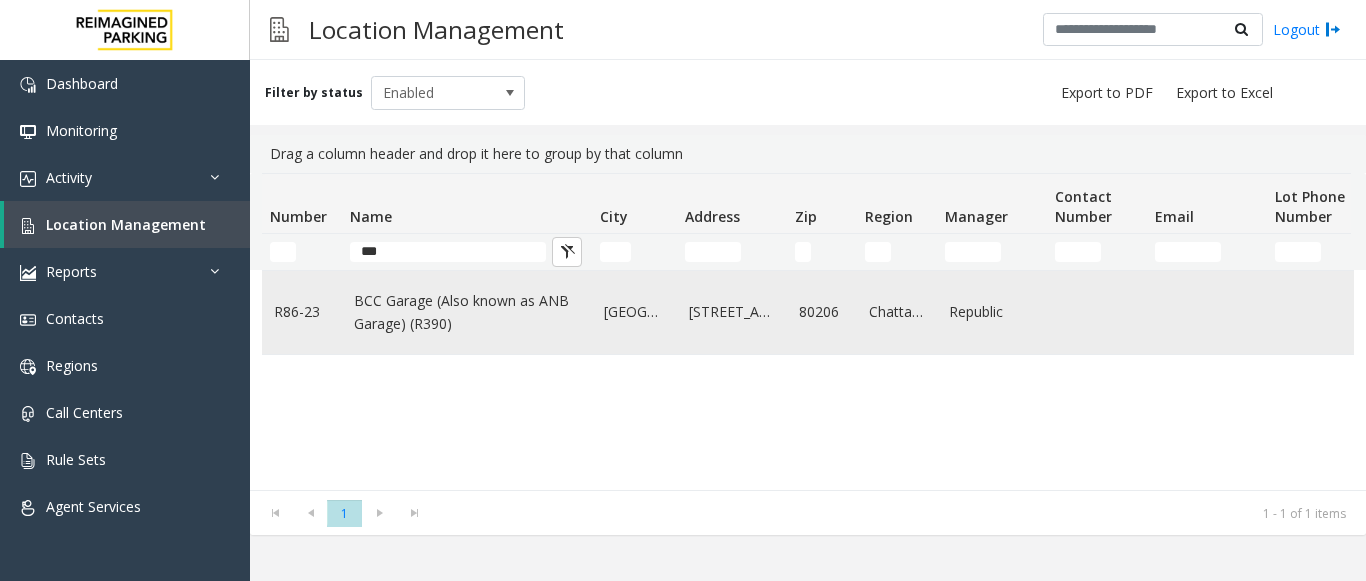 click on "BCC Garage (Also known as ANB Garage) (R390)" 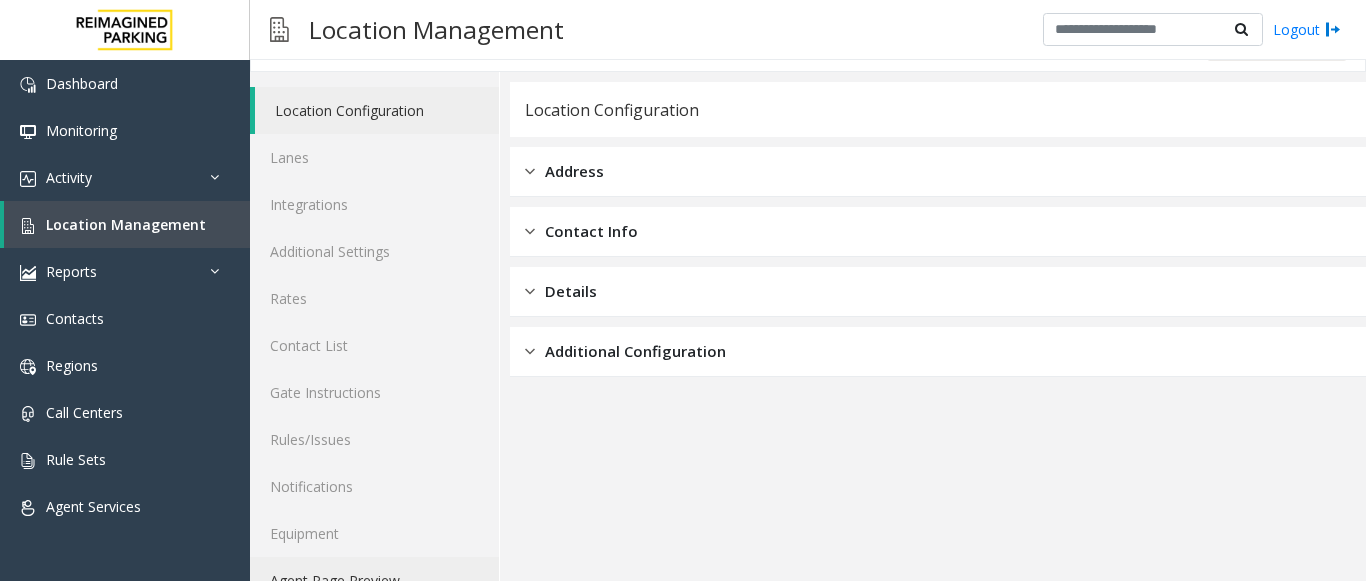scroll, scrollTop: 78, scrollLeft: 0, axis: vertical 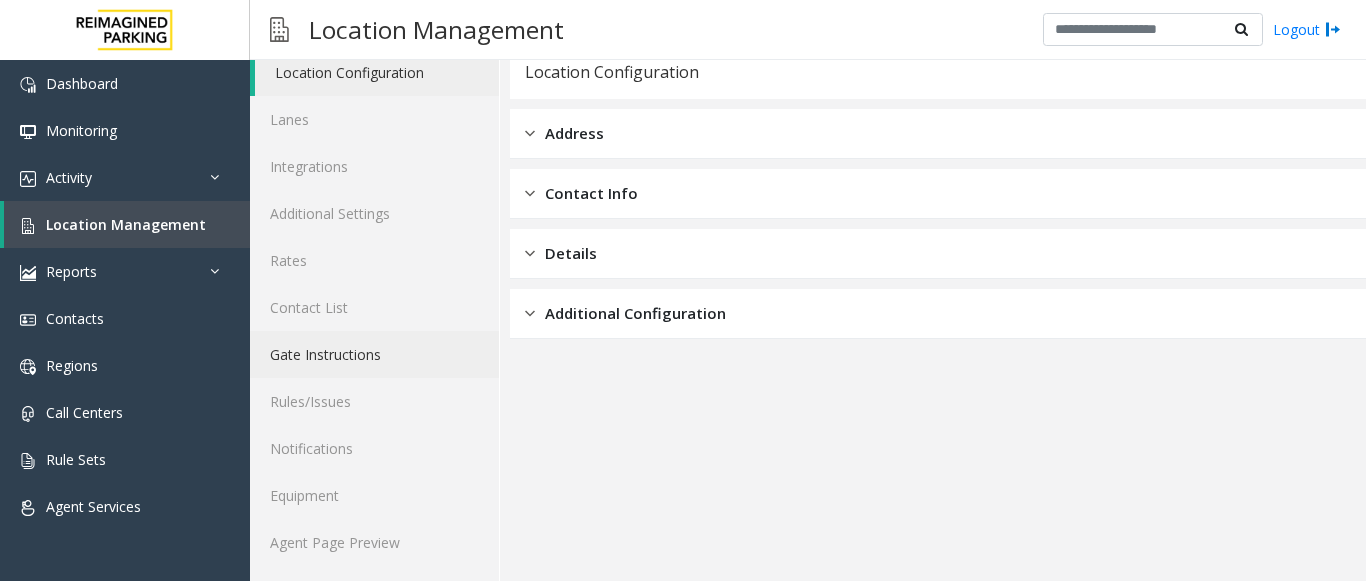 click on "Gate Instructions" 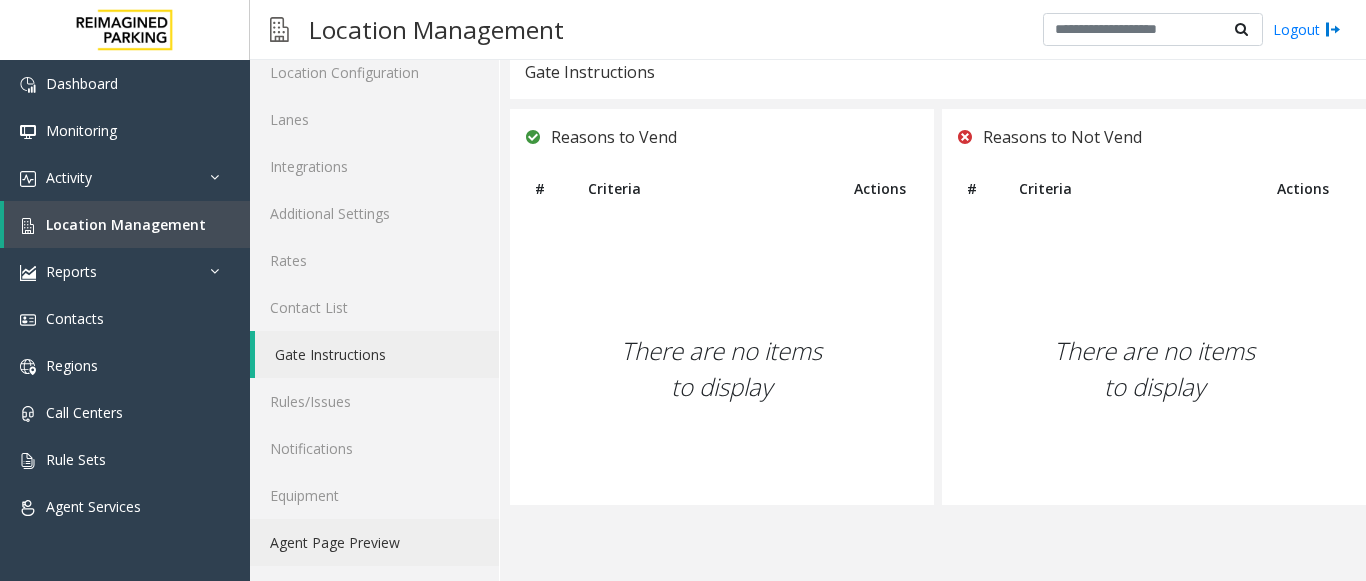 click on "Agent Page Preview" 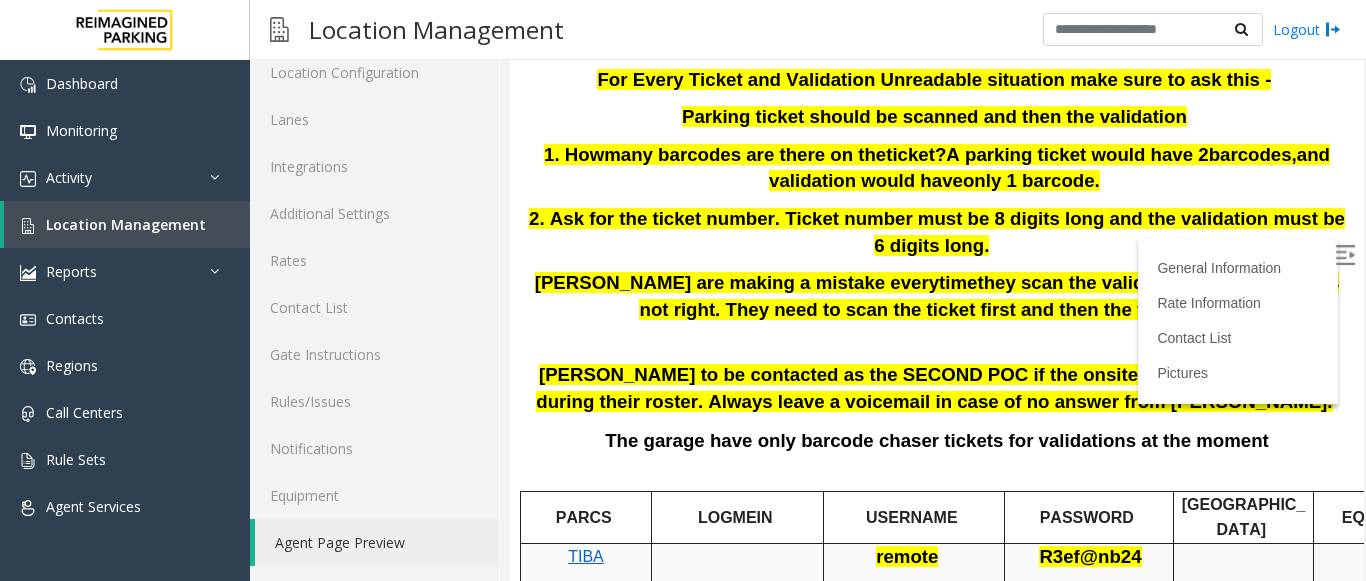 scroll, scrollTop: 900, scrollLeft: 0, axis: vertical 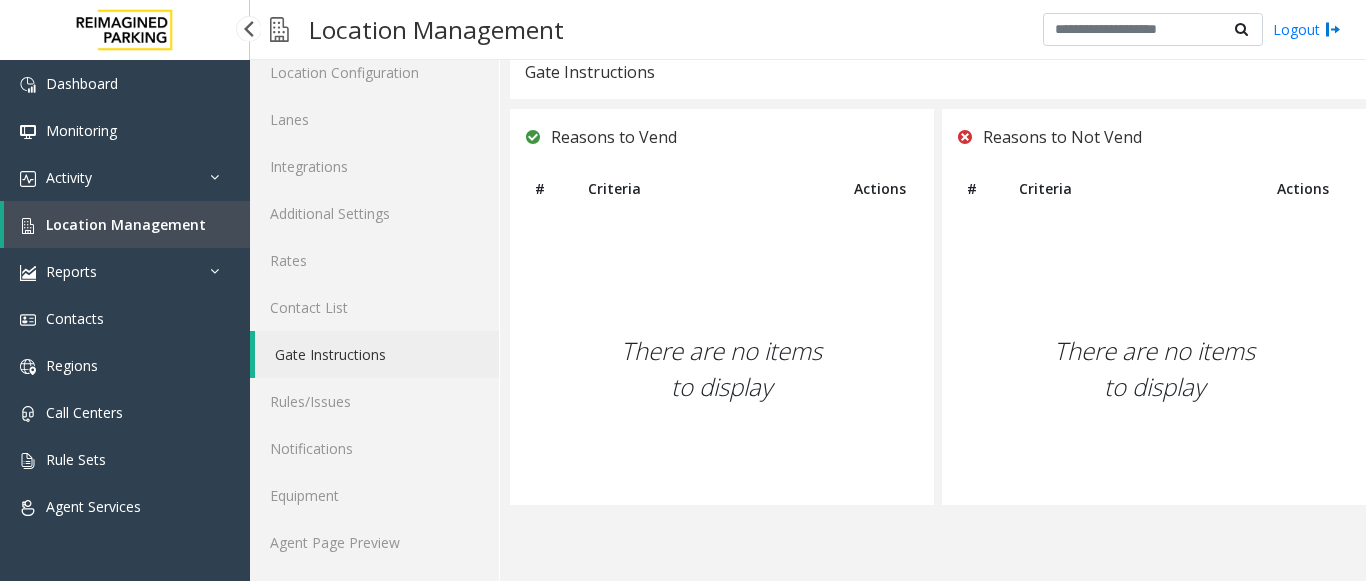 click on "Location Management" at bounding box center [127, 224] 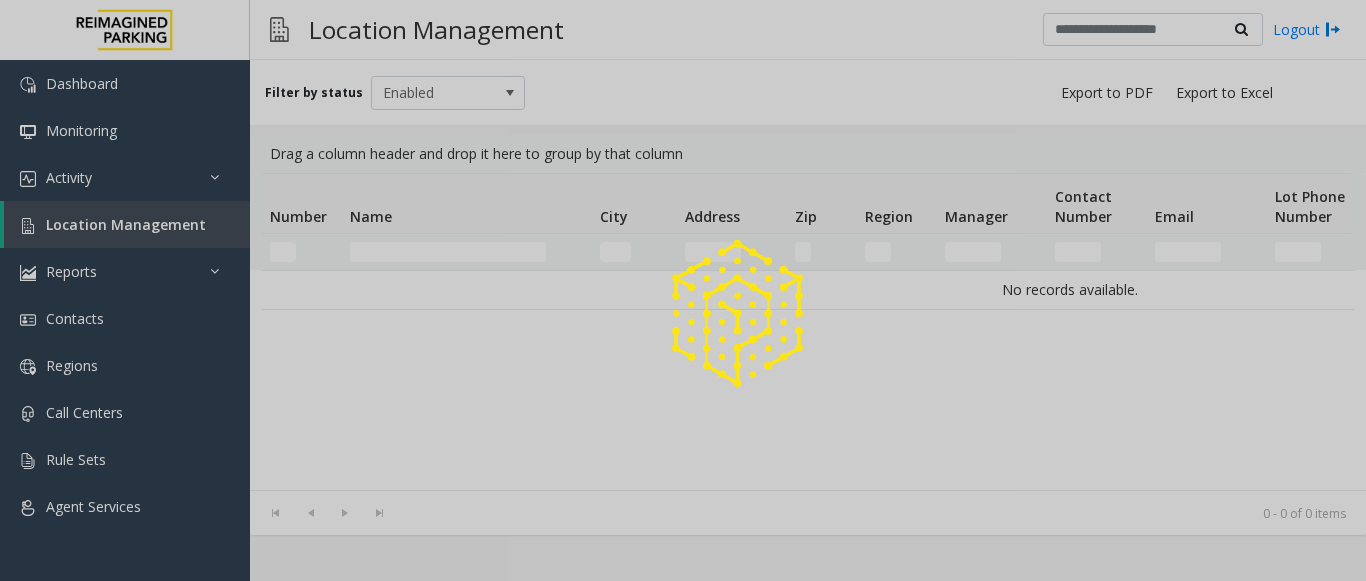 scroll, scrollTop: 0, scrollLeft: 0, axis: both 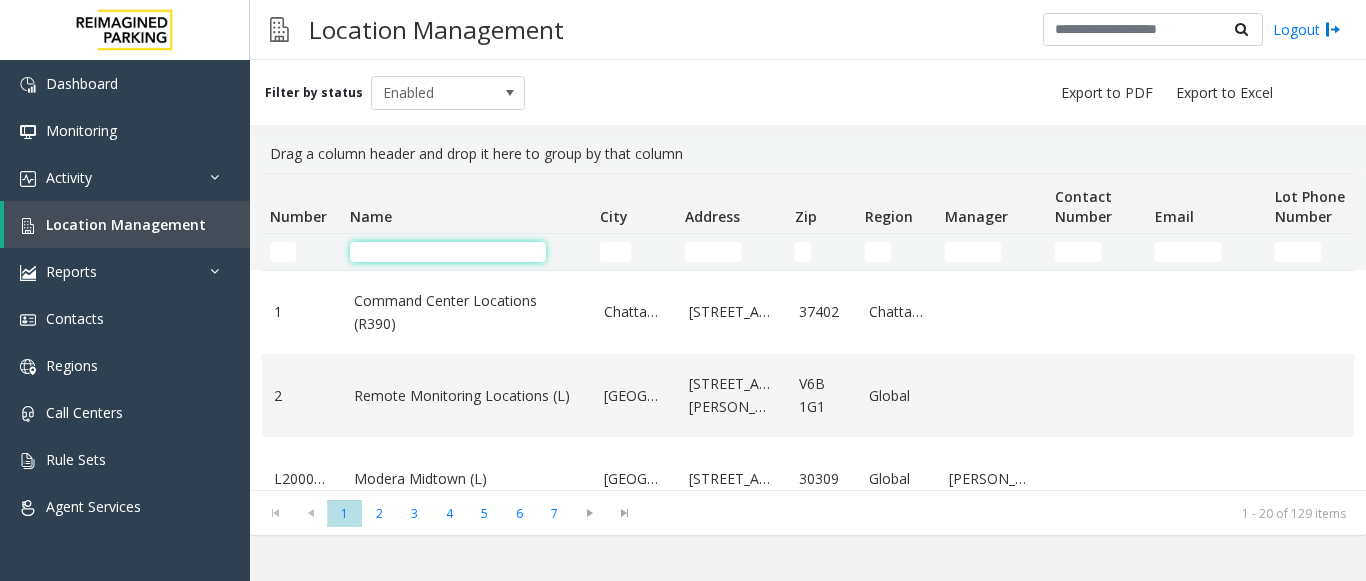 click 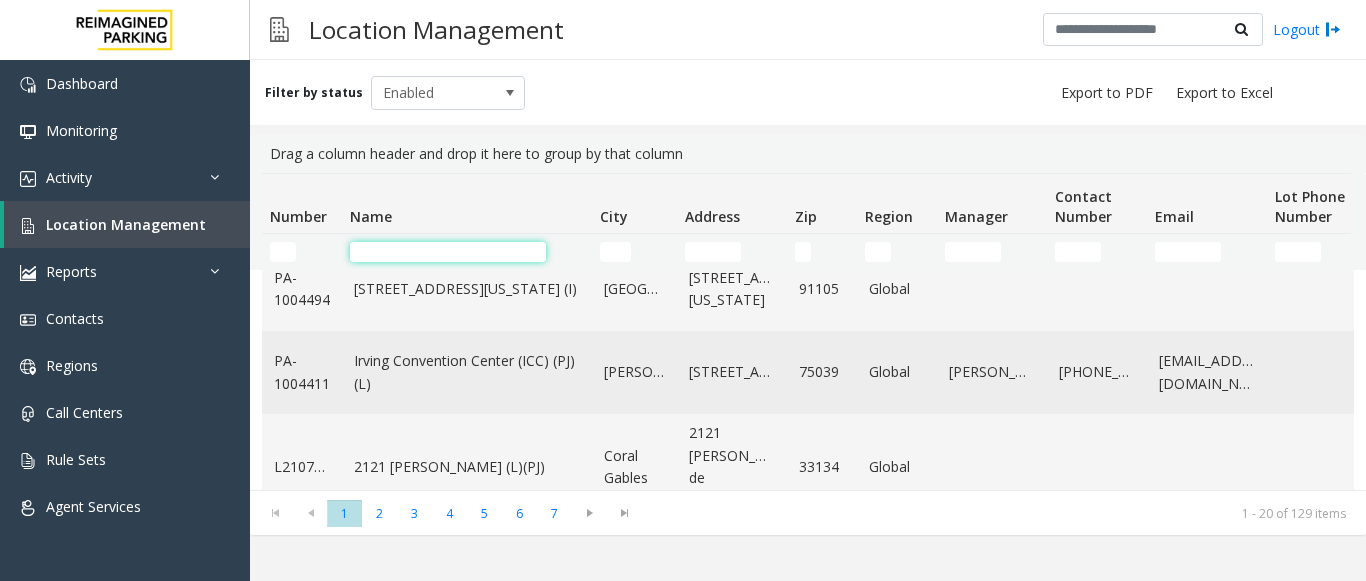scroll, scrollTop: 1461, scrollLeft: 0, axis: vertical 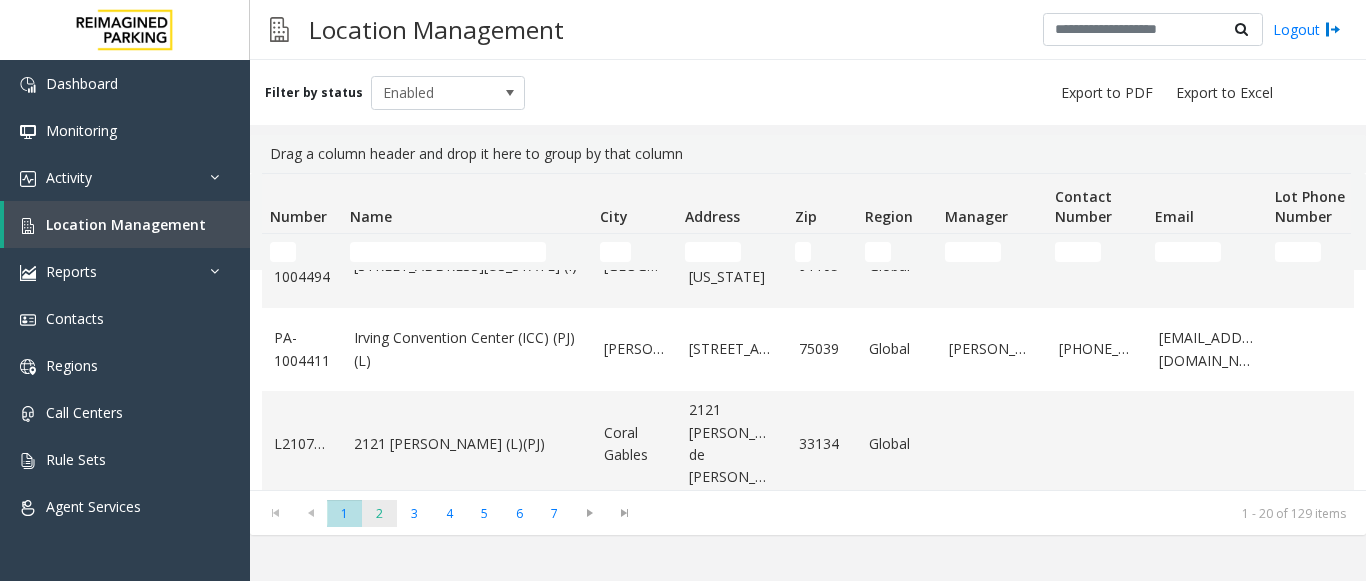 click on "2" 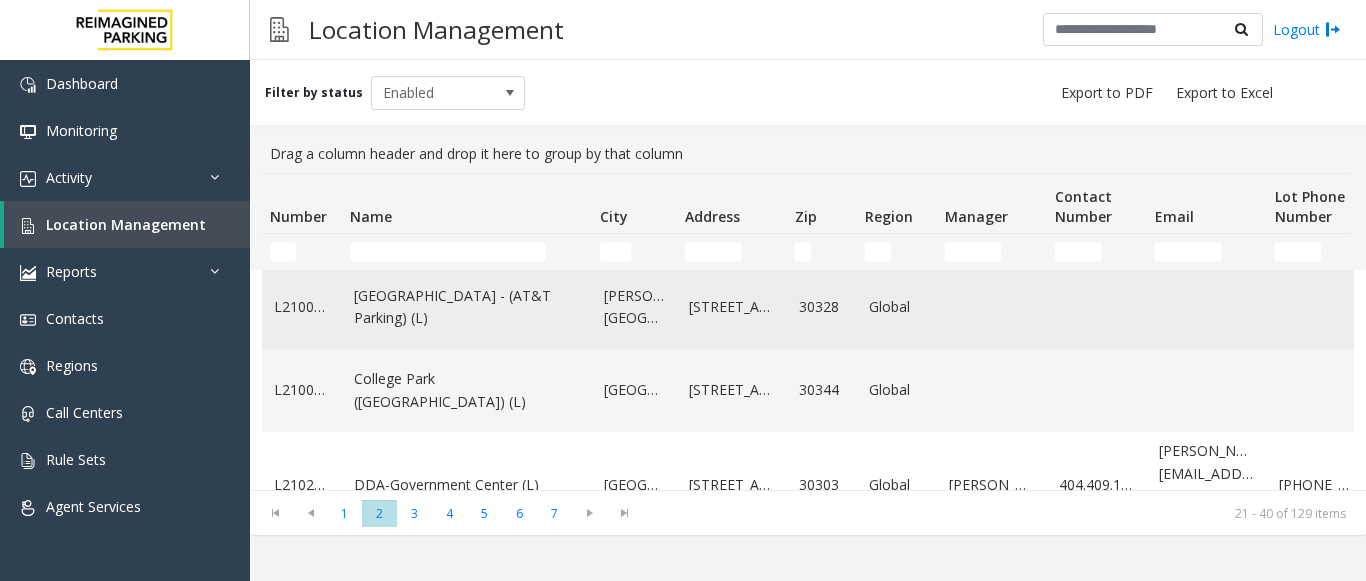 scroll, scrollTop: 700, scrollLeft: 0, axis: vertical 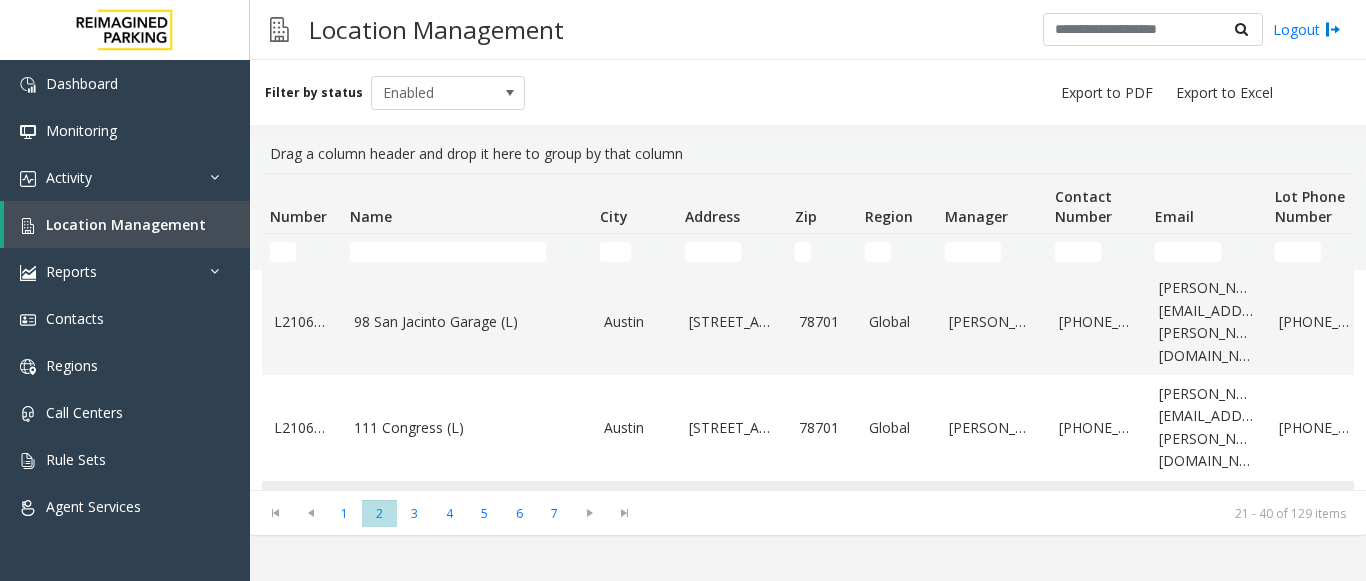 click on "City Plaza (L)" 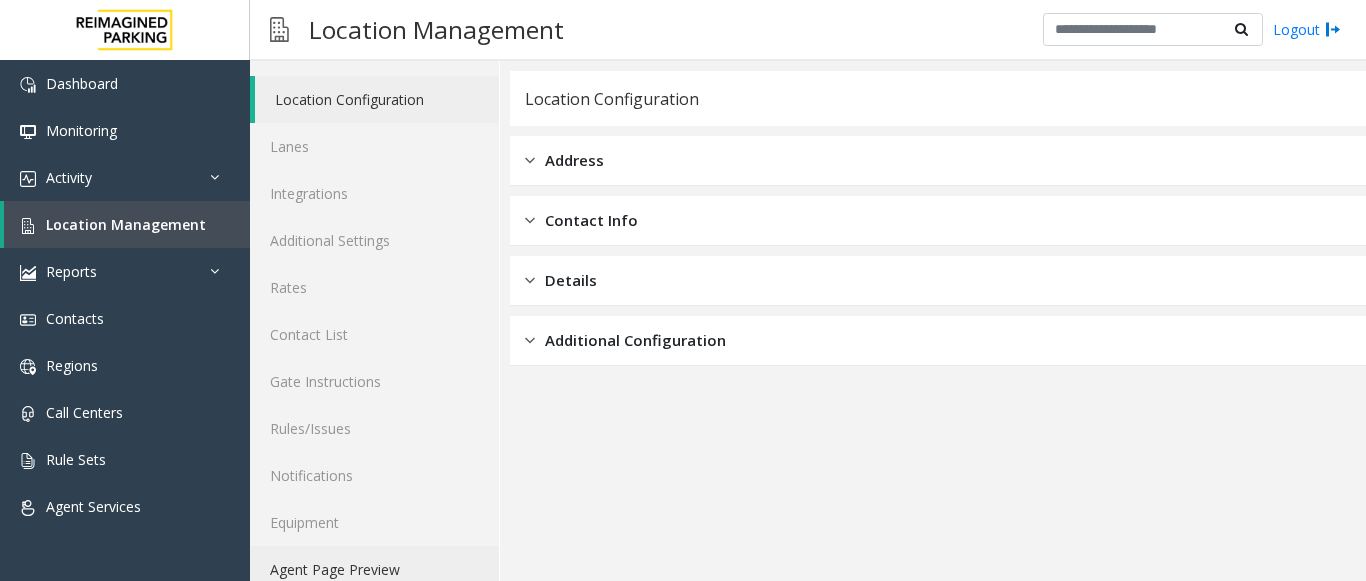 scroll, scrollTop: 78, scrollLeft: 0, axis: vertical 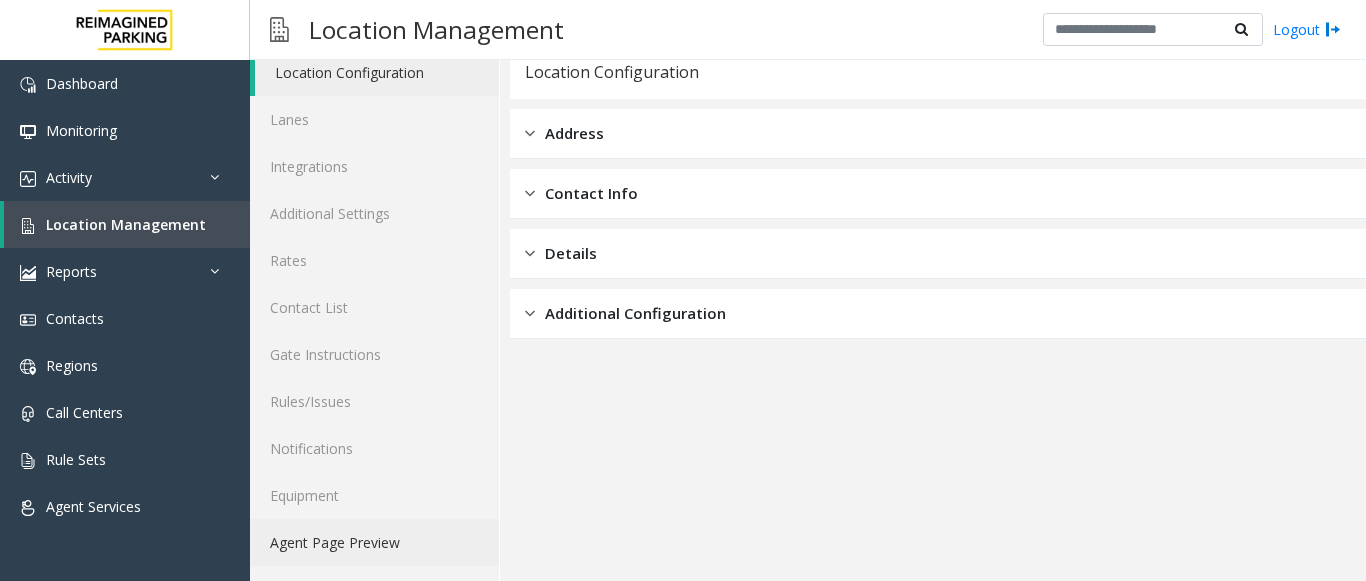 click on "Agent Page Preview" 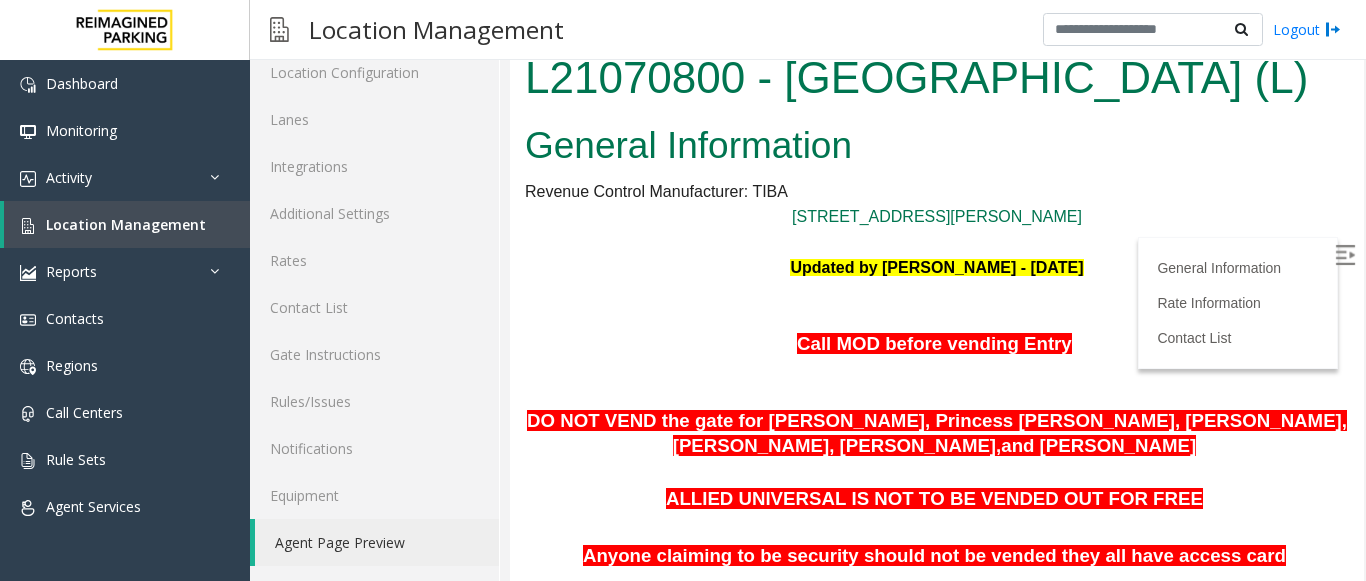 scroll, scrollTop: 0, scrollLeft: 0, axis: both 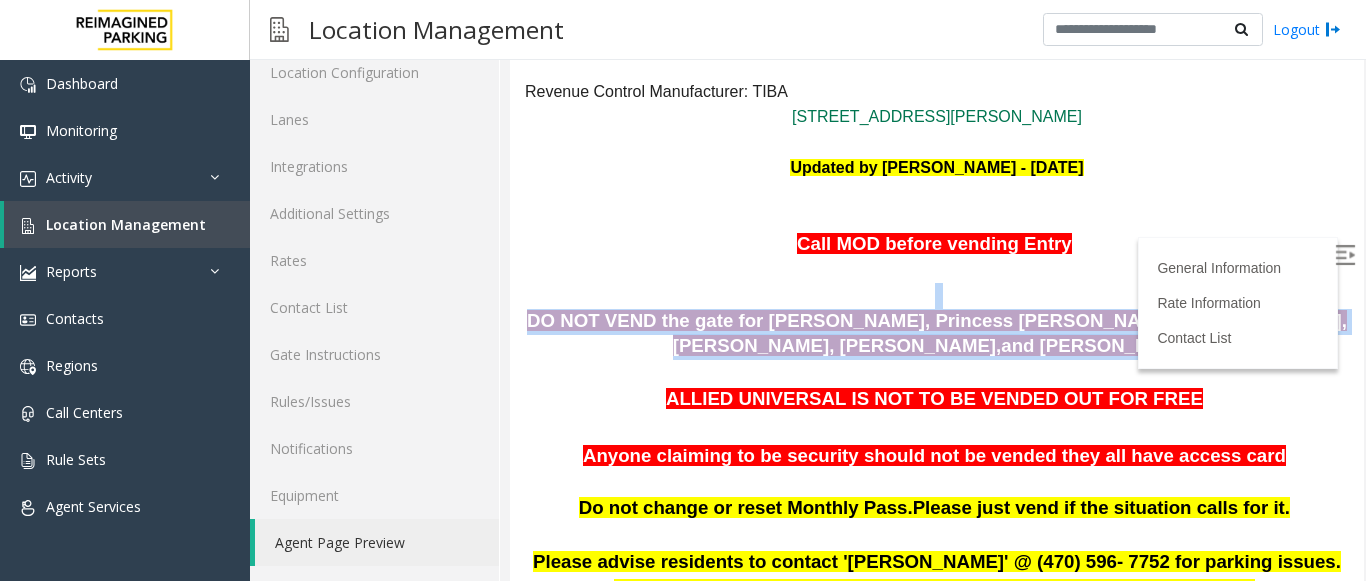 drag, startPoint x: 1087, startPoint y: 344, endPoint x: 690, endPoint y: 302, distance: 399.21548 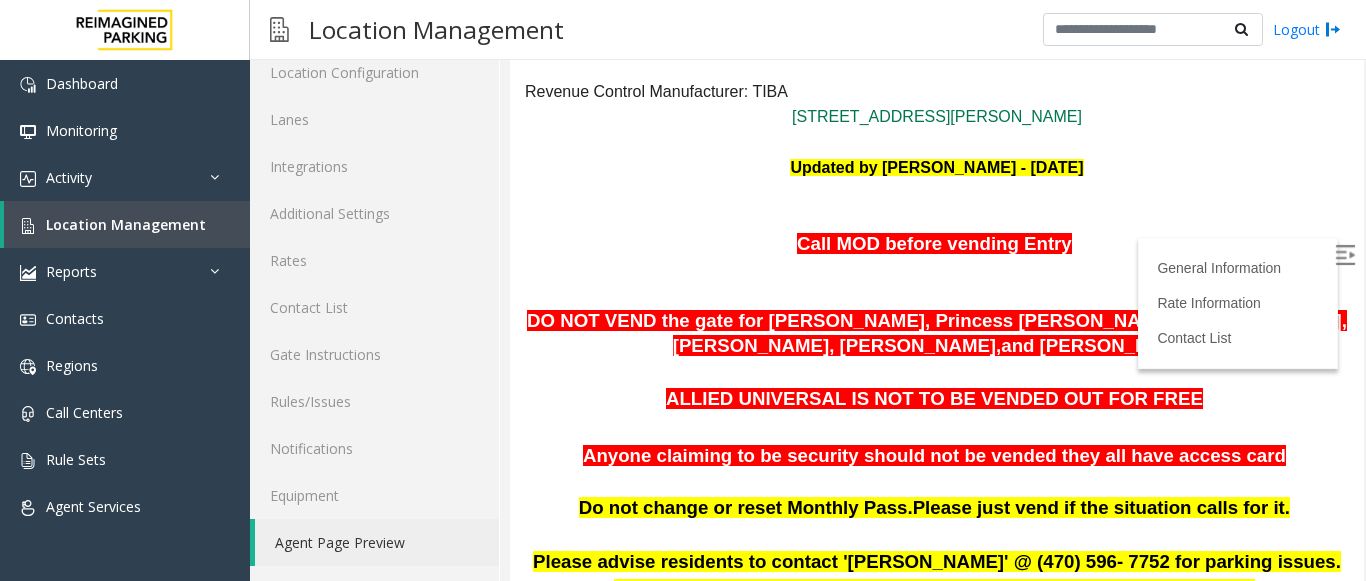 click on "ALLIED UNIVERSAL IS NOT TO BE VENDED OUT FOR FREE" at bounding box center (937, 399) 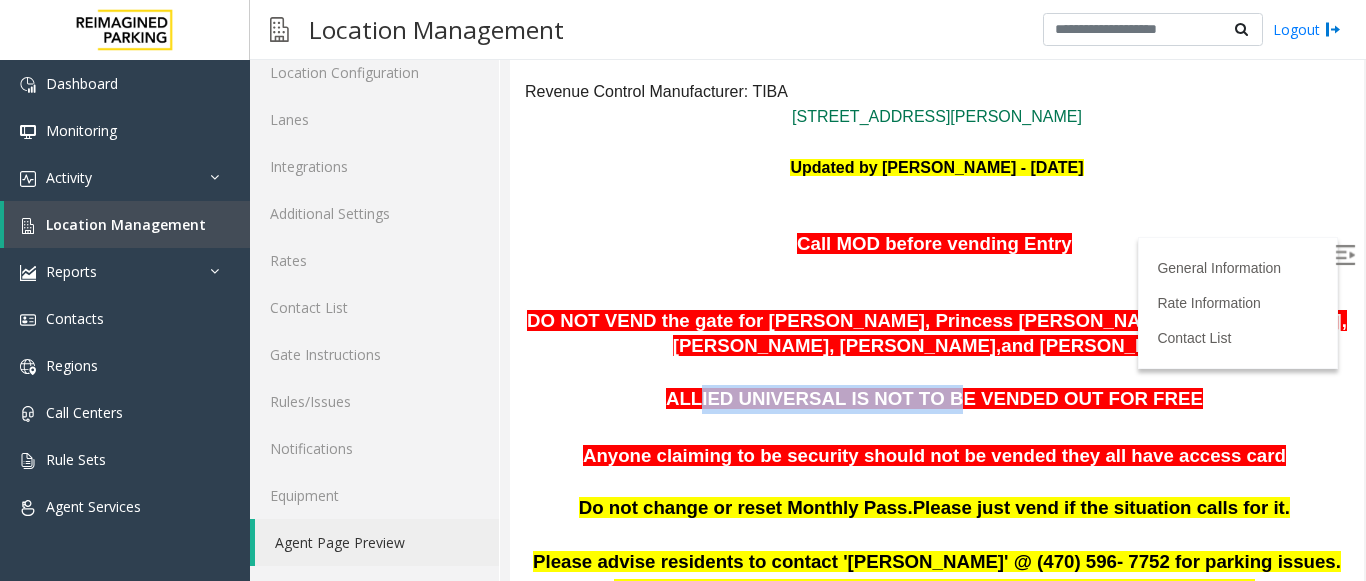 drag, startPoint x: 725, startPoint y: 395, endPoint x: 941, endPoint y: 403, distance: 216.1481 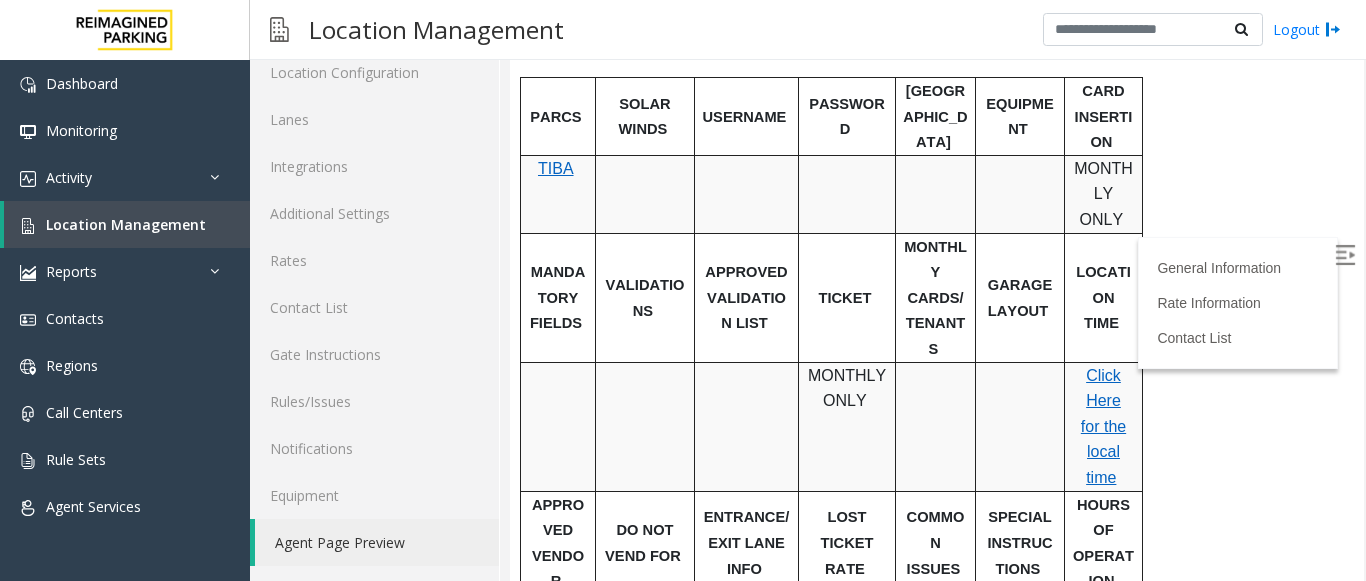scroll, scrollTop: 800, scrollLeft: 0, axis: vertical 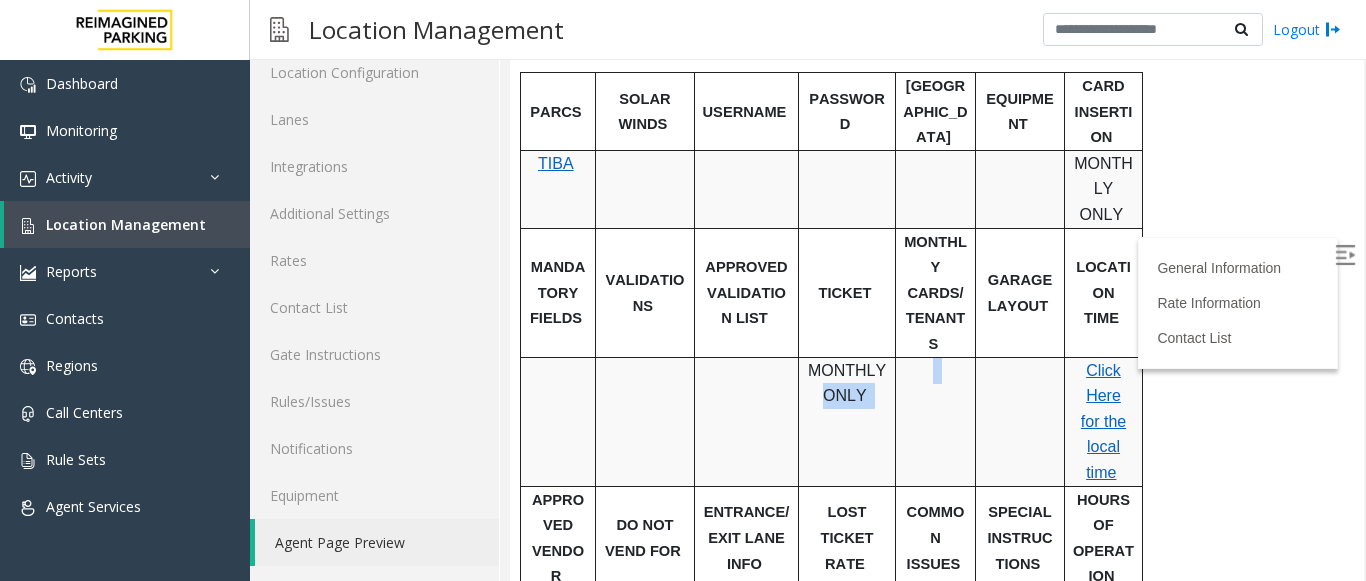drag, startPoint x: 831, startPoint y: 288, endPoint x: 905, endPoint y: 288, distance: 74 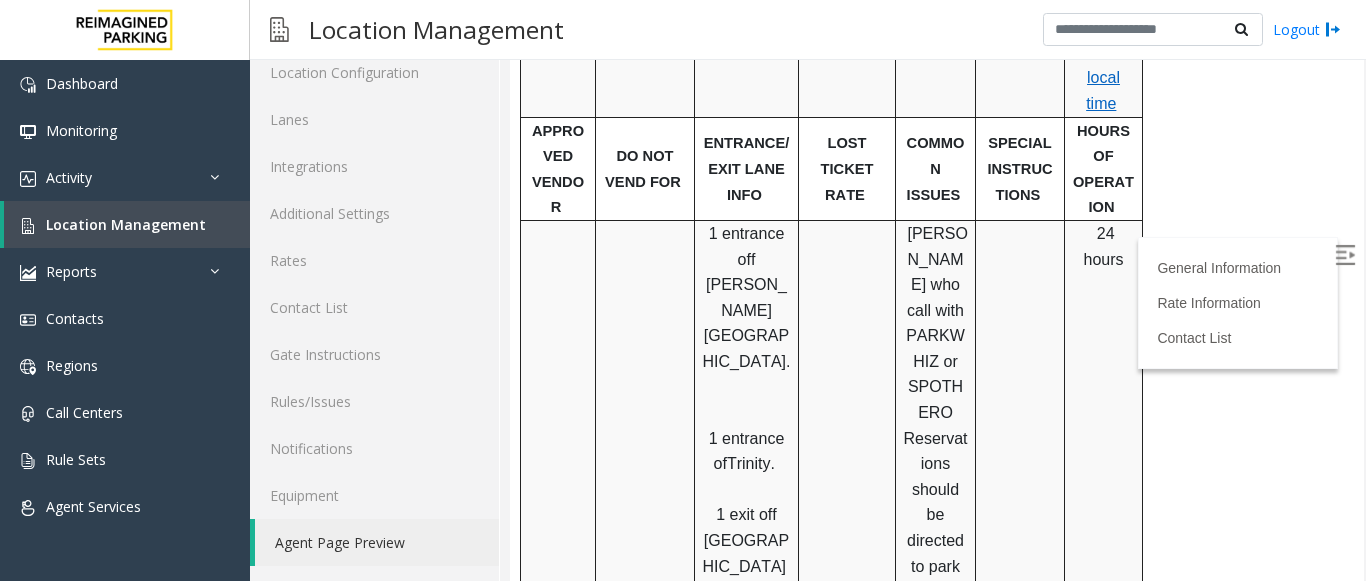 scroll, scrollTop: 1200, scrollLeft: 0, axis: vertical 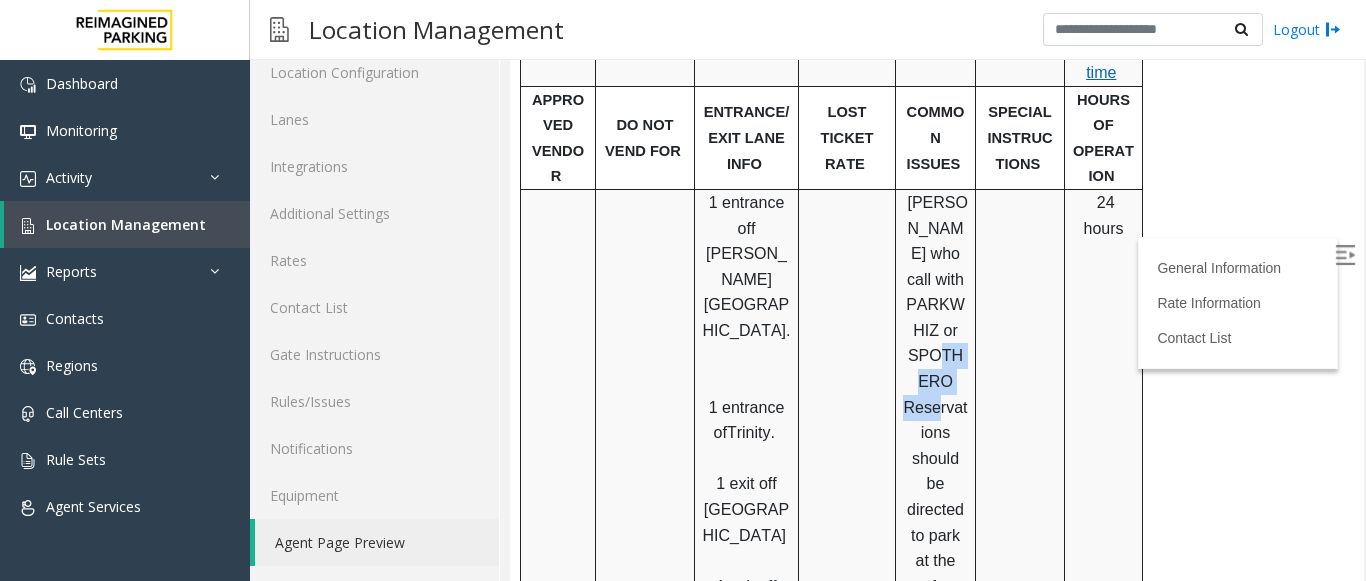 drag, startPoint x: 971, startPoint y: 251, endPoint x: 966, endPoint y: 278, distance: 27.45906 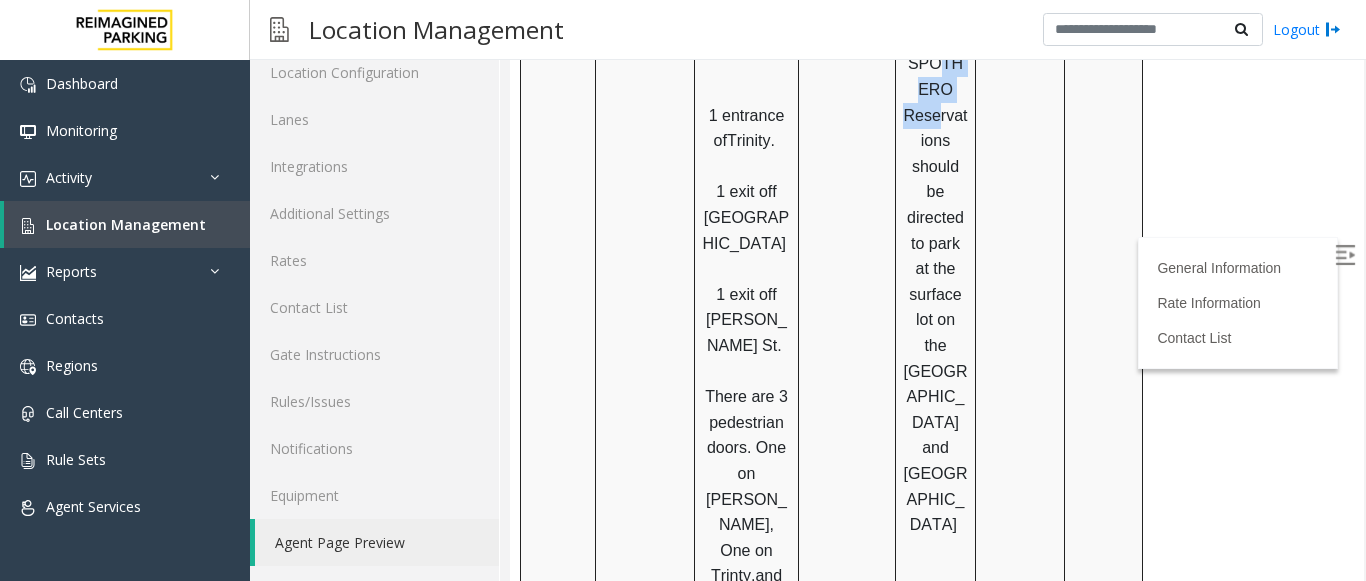 scroll, scrollTop: 1500, scrollLeft: 0, axis: vertical 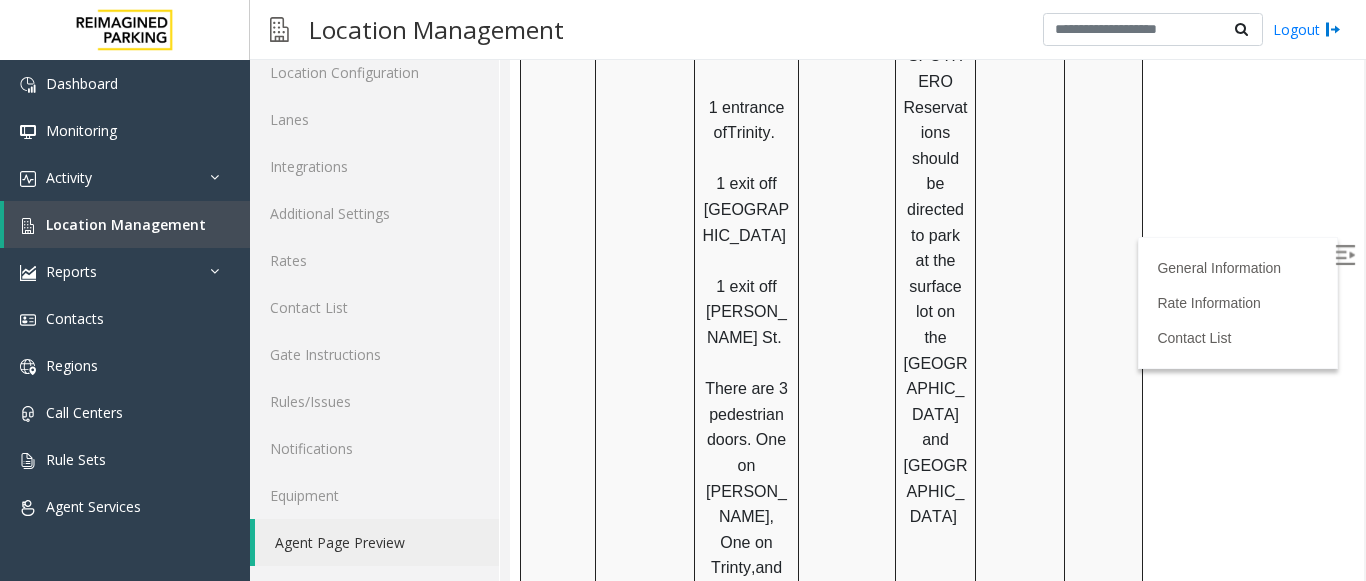 drag, startPoint x: 778, startPoint y: 411, endPoint x: 1147, endPoint y: 432, distance: 369.59708 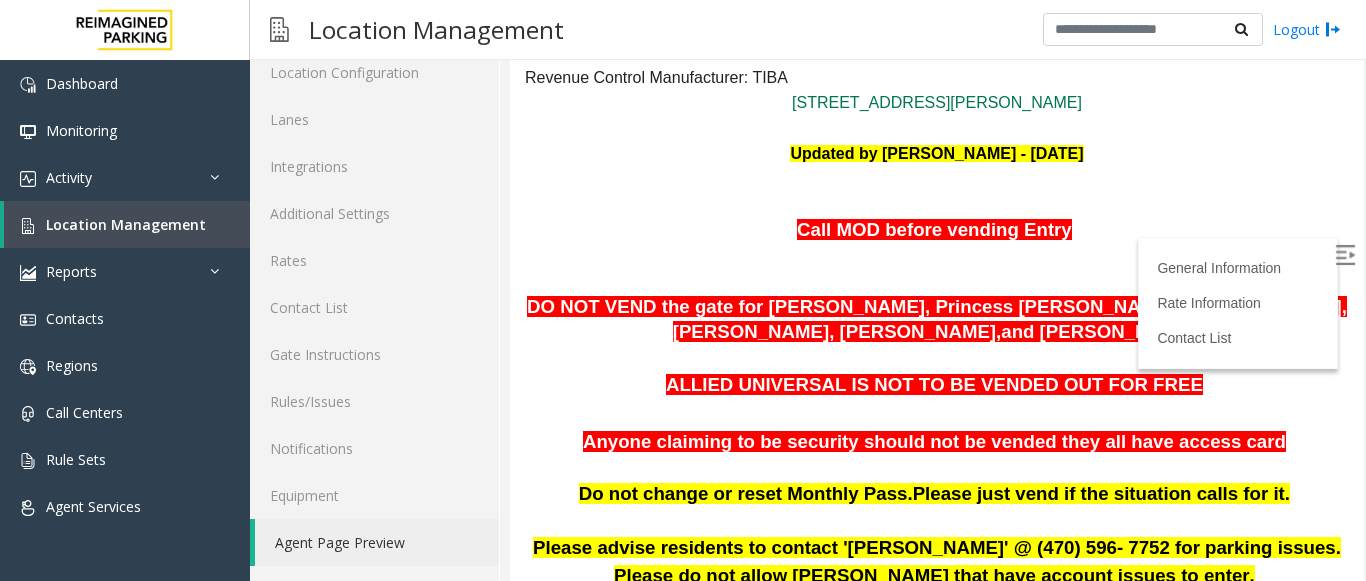 scroll, scrollTop: 200, scrollLeft: 0, axis: vertical 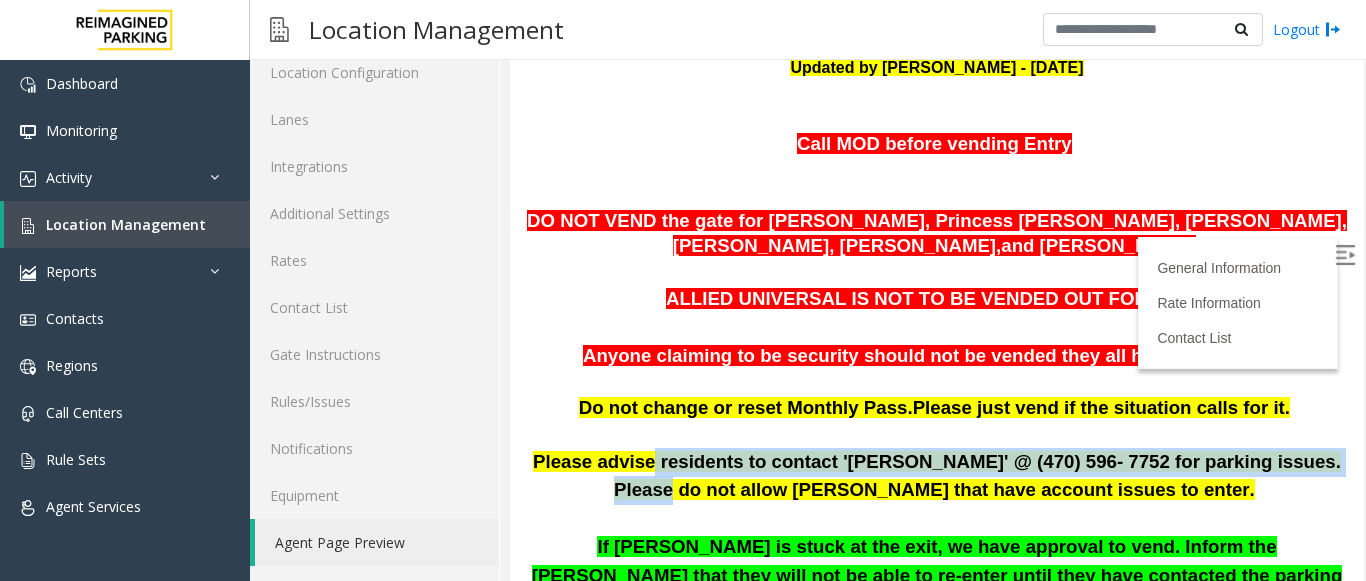 drag, startPoint x: 638, startPoint y: 477, endPoint x: 1282, endPoint y: 483, distance: 644.02795 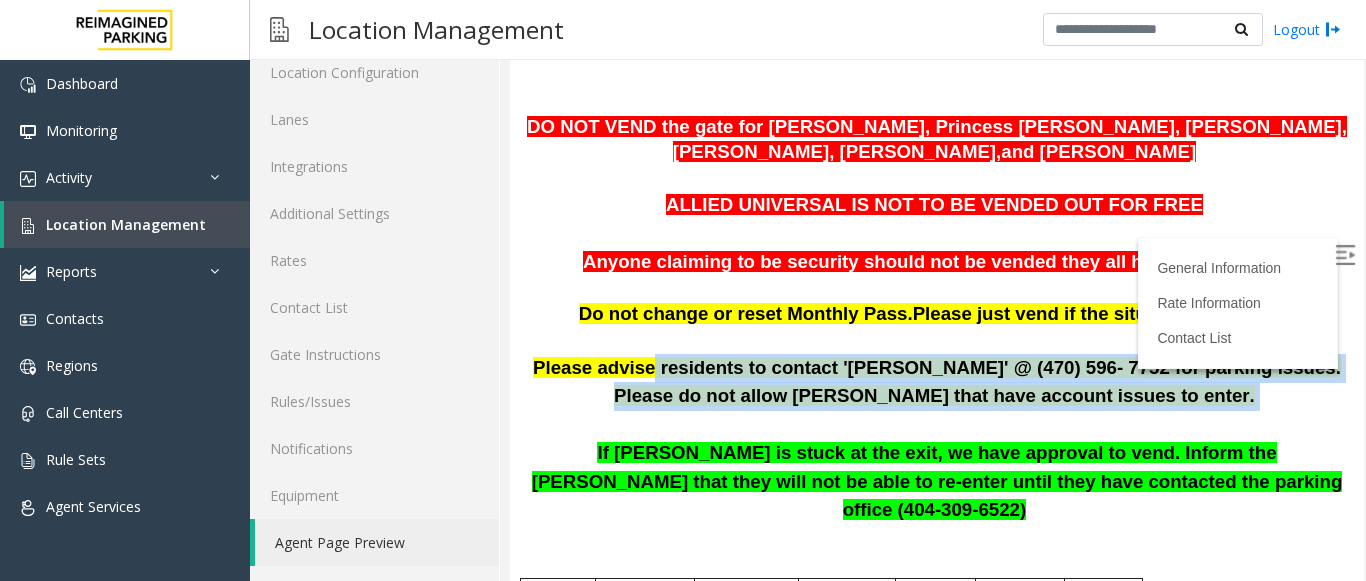 scroll, scrollTop: 300, scrollLeft: 0, axis: vertical 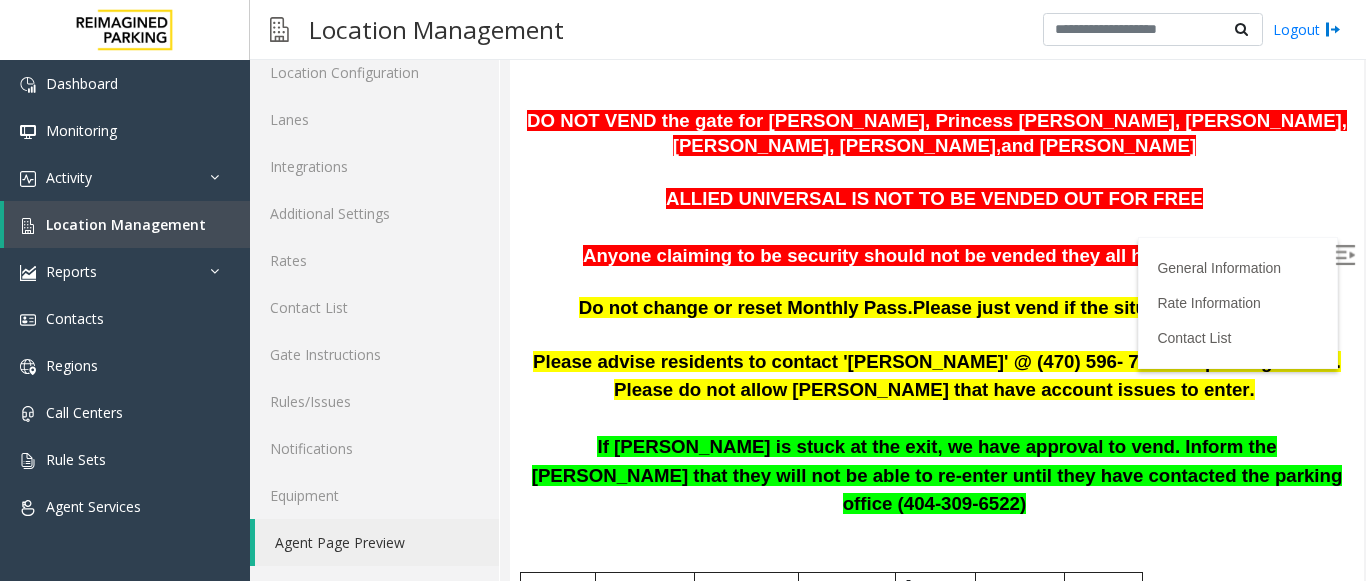 click at bounding box center [937, 419] 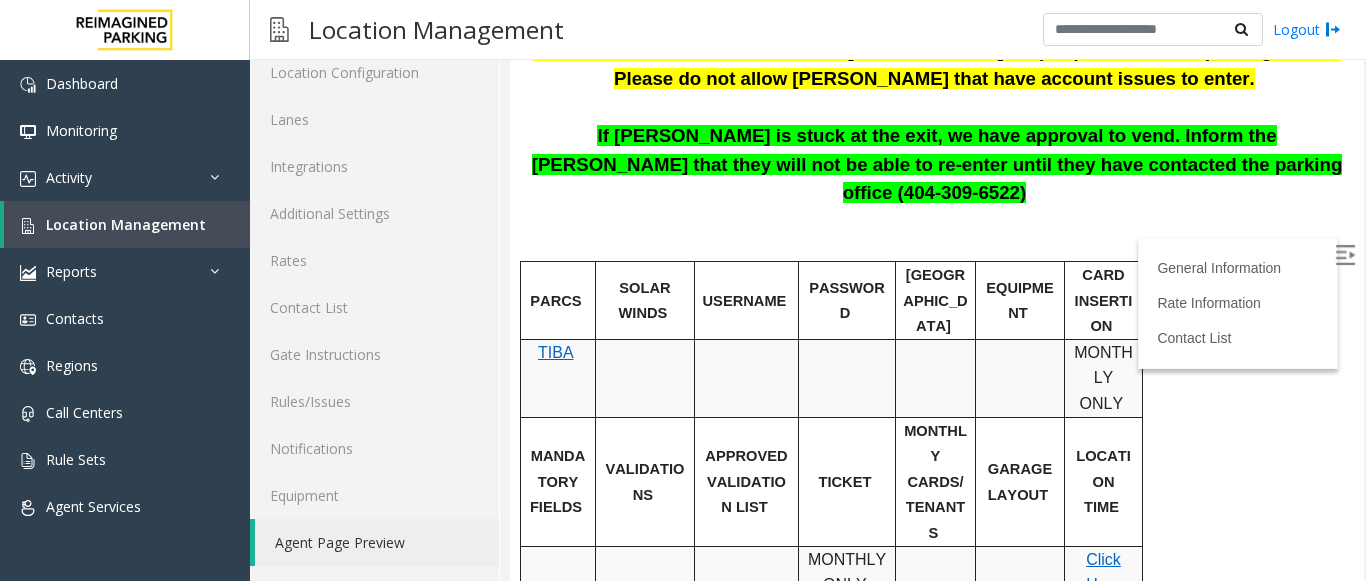 scroll, scrollTop: 400, scrollLeft: 0, axis: vertical 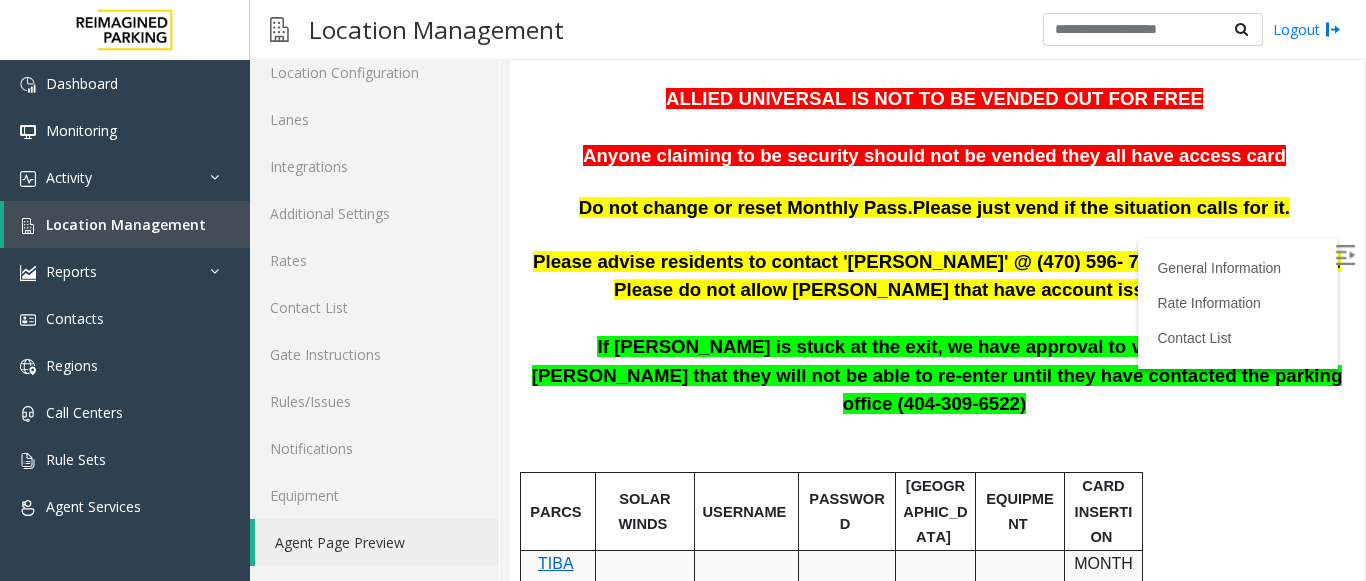 click on "If Parker is stuck at the exit, we have approval to vend. Inform the parker that they will not be able to re-enter until they have contacted the parking office (404-309-6522)" at bounding box center (937, 375) 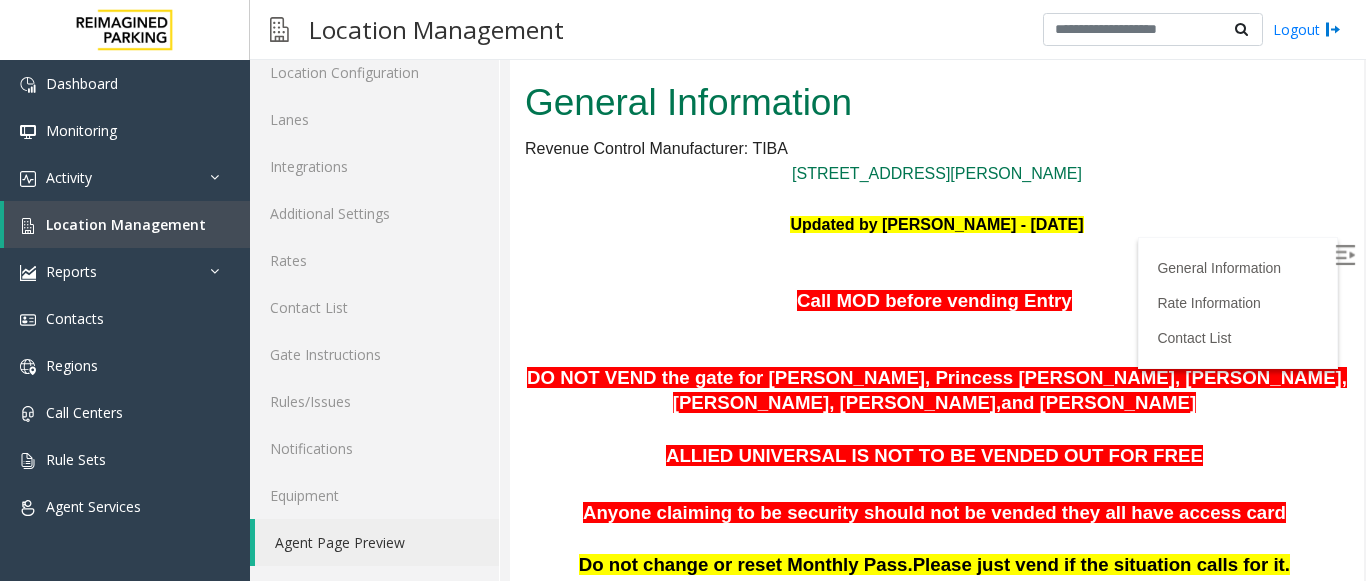 scroll, scrollTop: 0, scrollLeft: 0, axis: both 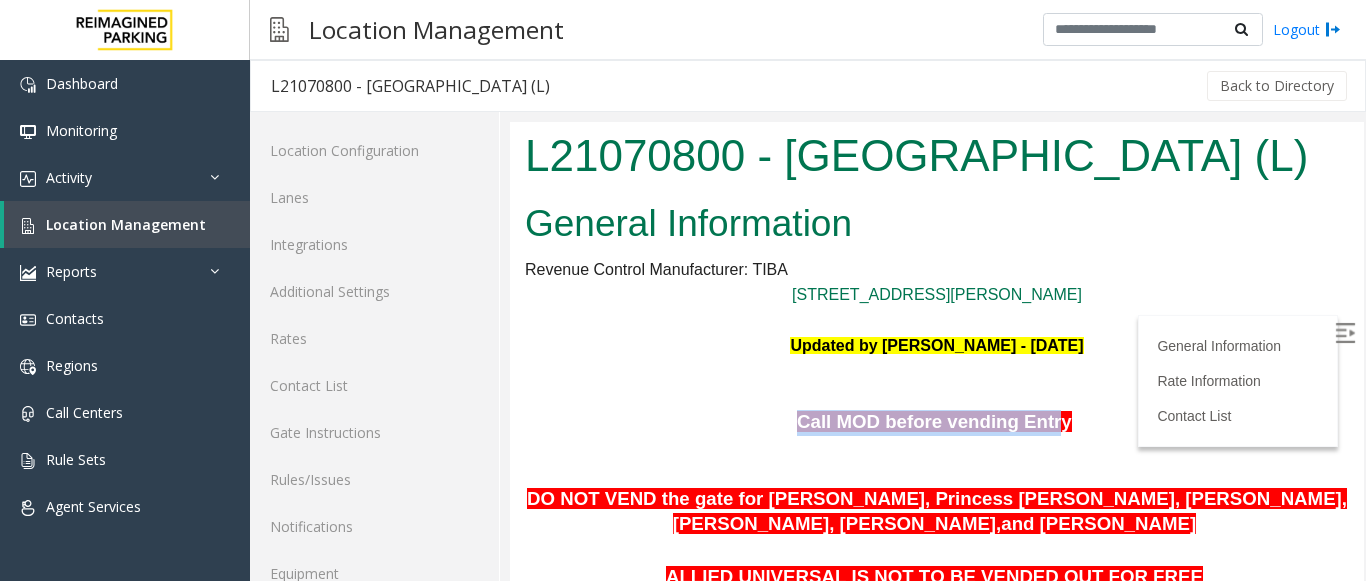 drag, startPoint x: 804, startPoint y: 413, endPoint x: 1028, endPoint y: 419, distance: 224.08034 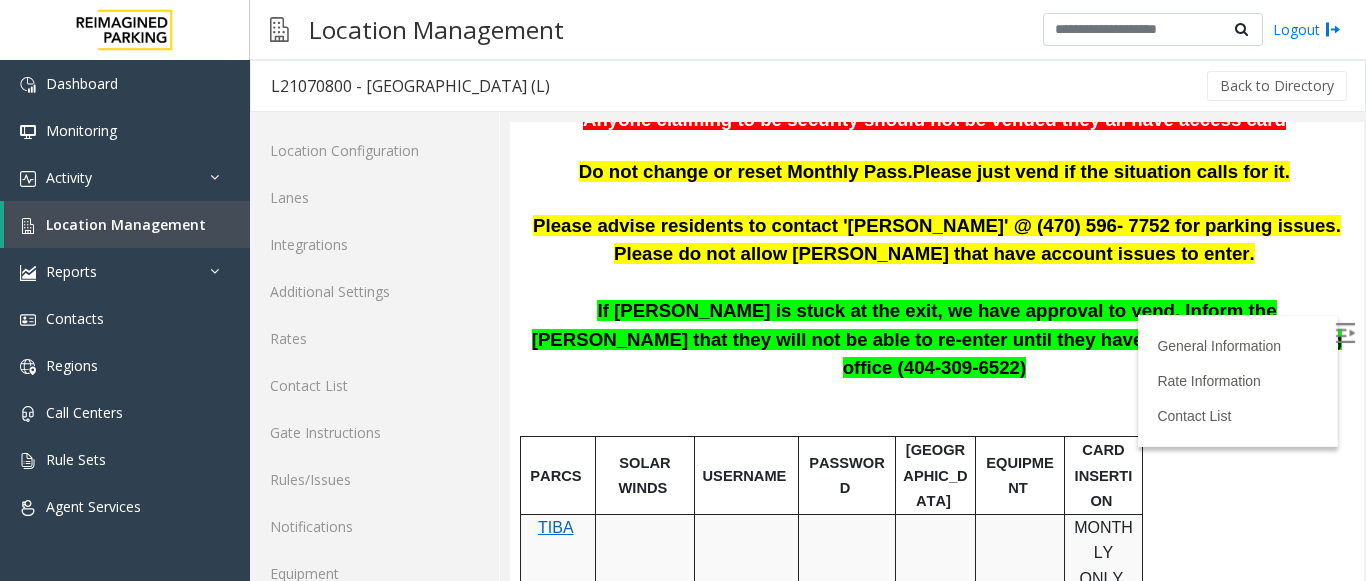 scroll, scrollTop: 509, scrollLeft: 0, axis: vertical 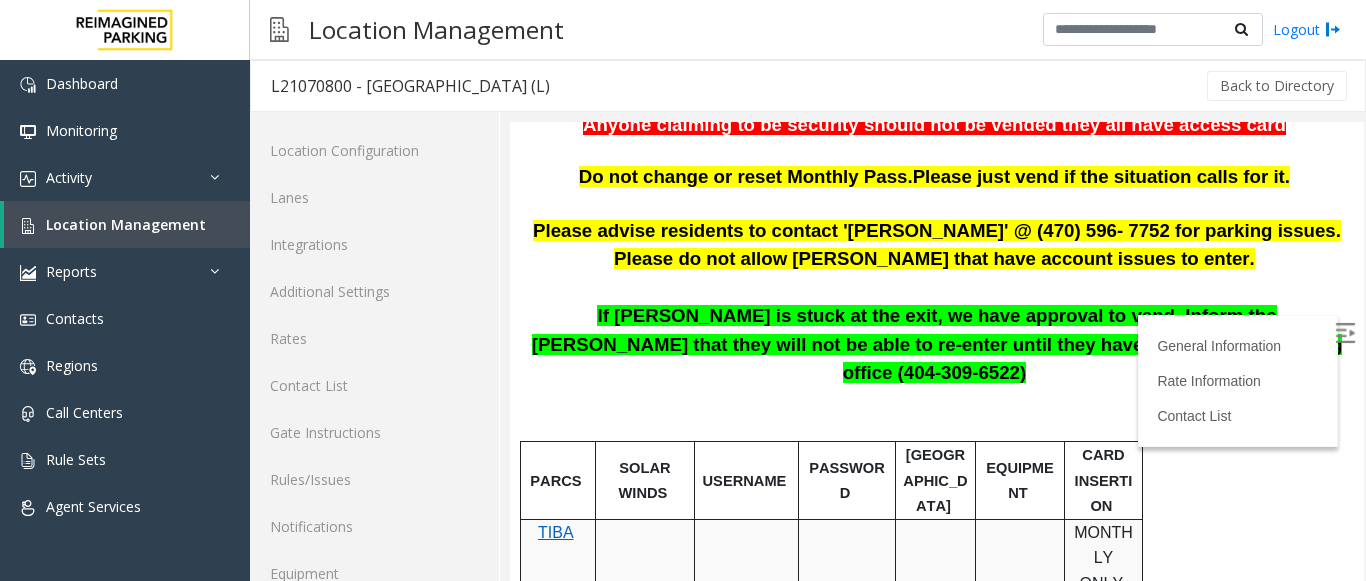 click at bounding box center (937, 413) 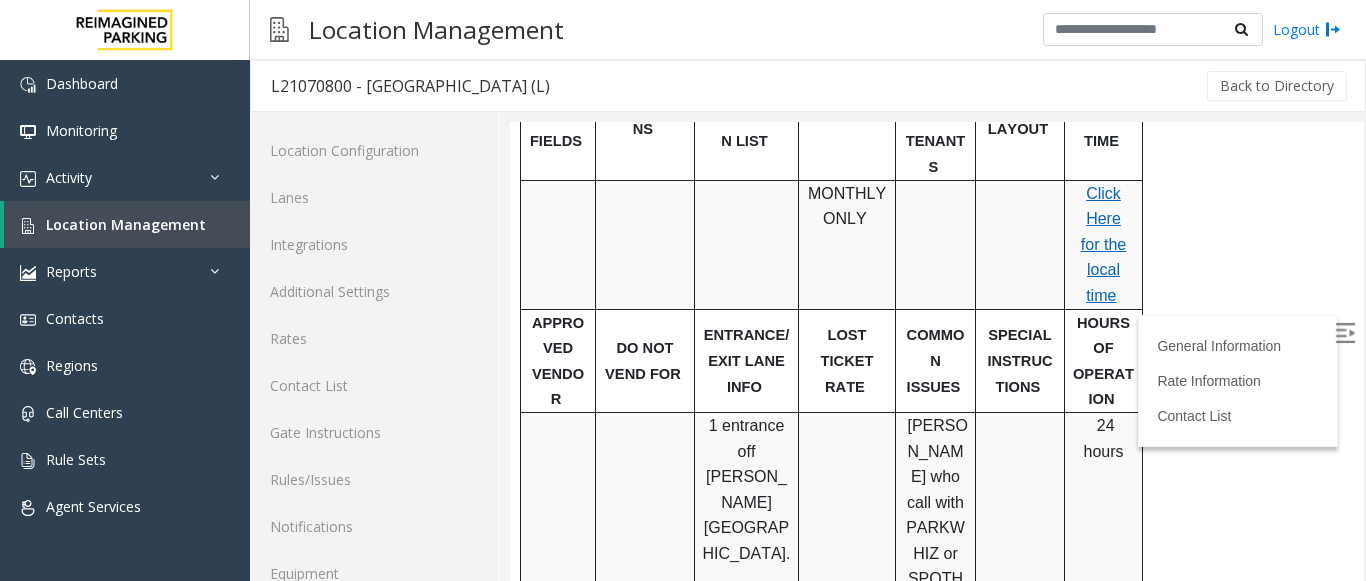scroll, scrollTop: 1300, scrollLeft: 0, axis: vertical 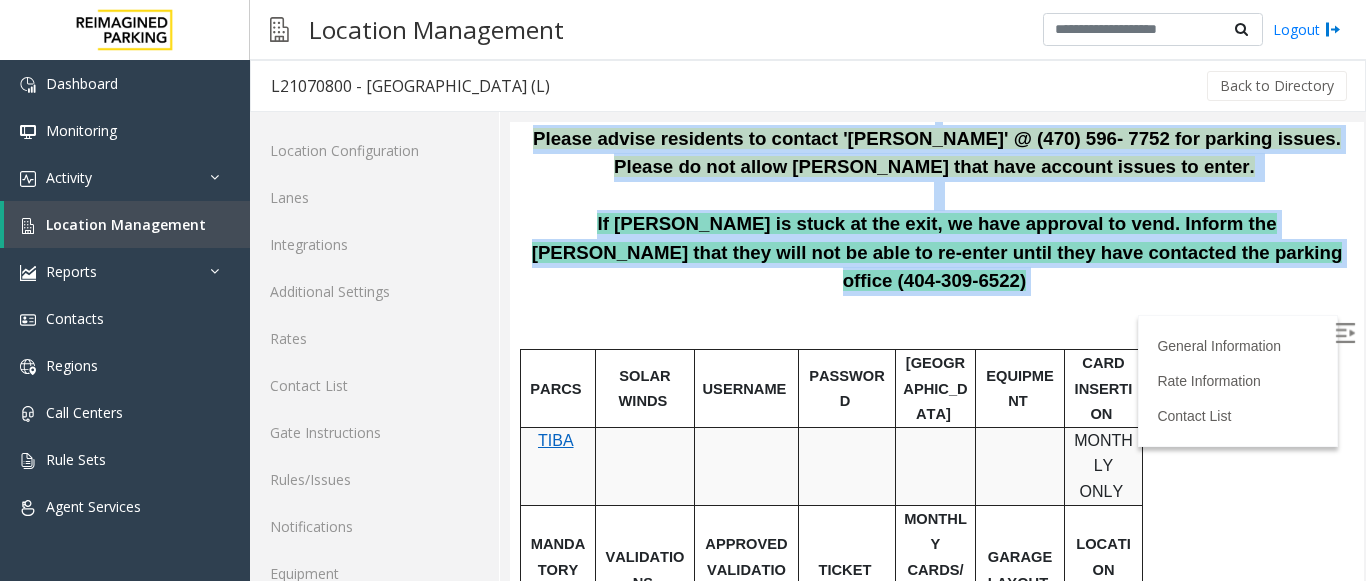 drag, startPoint x: 1189, startPoint y: 264, endPoint x: 446, endPoint y: 205, distance: 745.33887 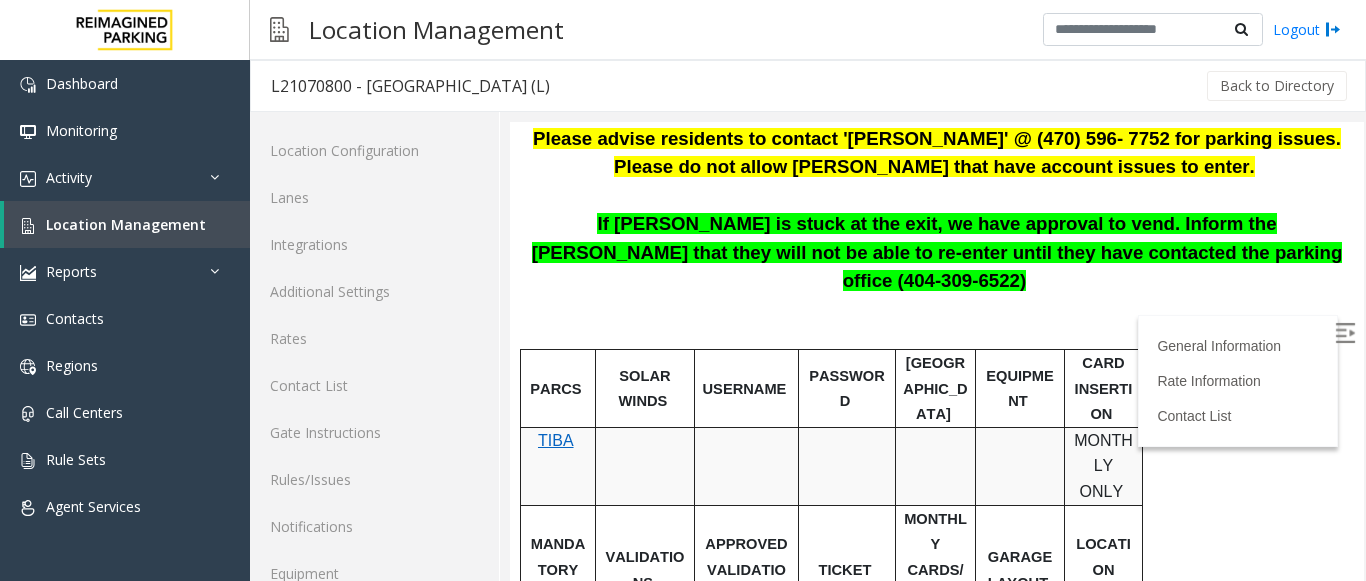 click at bounding box center [937, 321] 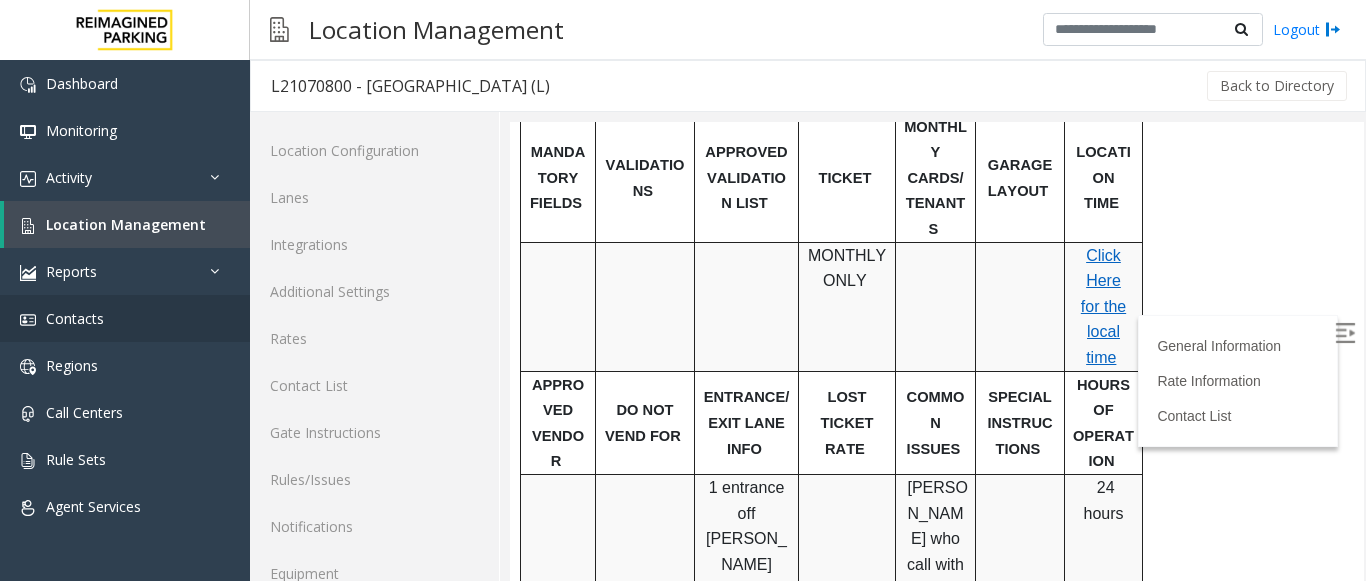 scroll, scrollTop: 1000, scrollLeft: 0, axis: vertical 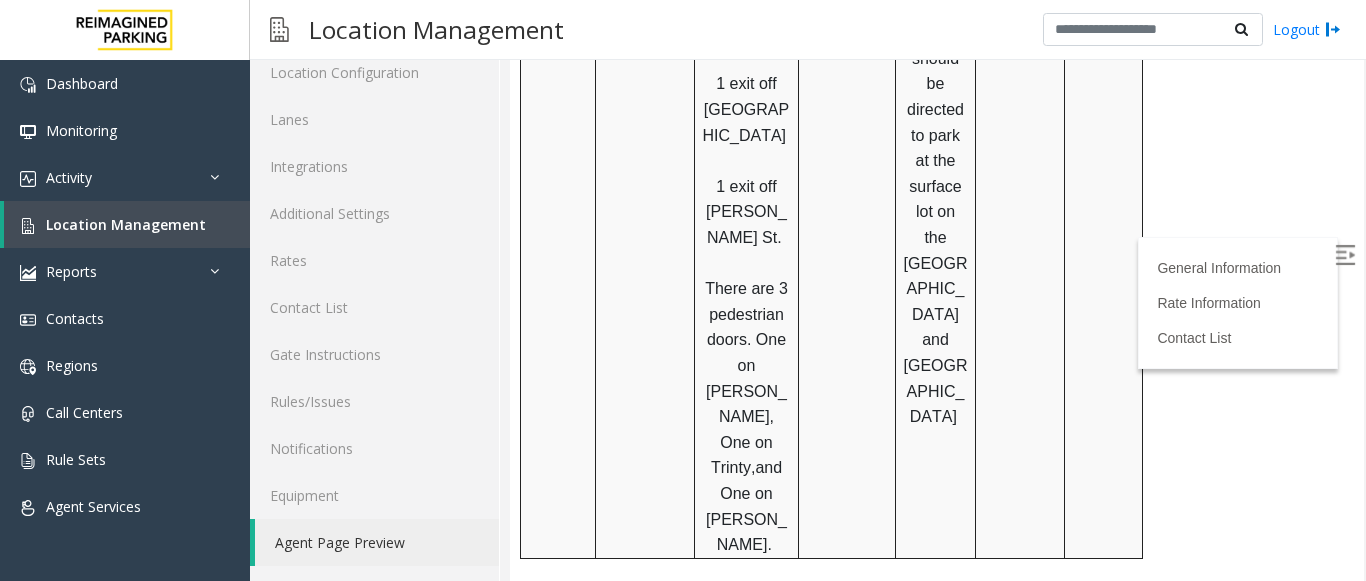 drag, startPoint x: 784, startPoint y: 412, endPoint x: 961, endPoint y: 421, distance: 177.22867 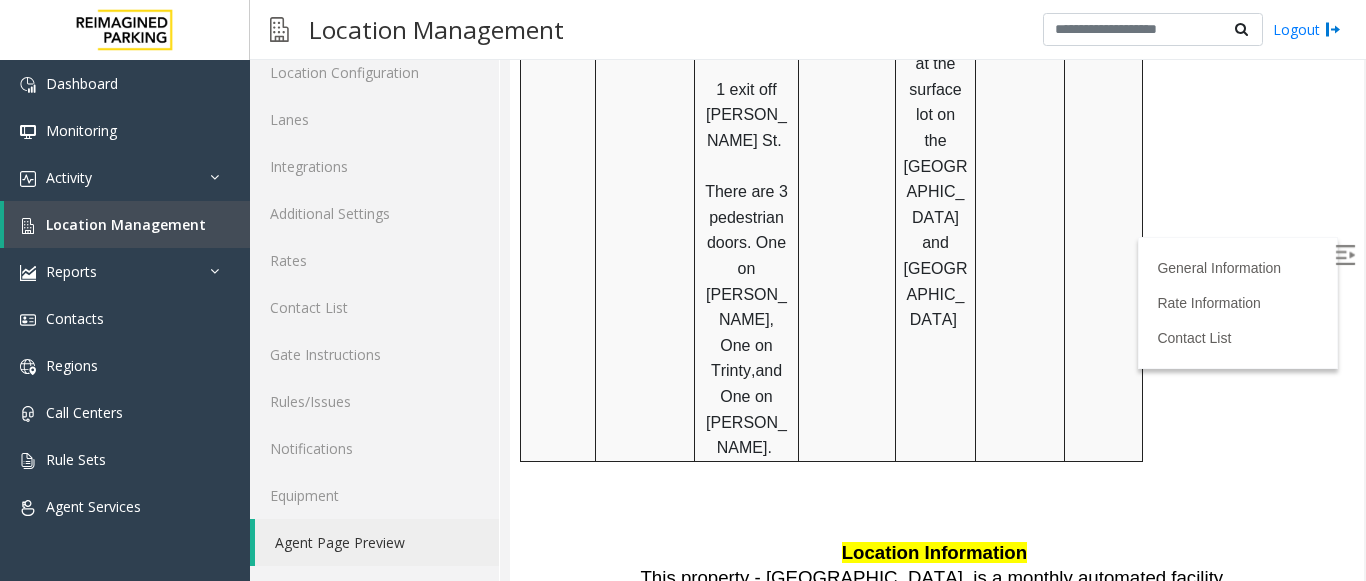 scroll, scrollTop: 1800, scrollLeft: 0, axis: vertical 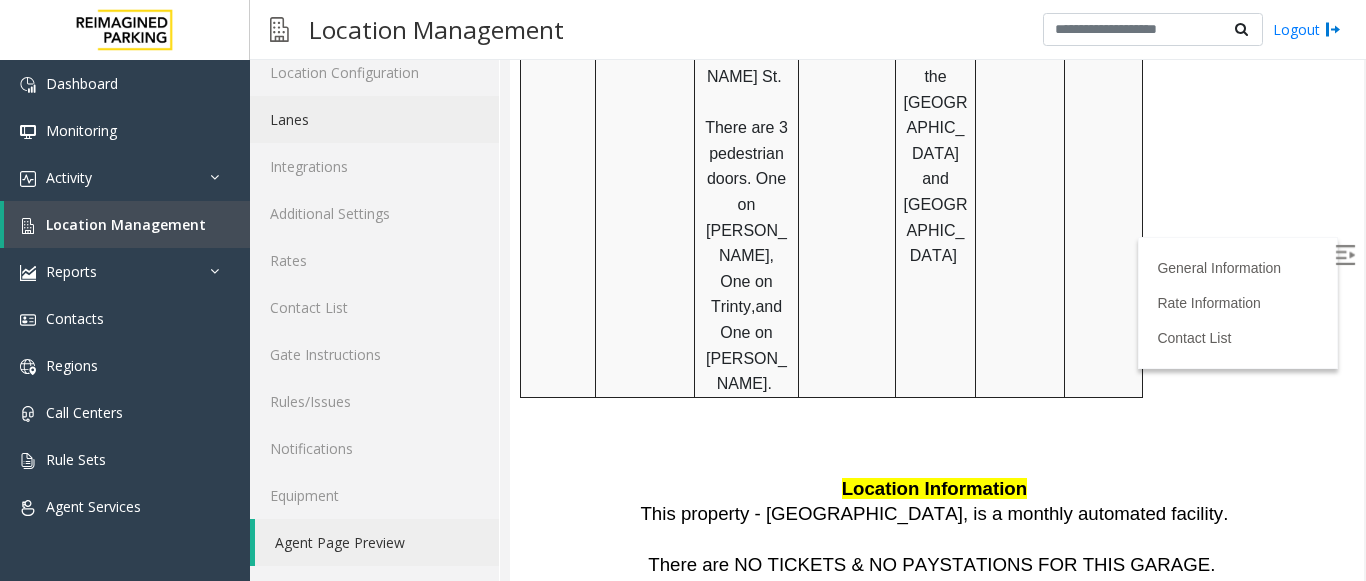 click on "Lanes" 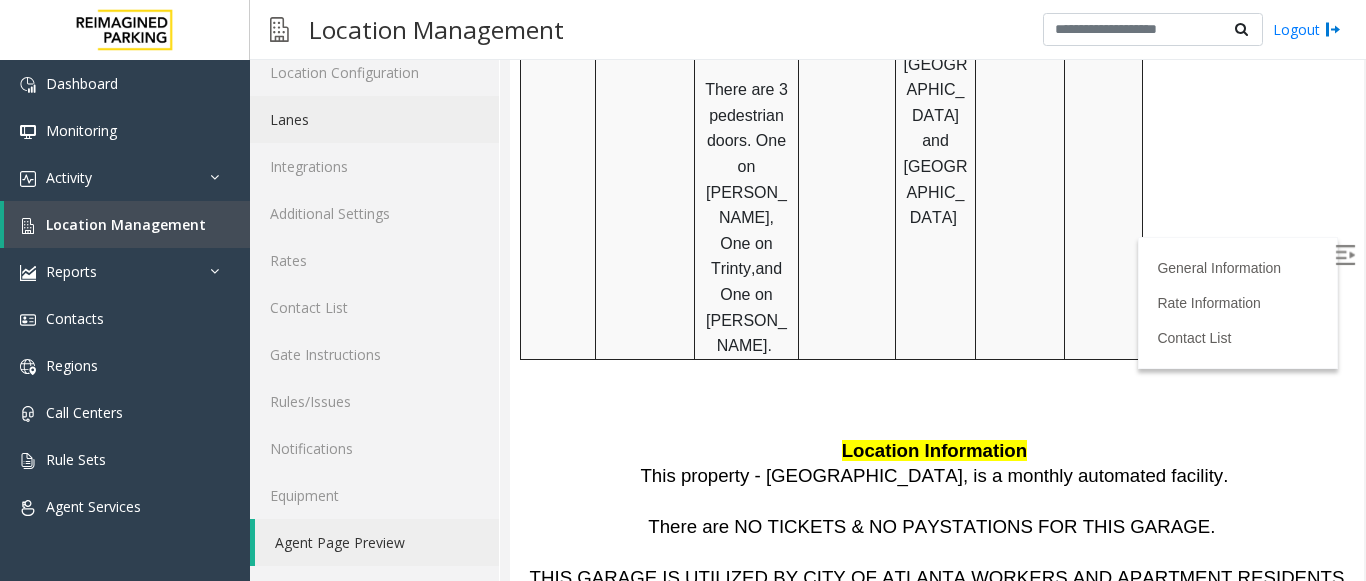 scroll, scrollTop: 1764, scrollLeft: 0, axis: vertical 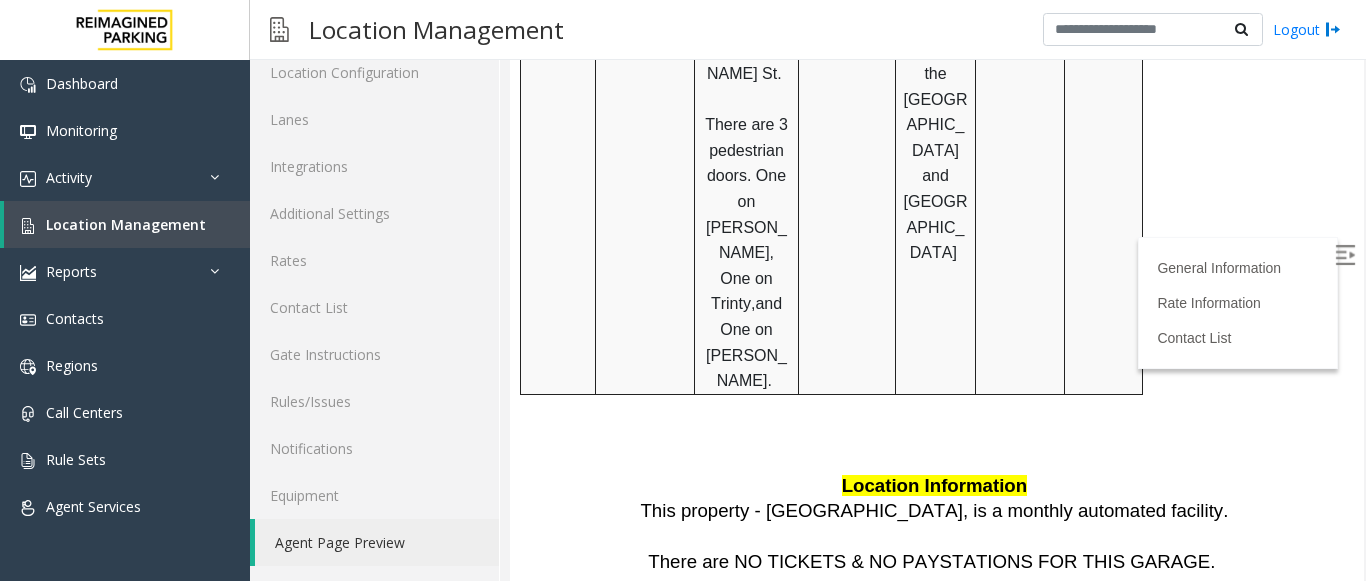 click on "L21070800 - City Plaza (L)
General Information
Revenue Control Manufacturer: TIBA
180 Pryor St. Atlanta, GA Updated by Saikhom Singh - 25th June 2025 Call MOD before vending Entry       DO NOT VEND the gate for Kenya Scott, Princess Wright, Danielle Rogers, Kesara Samaraweera, Riani Nelson,  and Kara Nelson     ALLIED UNIVERSAL IS NOT TO BE VENDED OUT FOR FREE     Anyone claiming to be security should not be vended they all have access card     Do not change or reset Monthly Pass.  Please just vend if the situation calls for it.     Please advise residents to contact 'Aldo Gaither' @ (470) 596- 7752 for parking issues. Please do not allow parkers that have account issues to enter.     If Parker is stuck at the exit, we have approval to vend. Inform the parker that they will not be able to re-enter until they have contacted the parking office (404-309-6522)       PARCS   SOLAR WINDS   USERNAME   PASSWORD   PARIS" at bounding box center (937, -1452) 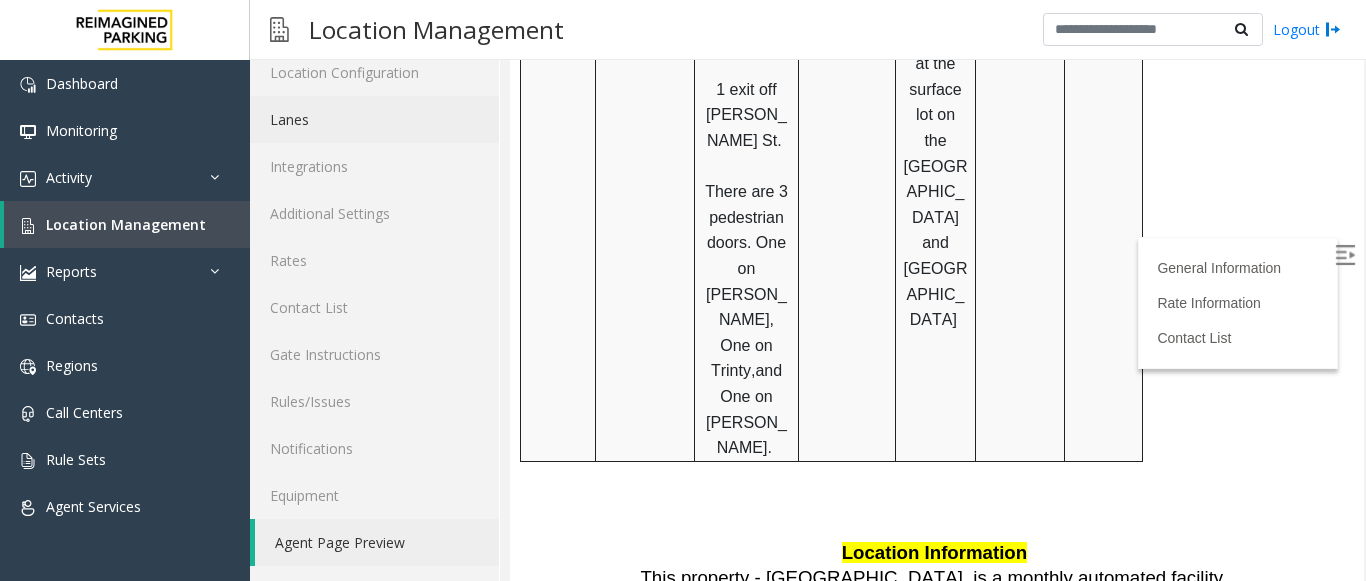 scroll, scrollTop: 1564, scrollLeft: 0, axis: vertical 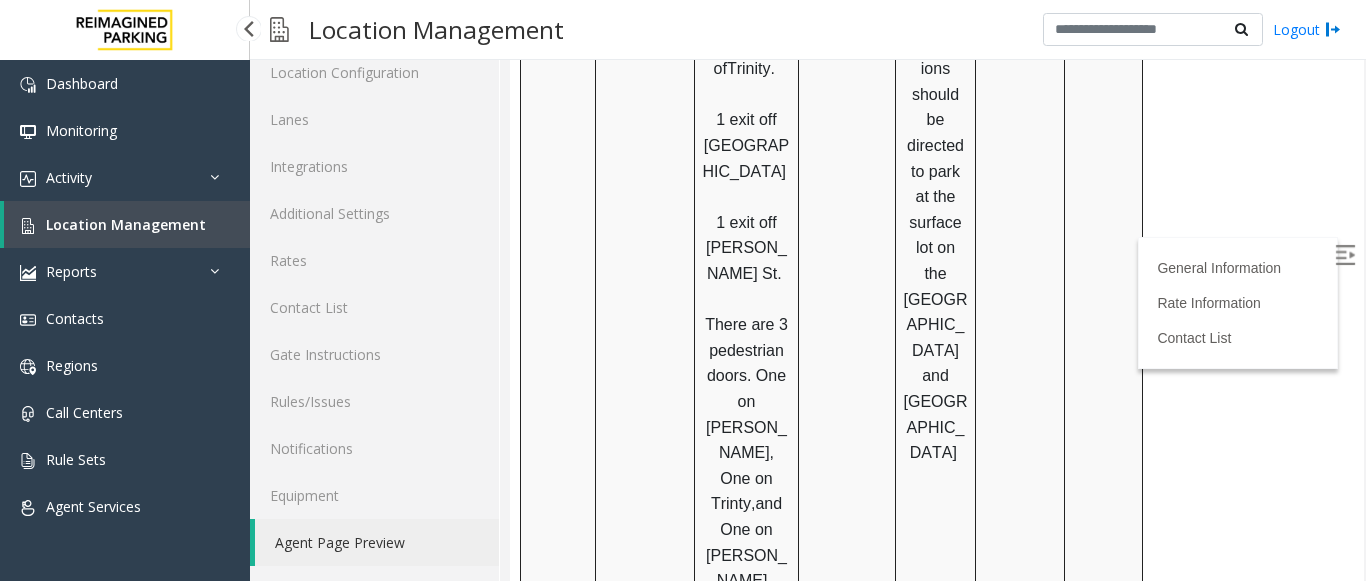 click on "Location Management" at bounding box center (126, 224) 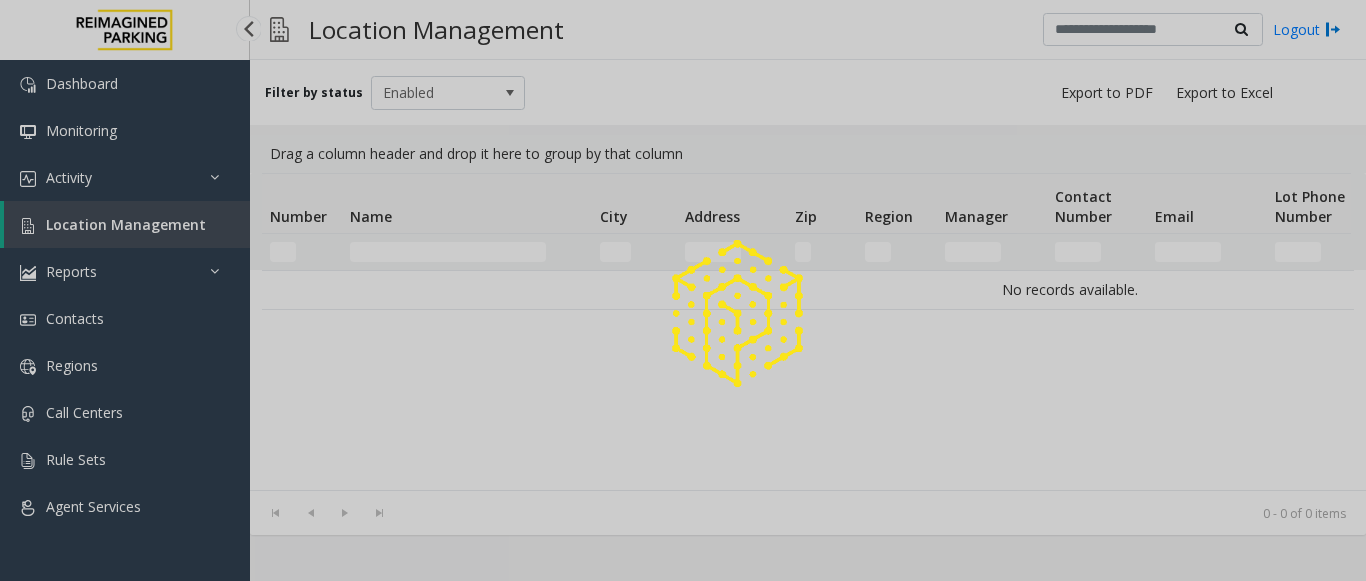 scroll, scrollTop: 0, scrollLeft: 0, axis: both 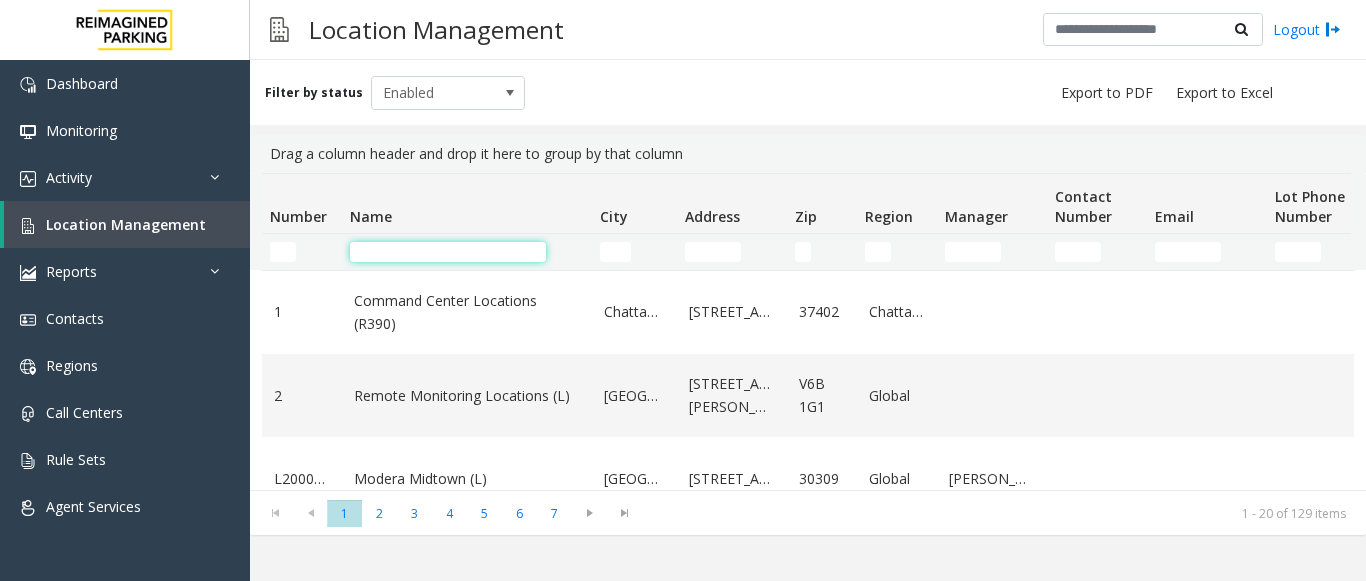 click 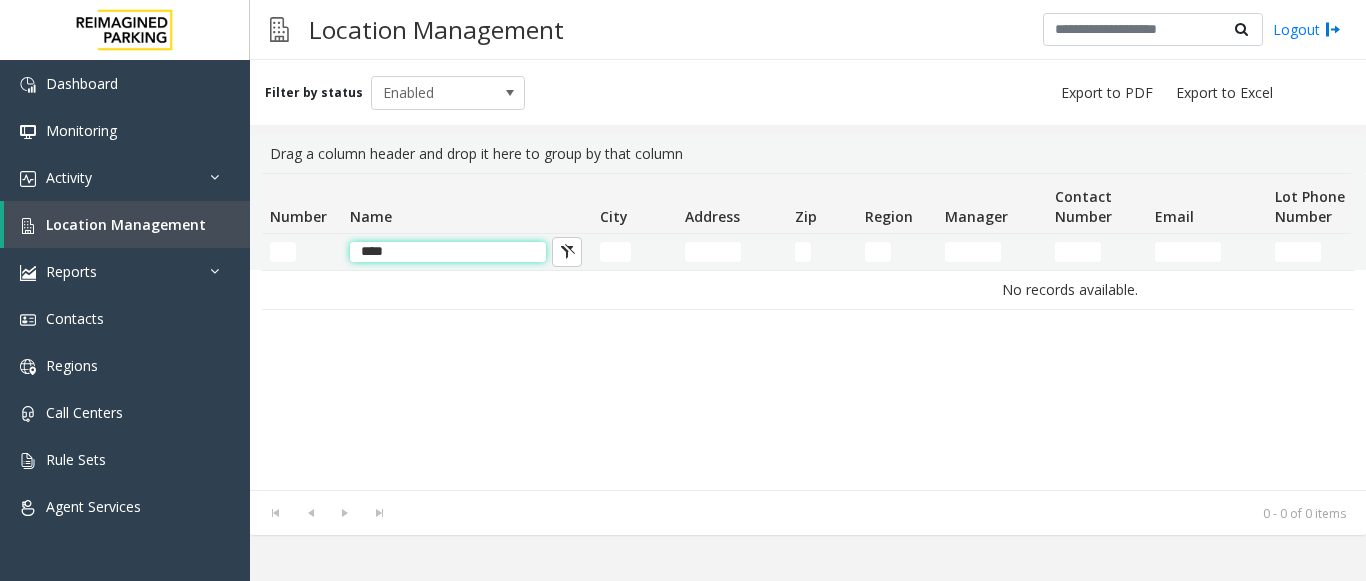 click on "****" 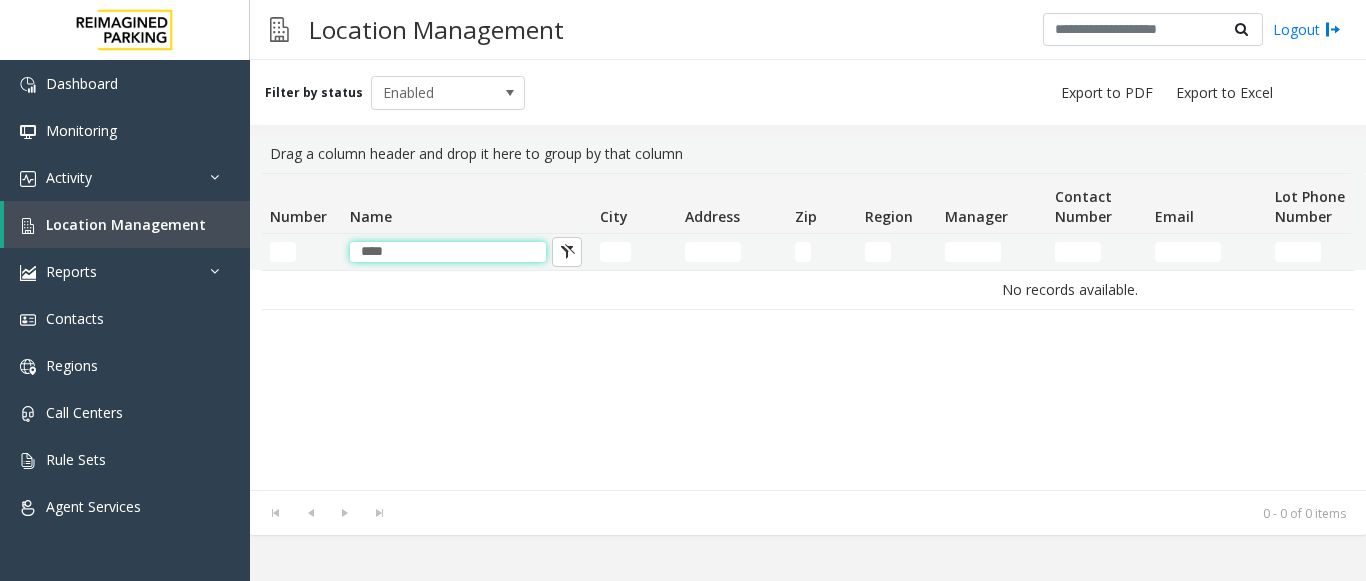 type on "****" 